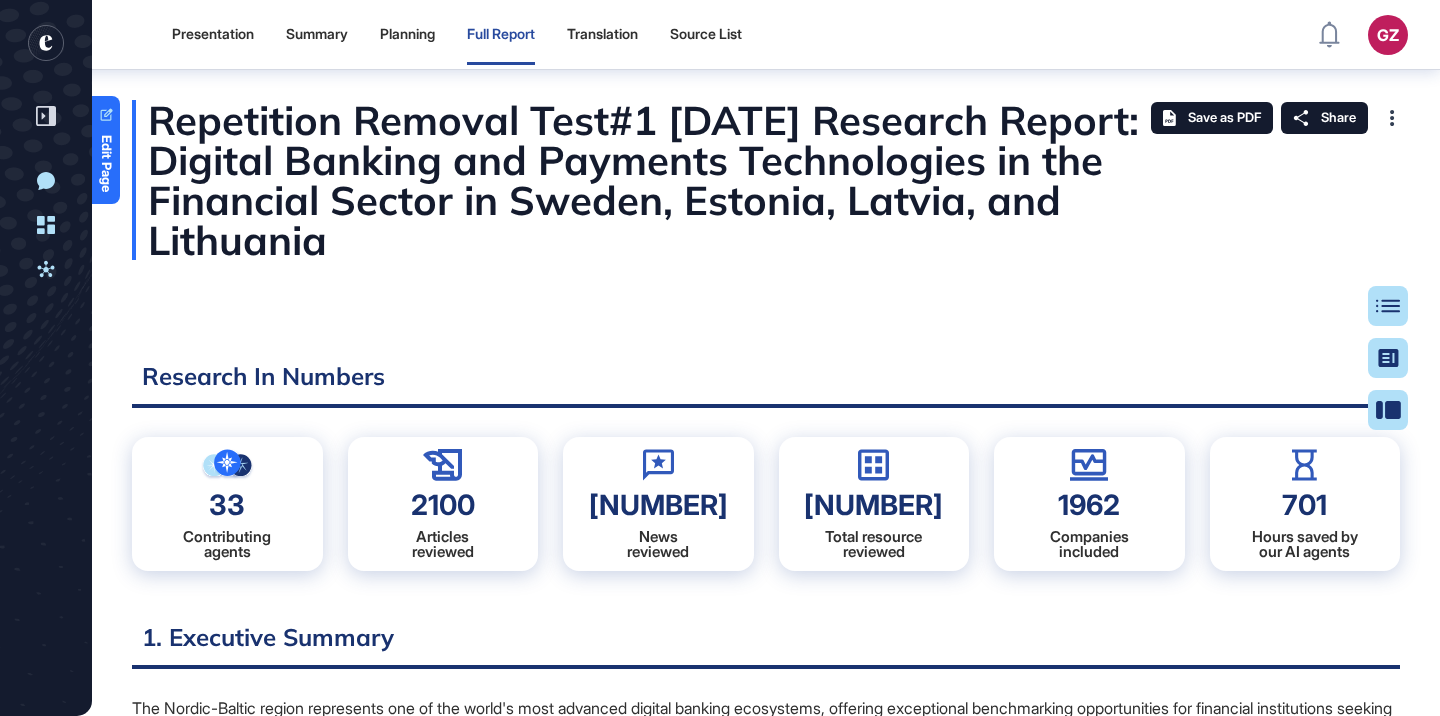 scroll, scrollTop: 0, scrollLeft: 0, axis: both 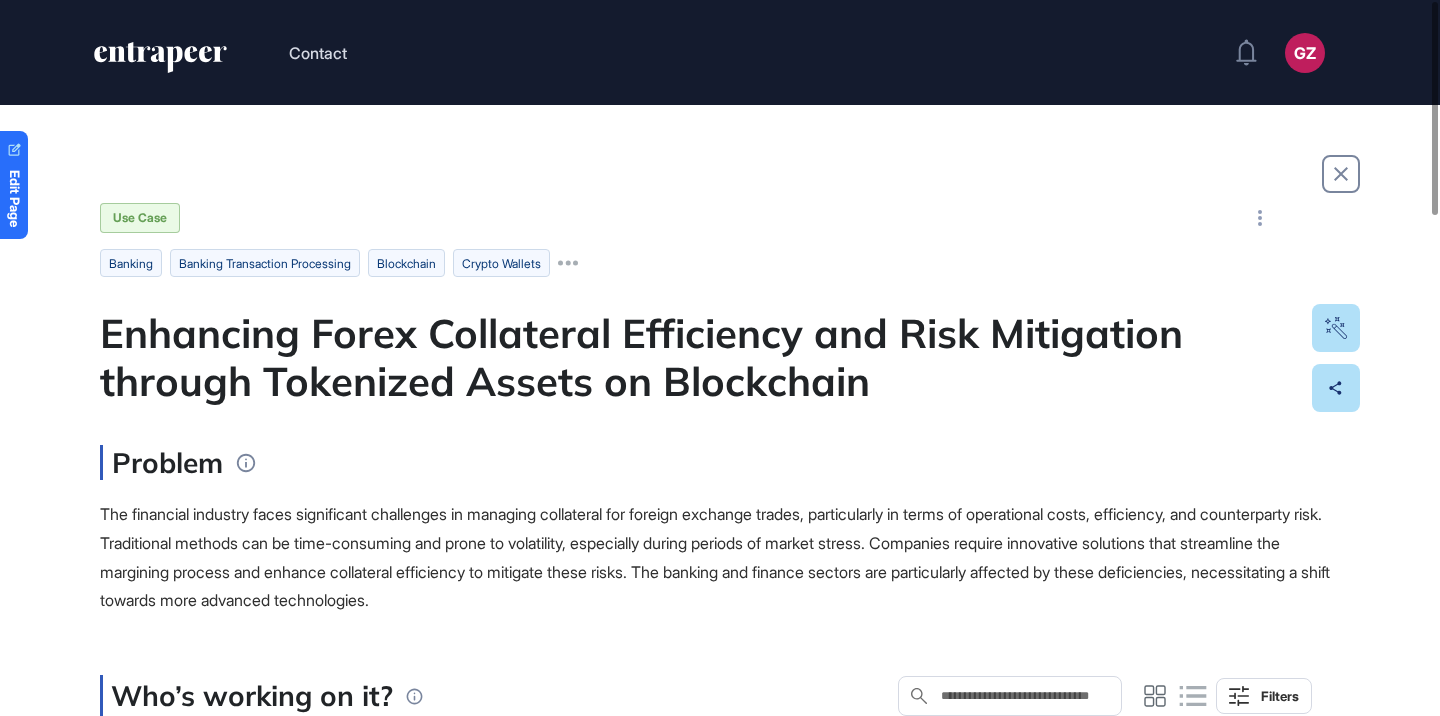 click on "Enhancing Forex Collateral Efficiency and Risk Mitigation through Tokenized Assets on Blockchain" at bounding box center [720, 357] 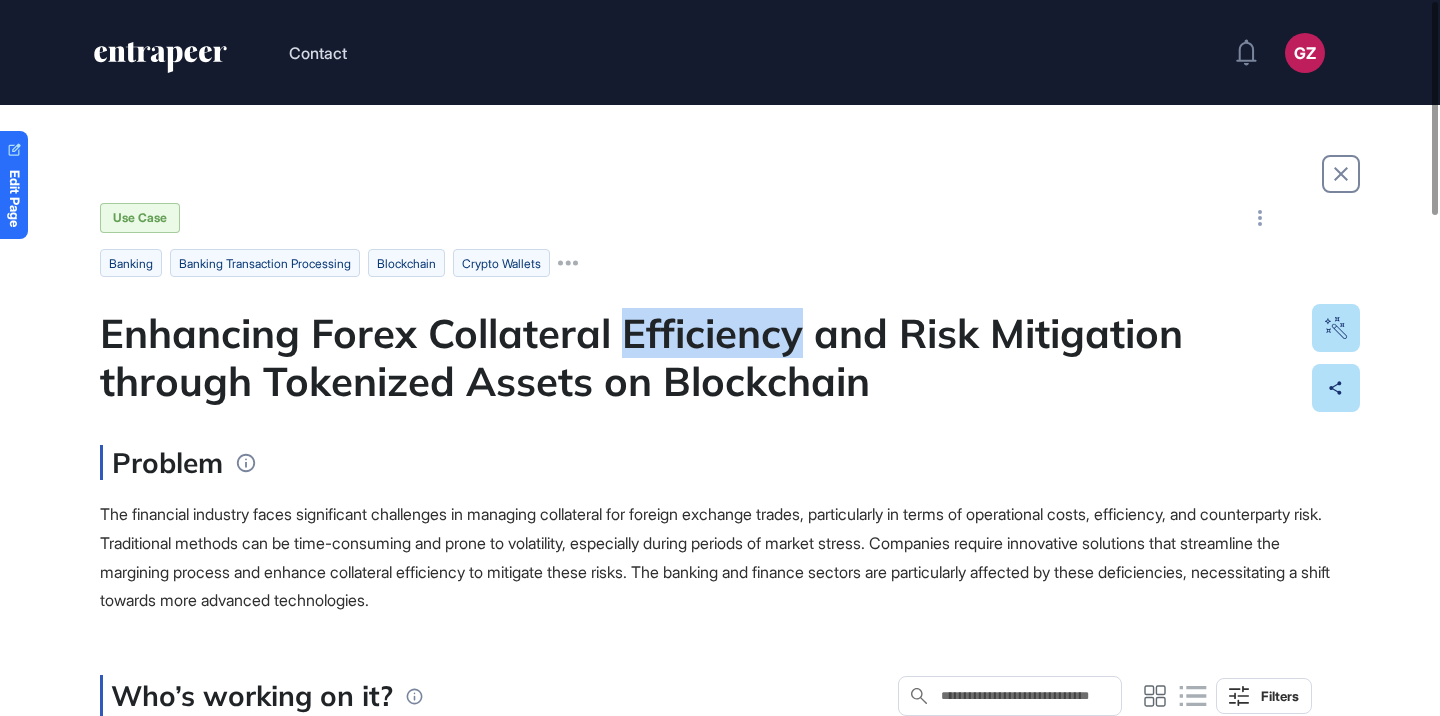 click on "Enhancing Forex Collateral Efficiency and Risk Mitigation through Tokenized Assets on Blockchain" at bounding box center [720, 357] 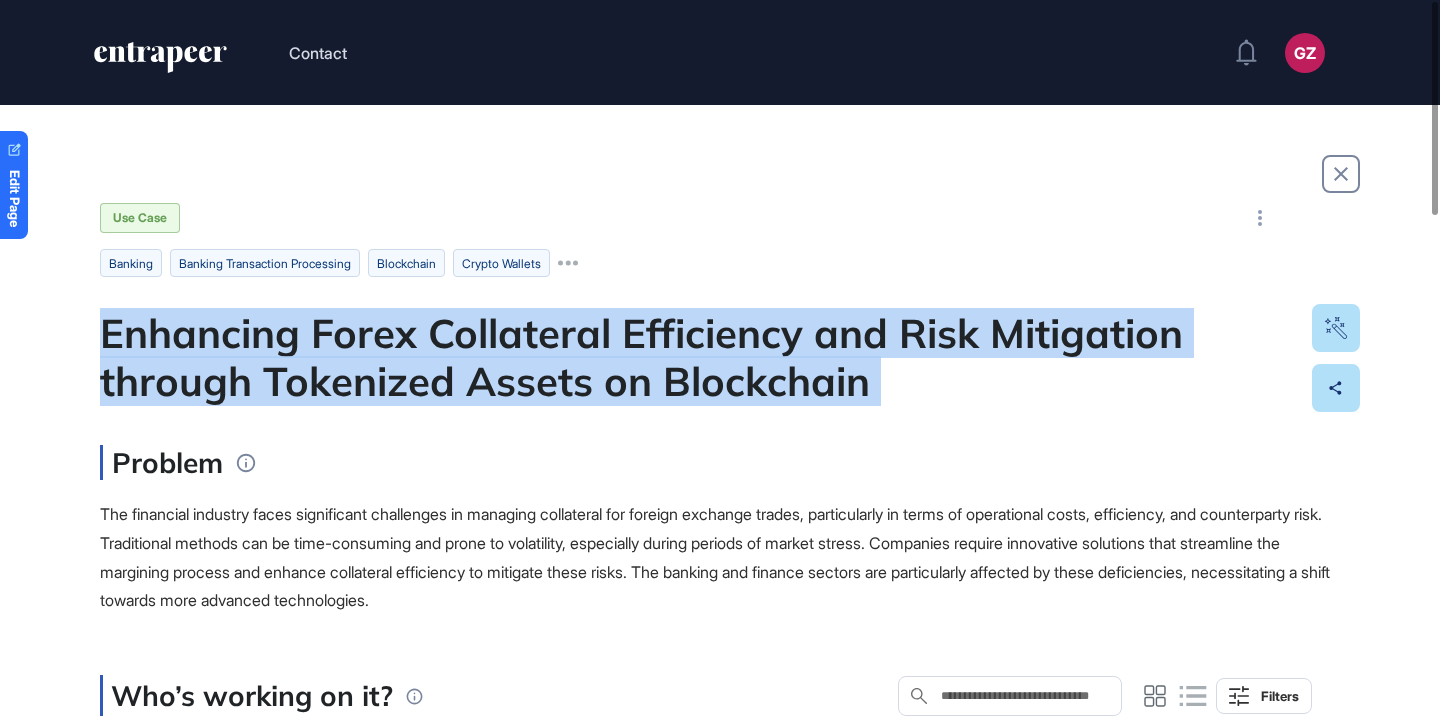 click on "Enhancing Forex Collateral Efficiency and Risk Mitigation through Tokenized Assets on Blockchain" at bounding box center [720, 357] 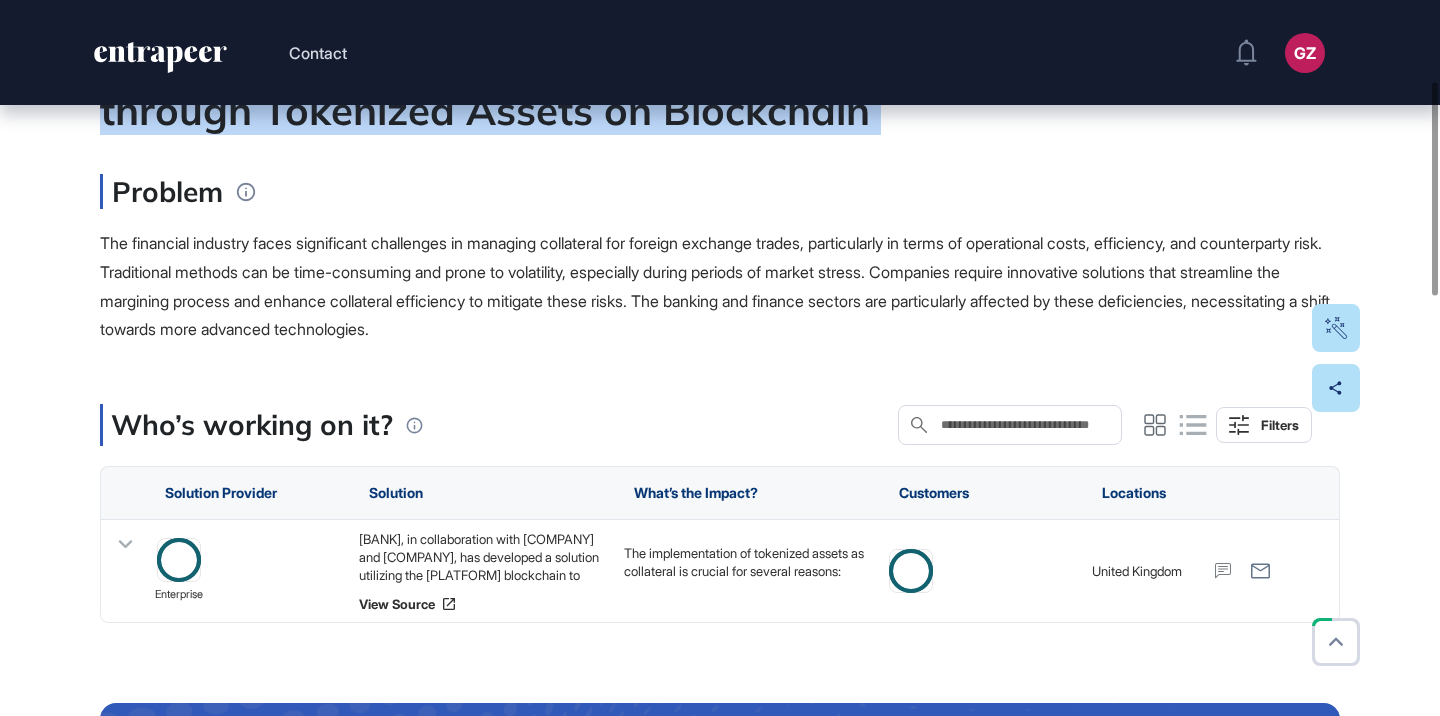 scroll, scrollTop: 278, scrollLeft: 0, axis: vertical 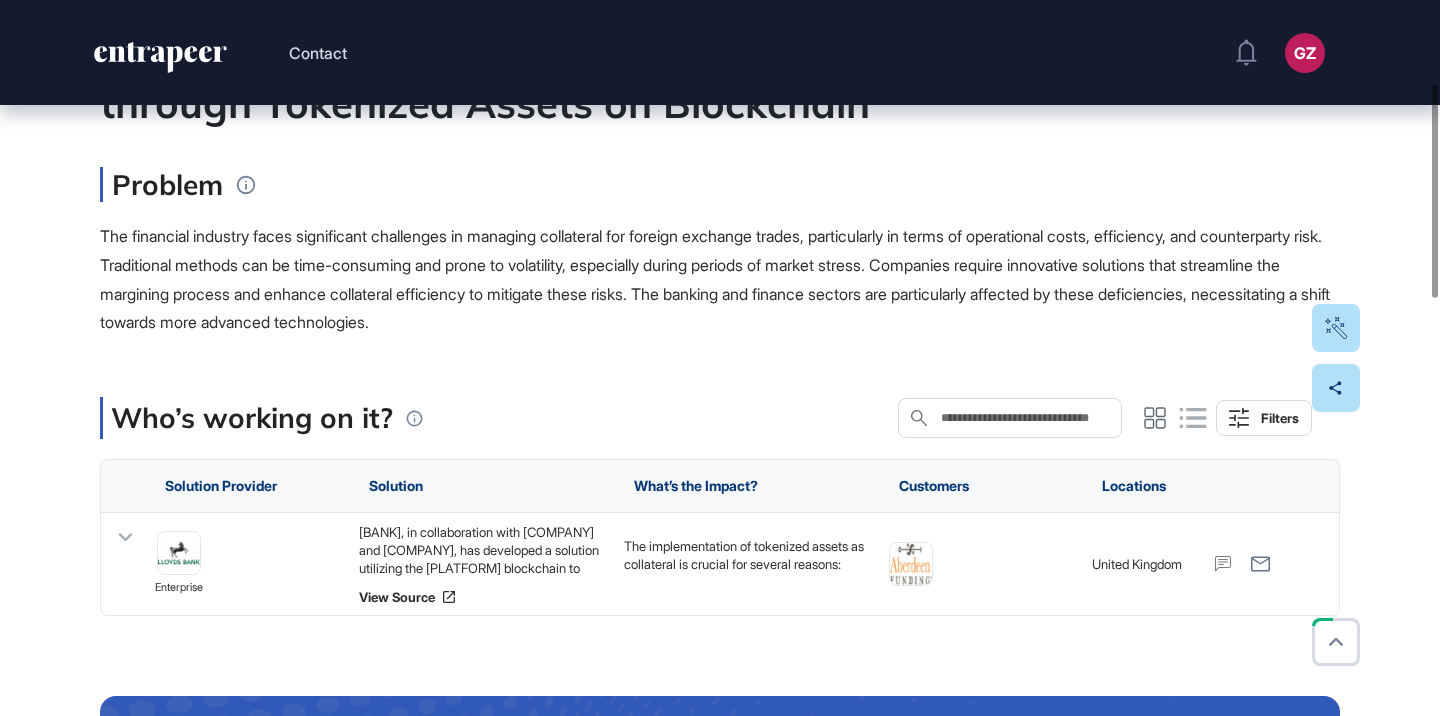 click on "The financial industry faces significant challenges in managing collateral for foreign exchange trades, particularly in terms of operational costs, efficiency, and counterparty risk. Traditional methods can be time-consuming and prone to volatility, especially during periods of market stress. Companies require innovative solutions that streamline the margining process and enhance collateral efficiency to mitigate these risks. The banking and finance sectors are particularly affected by these deficiencies, necessitating a shift towards more advanced technologies." at bounding box center [720, 279] 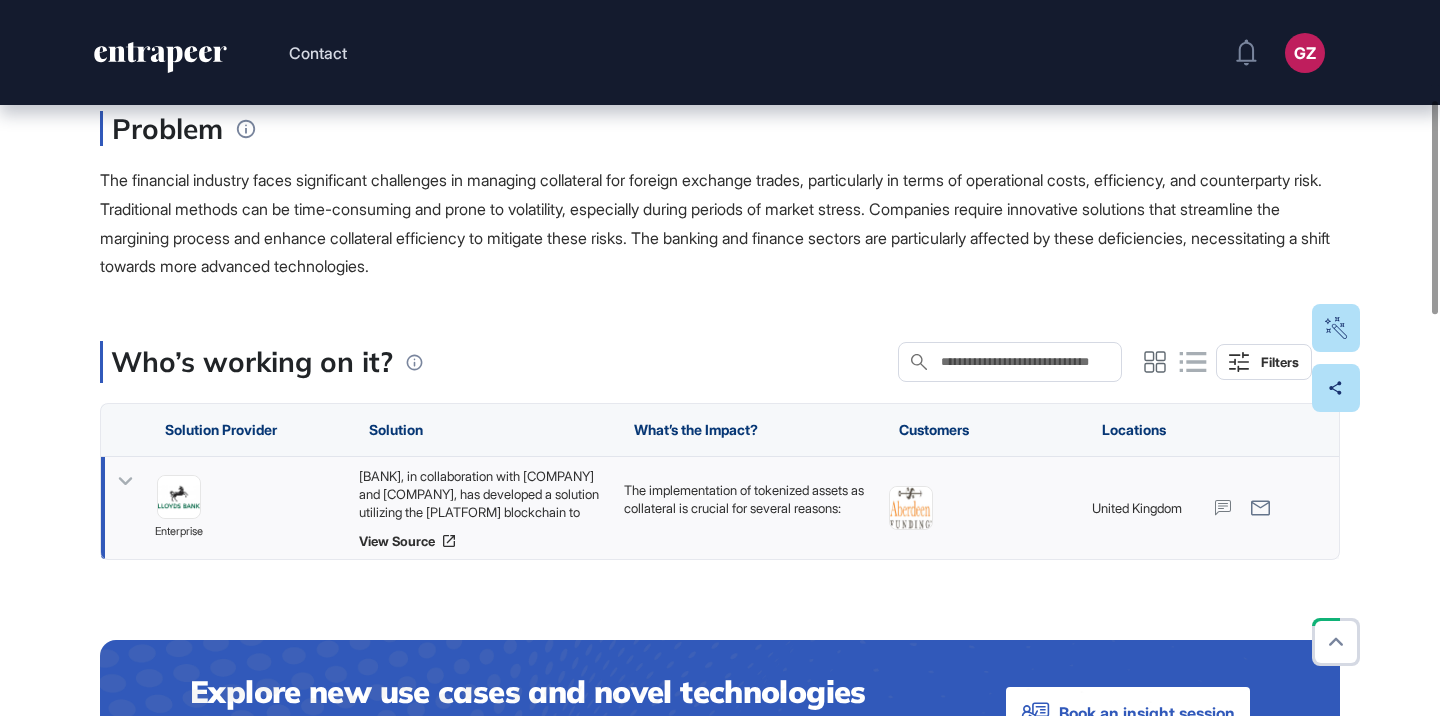 click on "Lloyds Bank, in collaboration with Aberdeen Investment and Archax, has developed a solution utilizing the Hedera blockchain to implement tokenized real-world assets (RWAs) as collateral in foreign exchange trades. This initiative marks a significant milestone in forex trading, allowing digital tokens to be issued, transferred, and securely held on the Hedera Hashgraph public permissioned blockchain. The solution automates compliance with trading agreements, thereby streamlining processes, reducing operational costs, and minimizing counterparty risk." at bounding box center (481, 494) 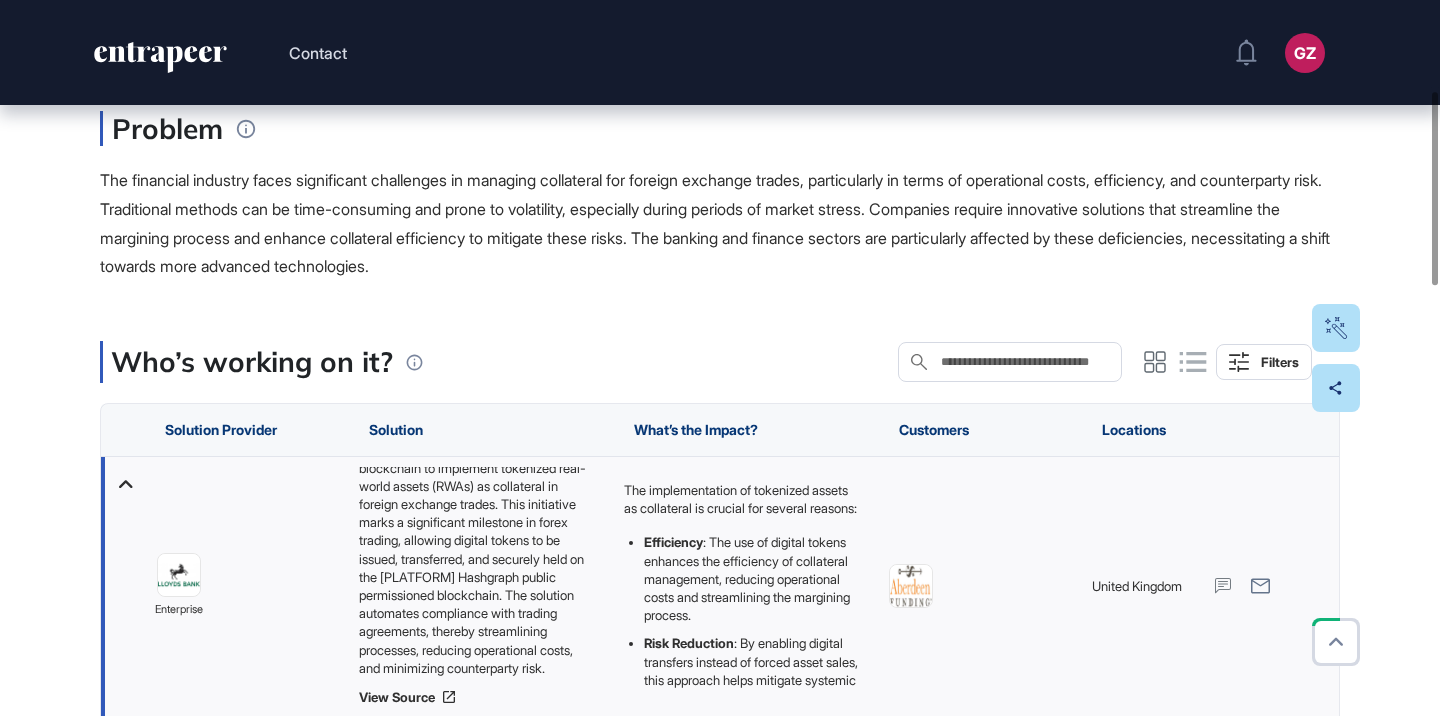 scroll, scrollTop: 99, scrollLeft: 0, axis: vertical 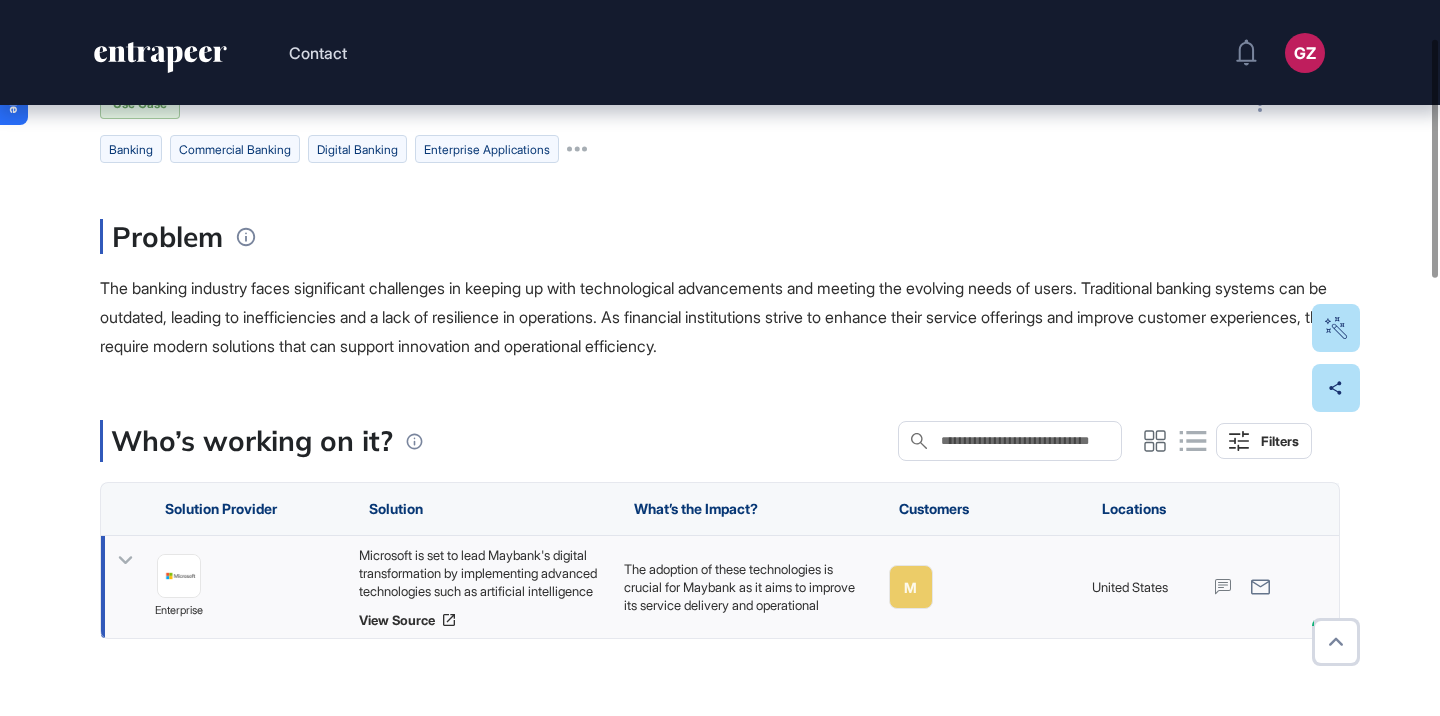 click on "Microsoft is set to lead Maybank's digital transformation by implementing advanced technologies such as artificial intelligence (AI) and cloud computing. This transformation will involve migrating to Microsoft 365 and utilizing the Microsoft Azure cloud platform to support Maybank's critical systems and workloads. These technologies will enable Maybank to modernize its tech stack, thereby enhancing its operational capabilities and innovation cycles." at bounding box center (481, 573) 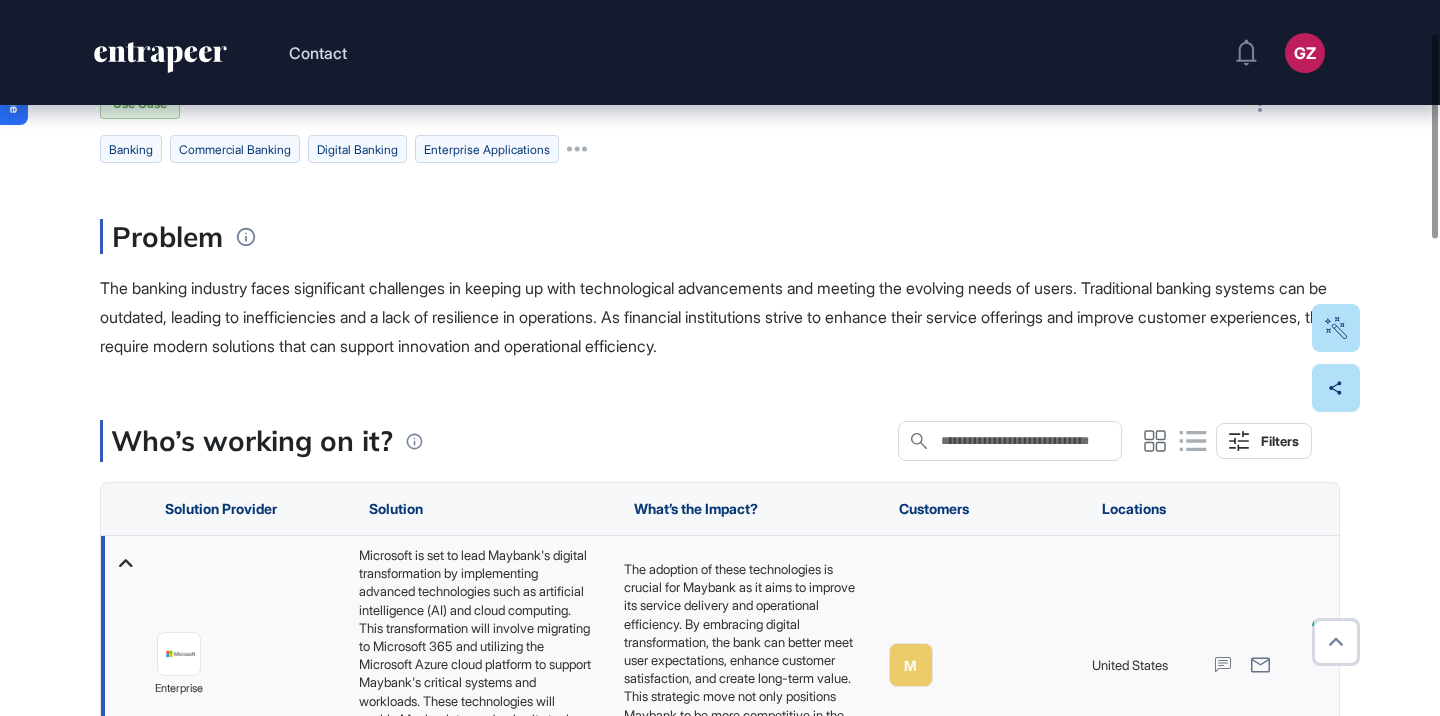scroll, scrollTop: 9, scrollLeft: 0, axis: vertical 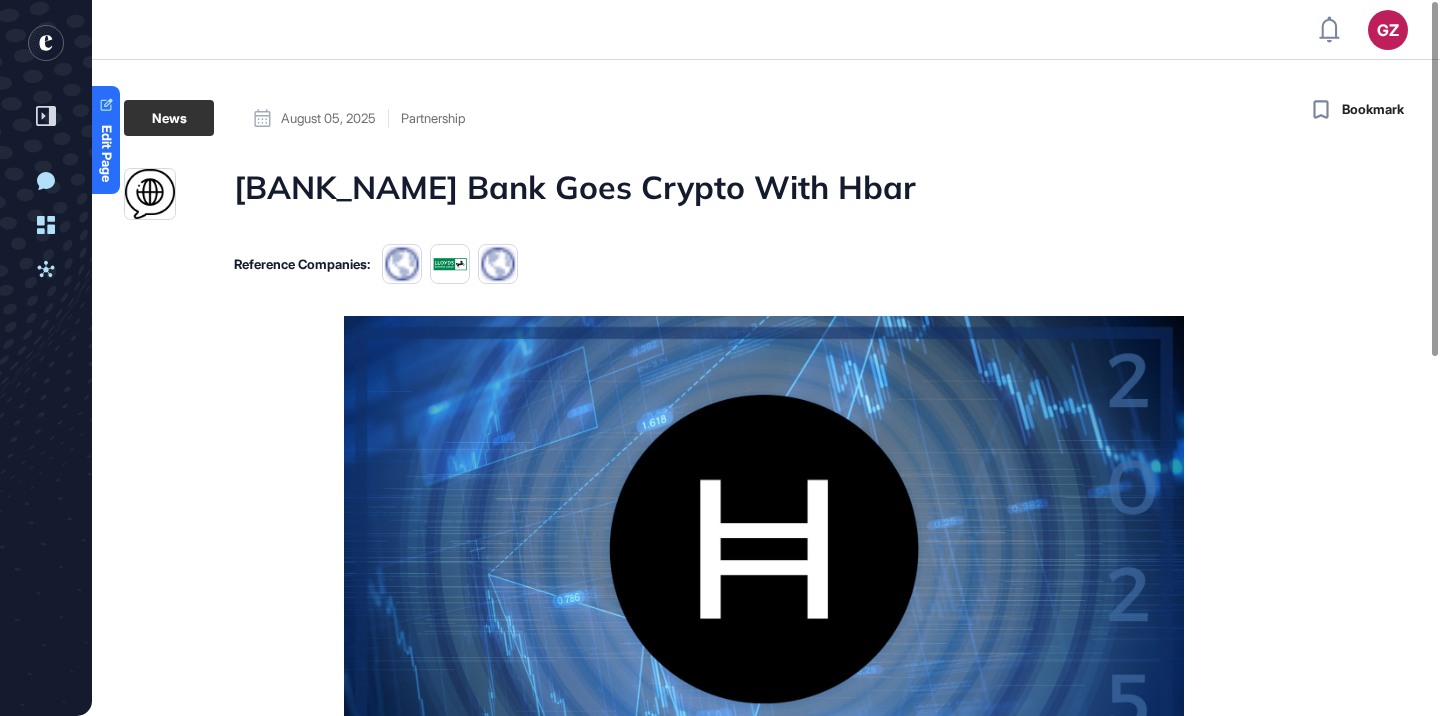 click on "[BANK_NAME] Bank Goes Crypto With Hbar" at bounding box center (575, 194) 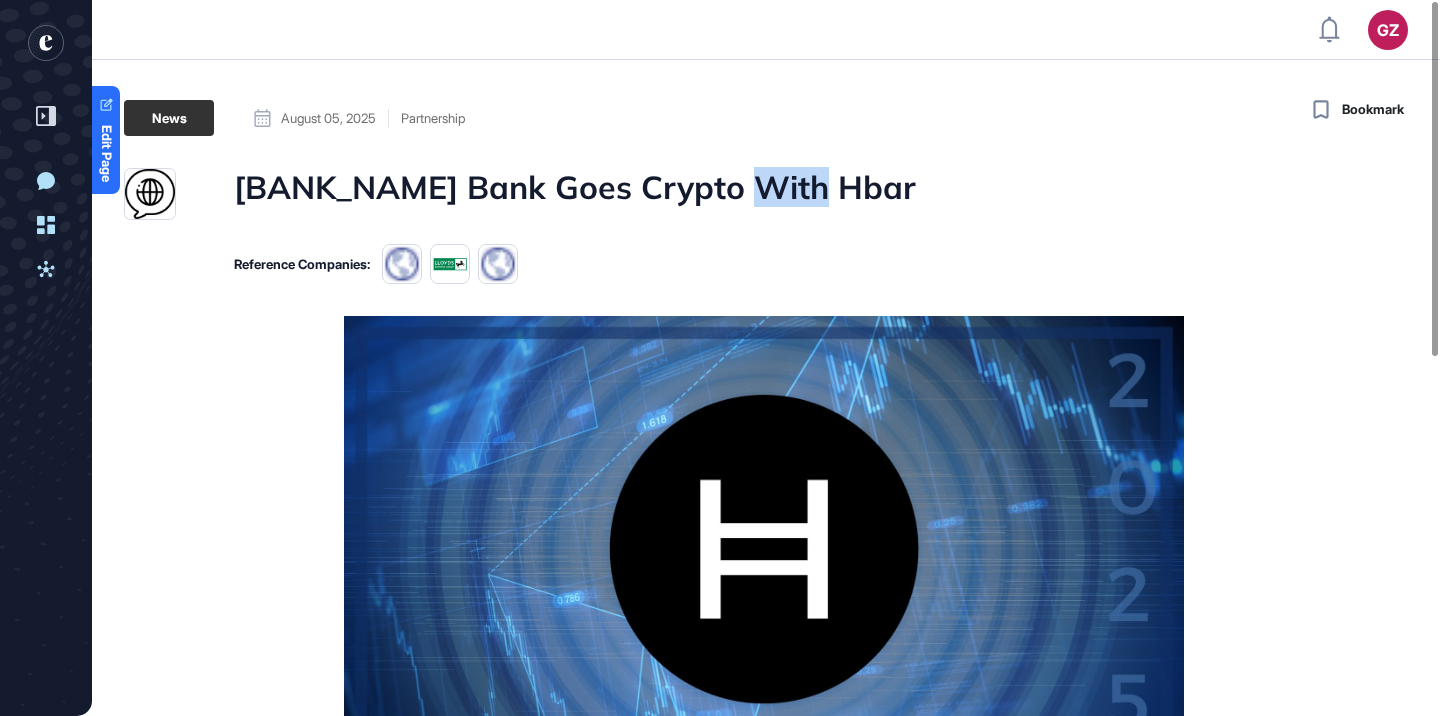 click on "[BANK_NAME] Bank Goes Crypto With Hbar" at bounding box center (575, 194) 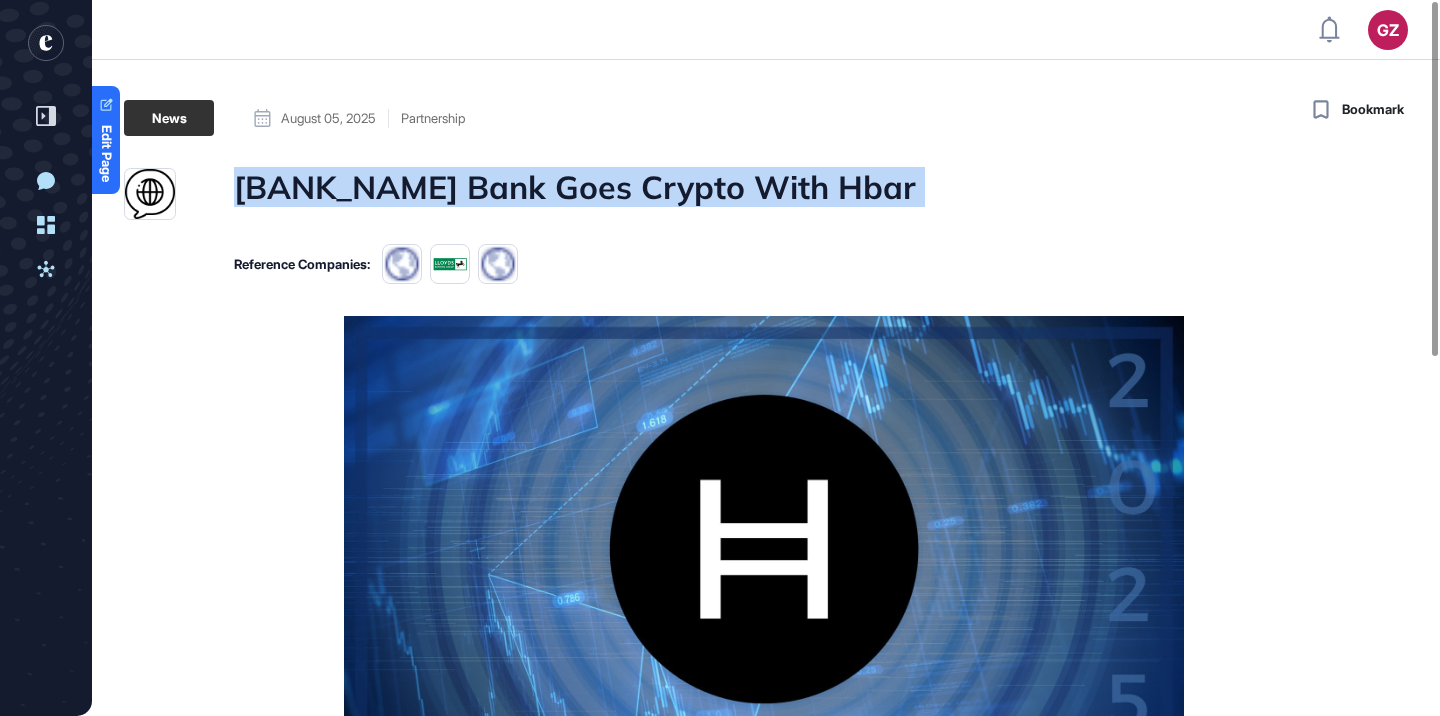 click on "[BANK_NAME] Bank Goes Crypto With Hbar" at bounding box center [575, 194] 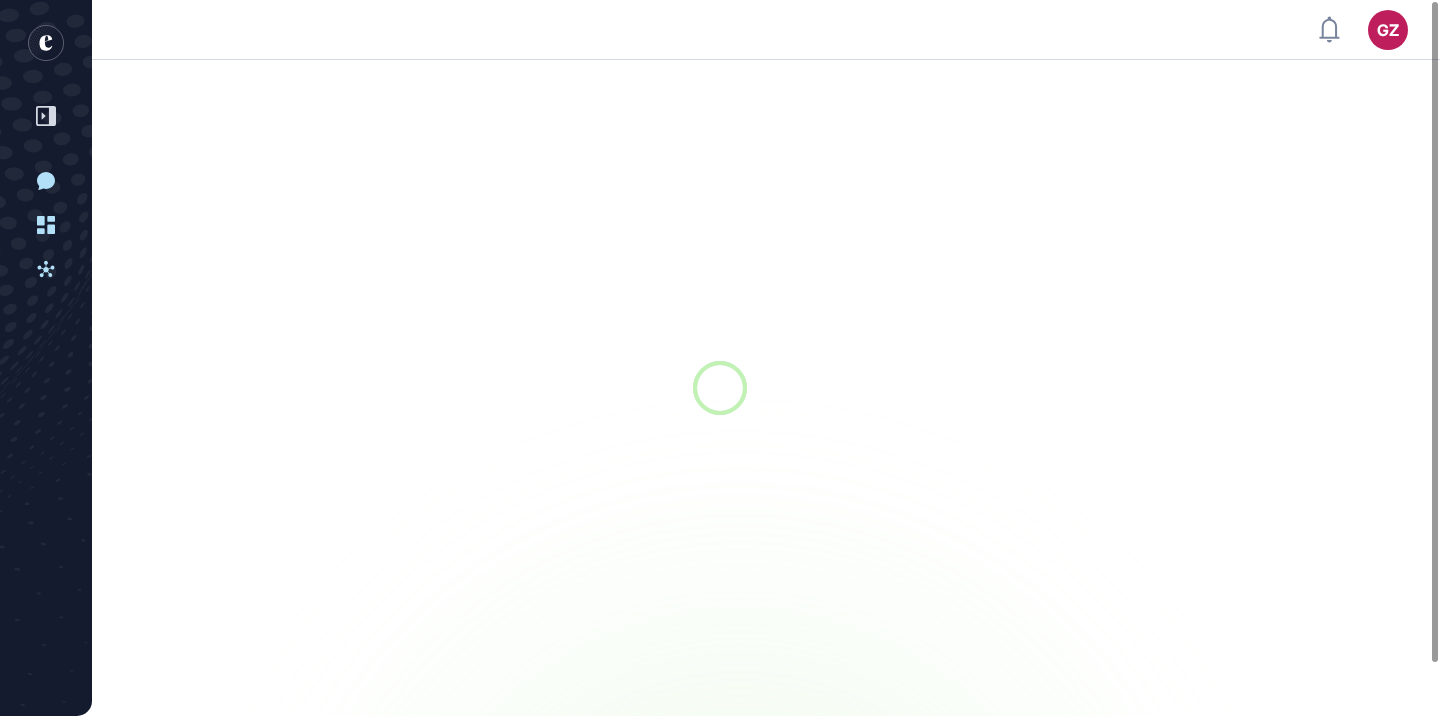 scroll, scrollTop: 0, scrollLeft: 0, axis: both 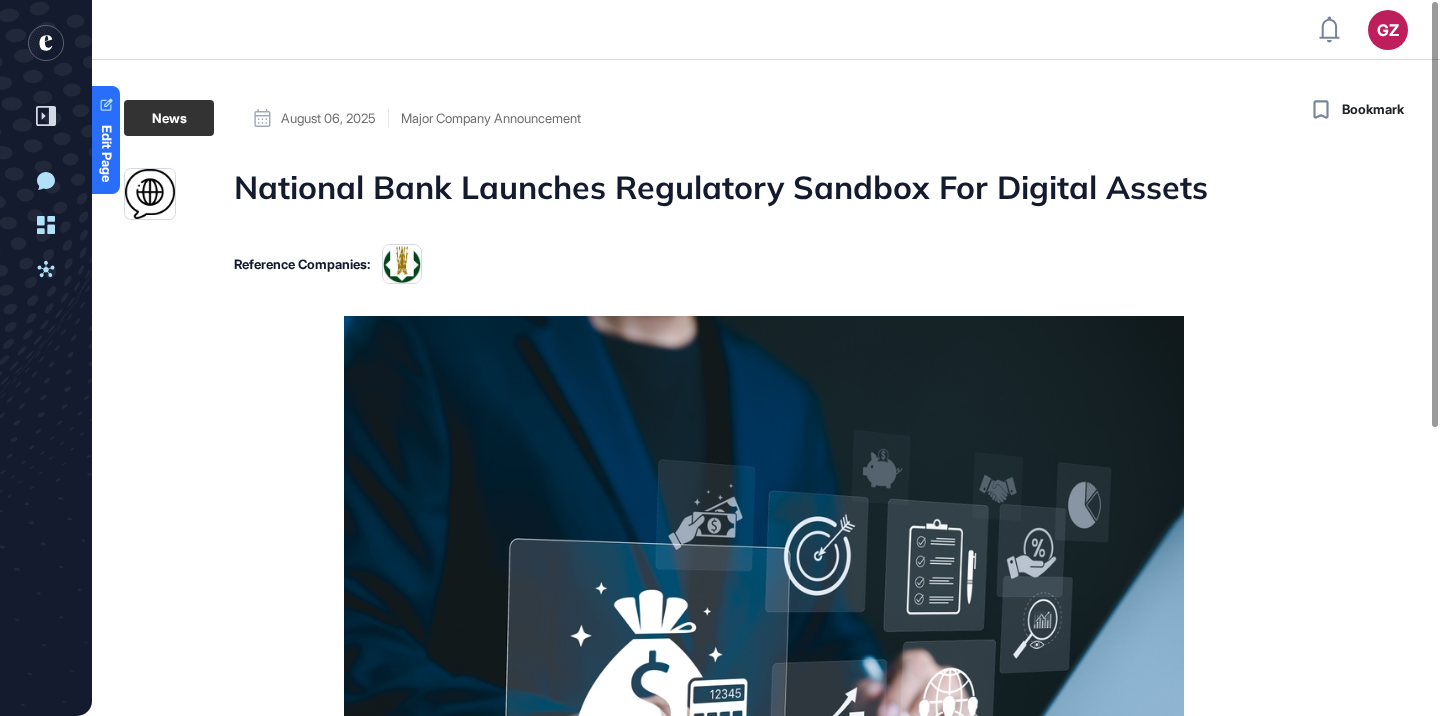 click on "National Bank Launches Regulatory Sandbox For Digital Assets" at bounding box center [721, 194] 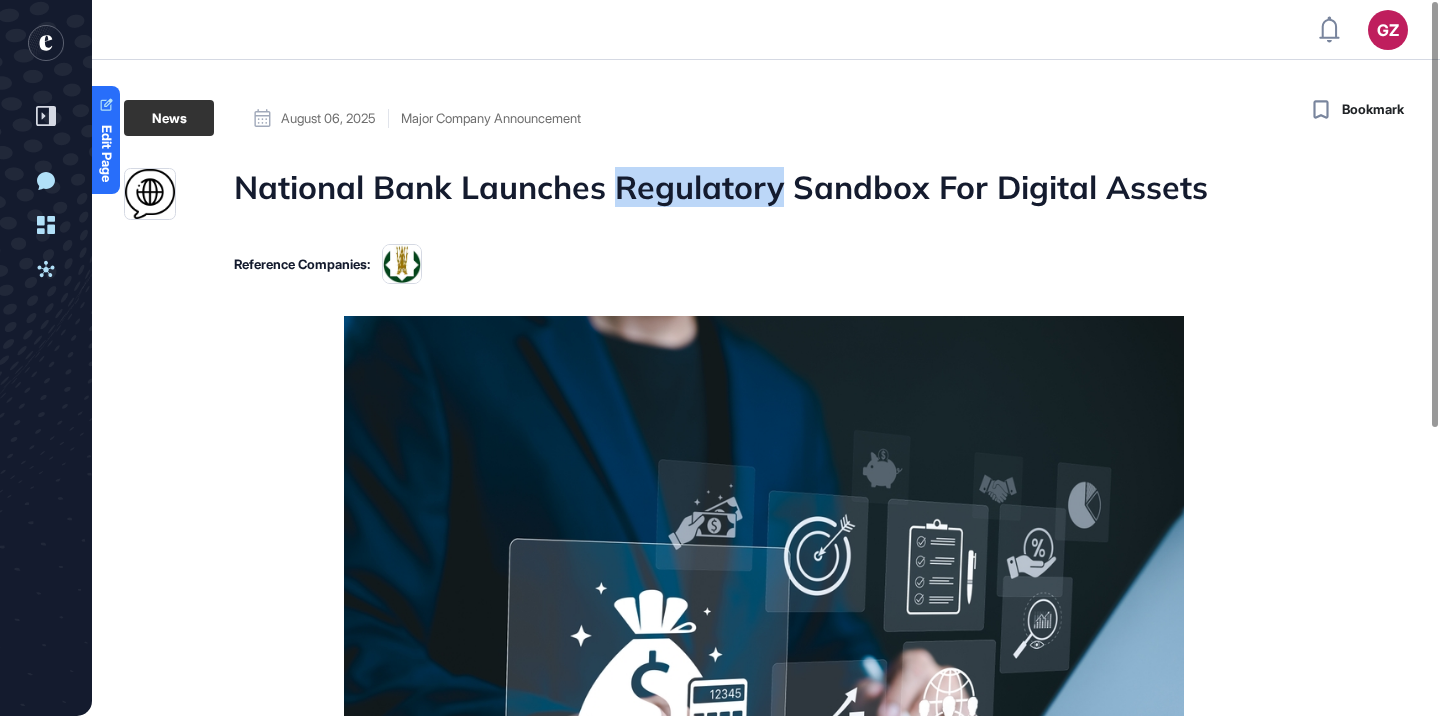 click on "National Bank Launches Regulatory Sandbox For Digital Assets" at bounding box center (721, 194) 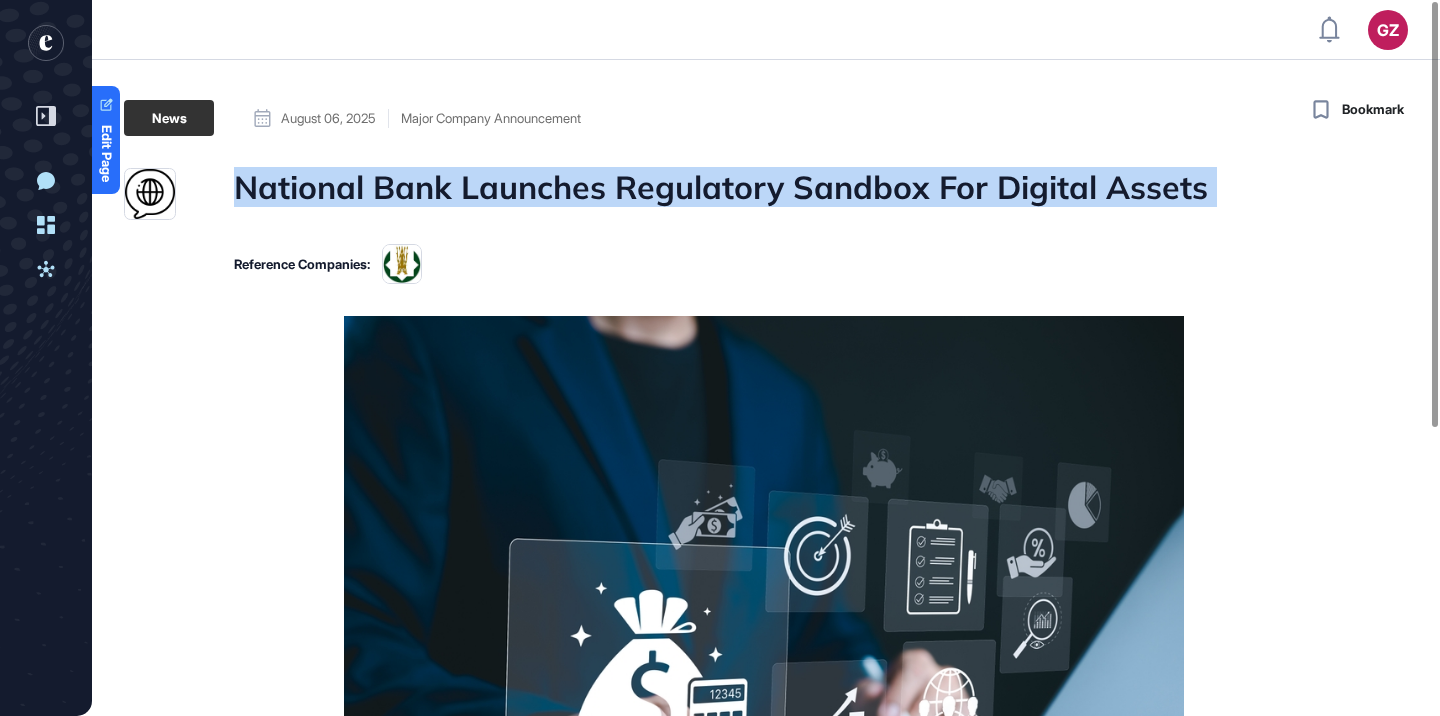 click on "National Bank Launches Regulatory Sandbox For Digital Assets" at bounding box center [721, 194] 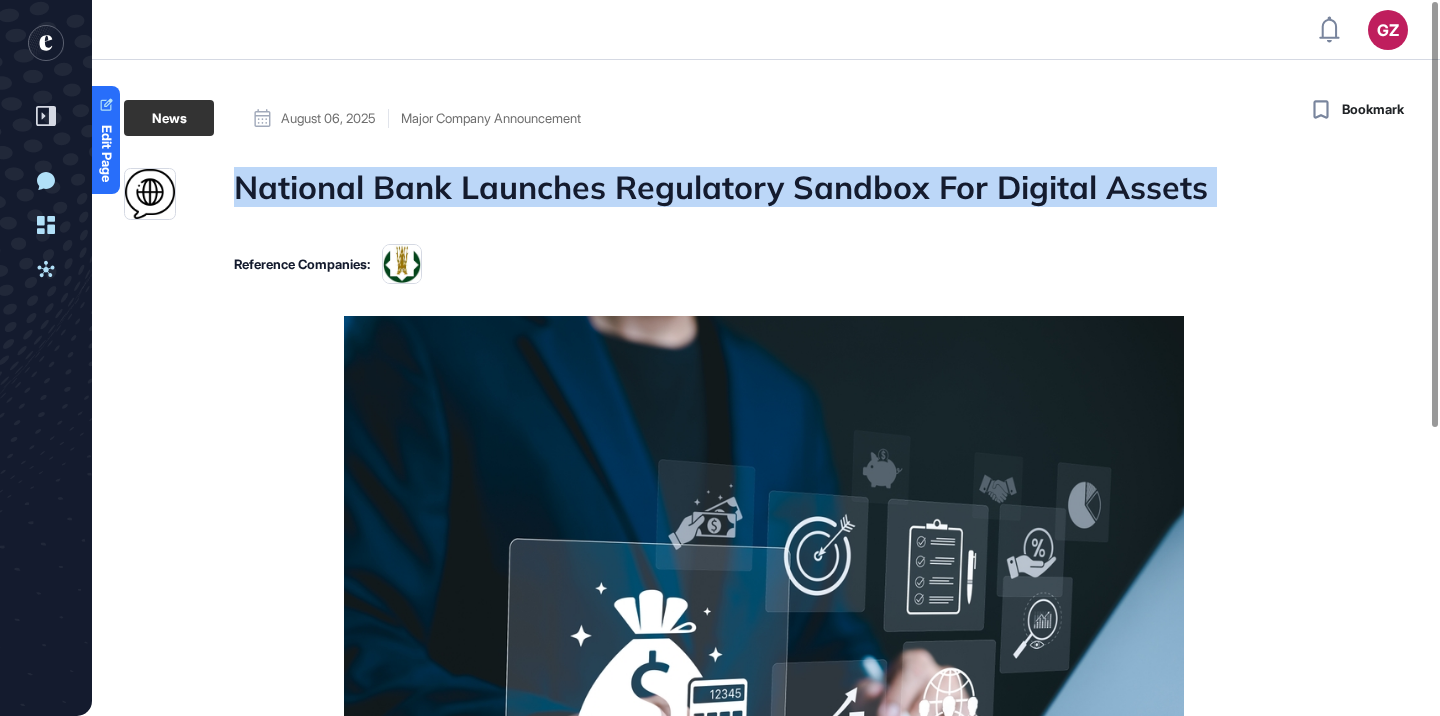 click on "National Bank Launches Regulatory Sandbox For Digital Assets" at bounding box center [721, 194] 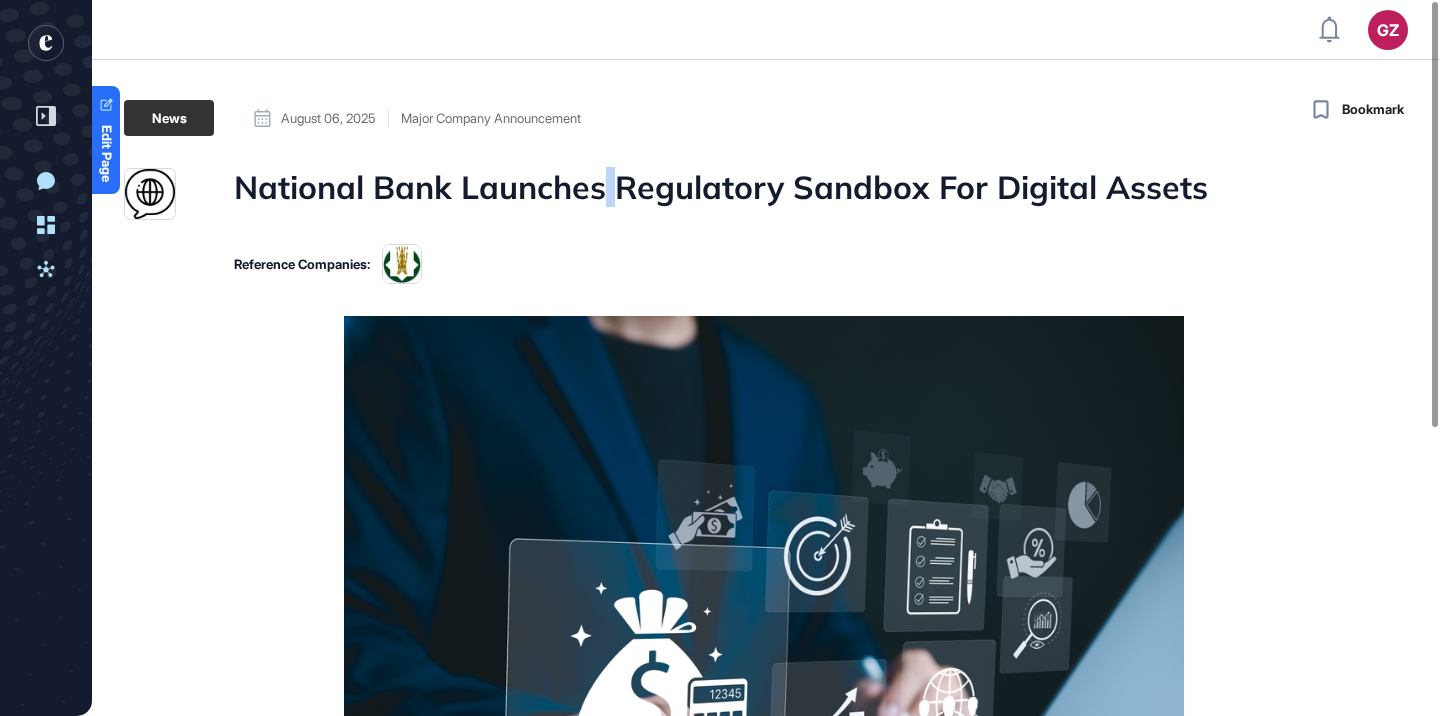 click on "National Bank Launches Regulatory Sandbox For Digital Assets" at bounding box center (721, 194) 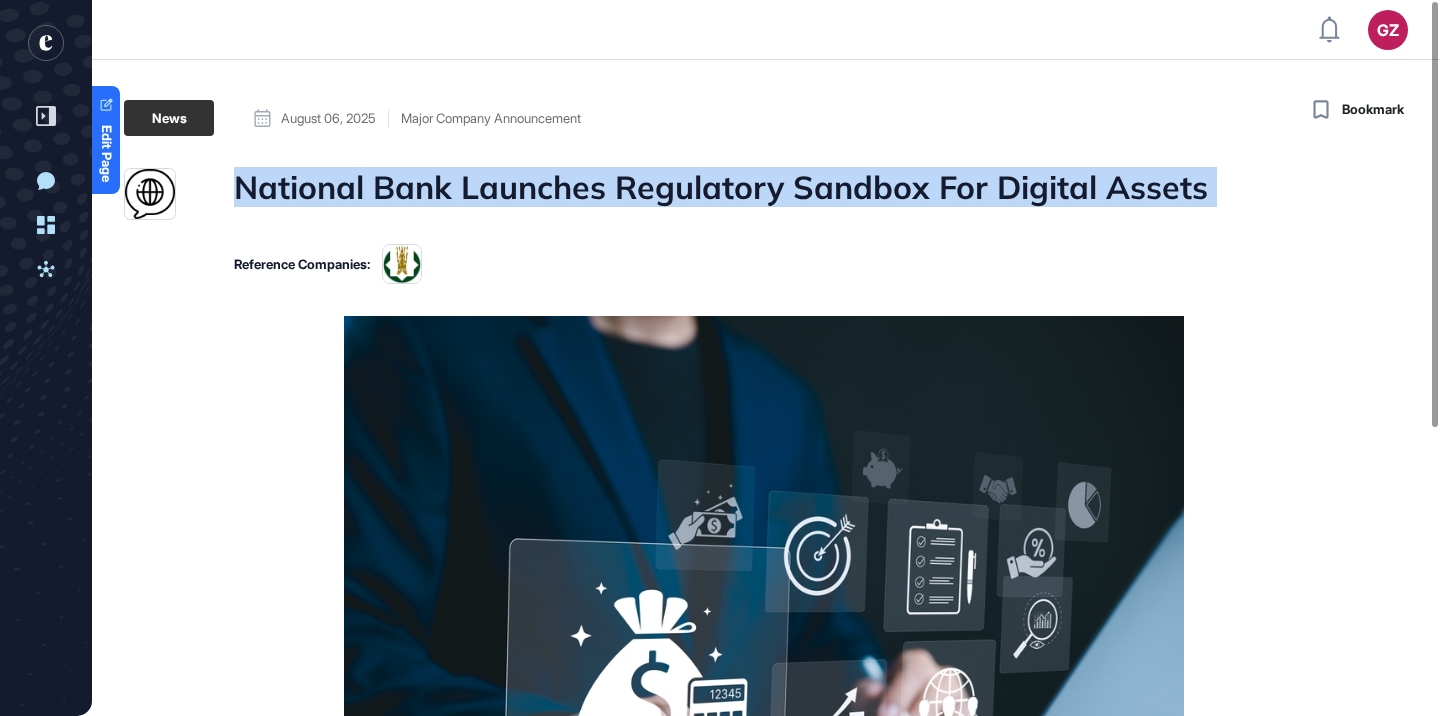 click on "National Bank Launches Regulatory Sandbox For Digital Assets" at bounding box center (721, 194) 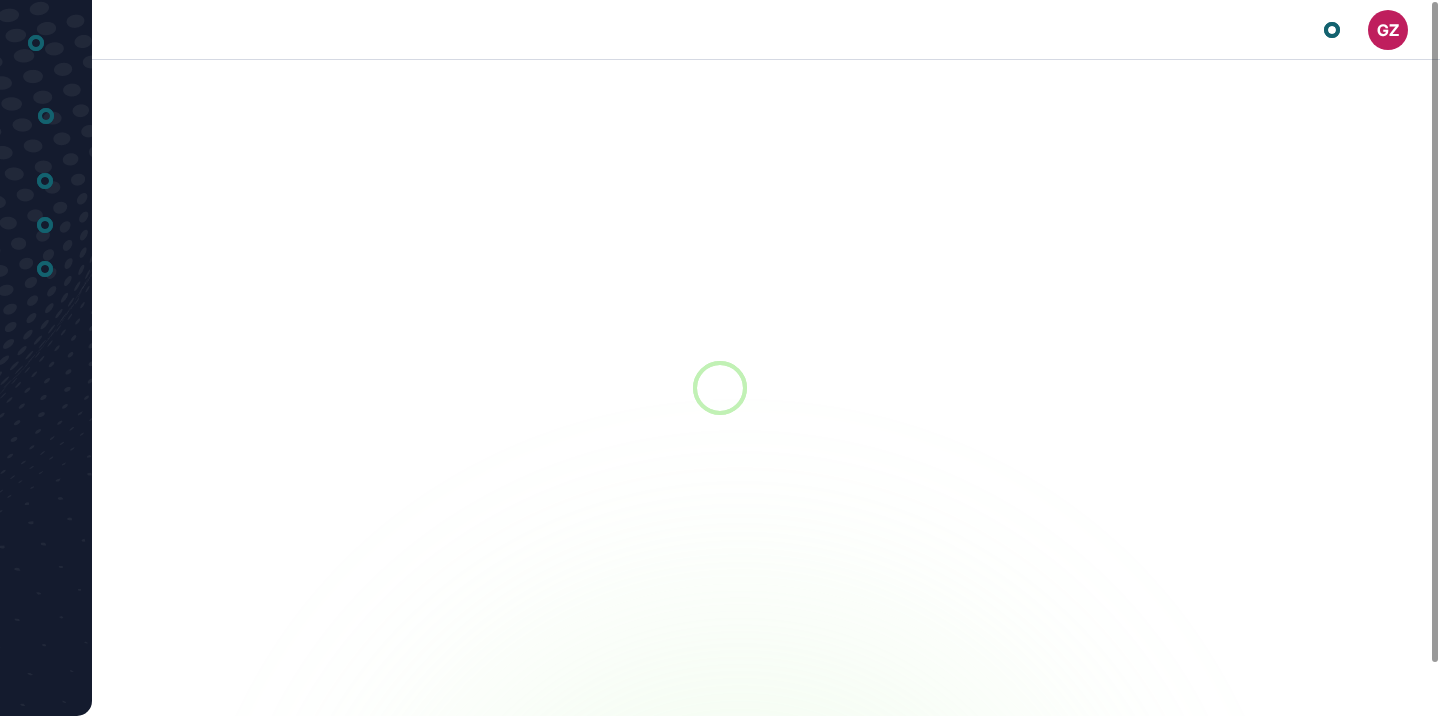 scroll, scrollTop: 0, scrollLeft: 0, axis: both 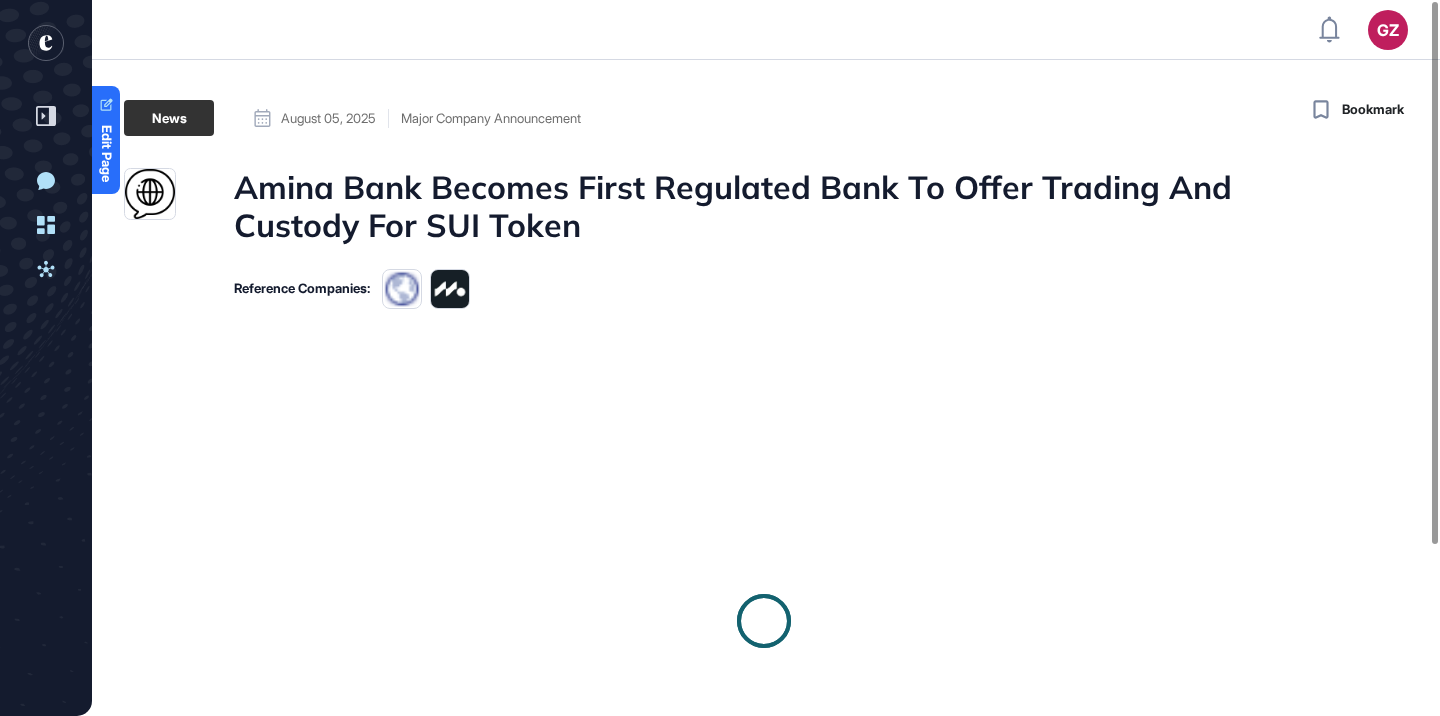 click on "Amina Bank Becomes First Regulated Bank To Offer Trading And Custody For SUI Token" at bounding box center [764, 206] 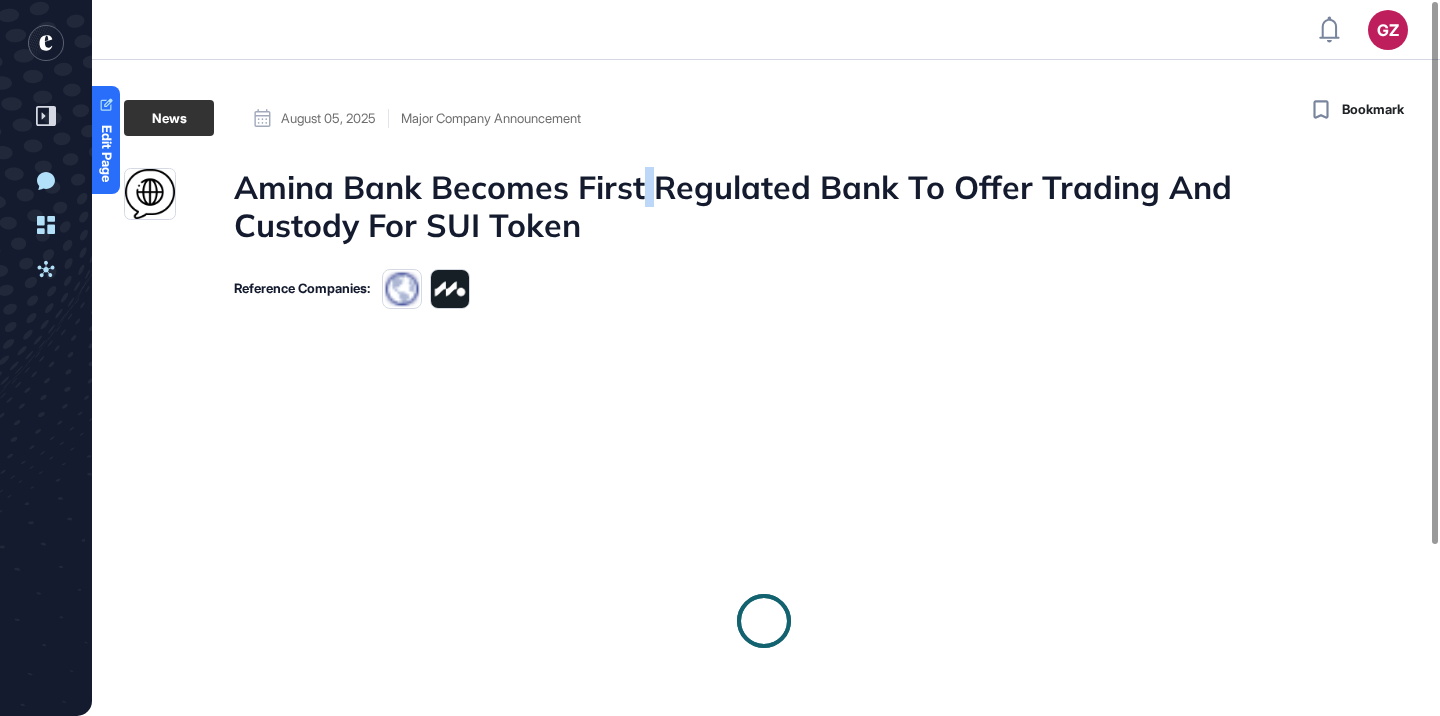 click on "Amina Bank Becomes First Regulated Bank To Offer Trading And Custody For SUI Token" at bounding box center (764, 206) 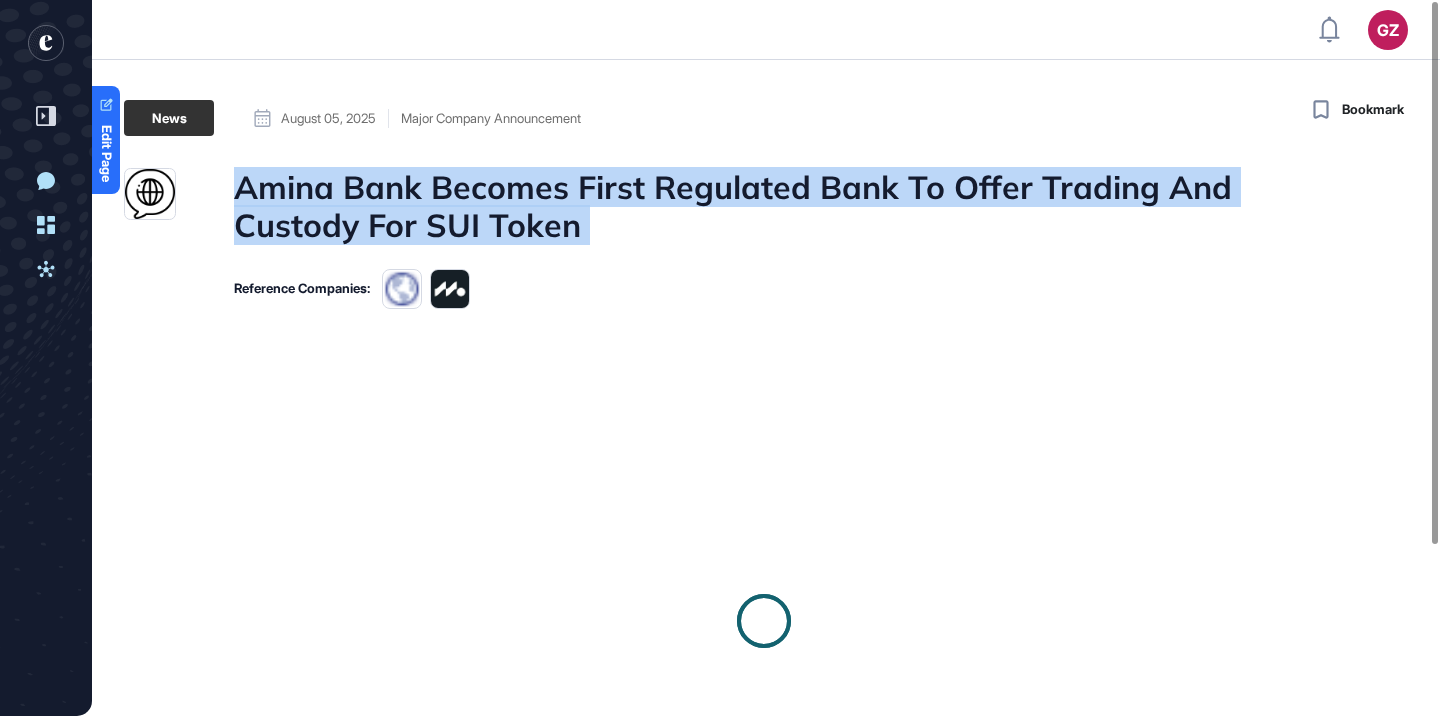 click on "Amina Bank Becomes First Regulated Bank To Offer Trading And Custody For SUI Token" at bounding box center [764, 206] 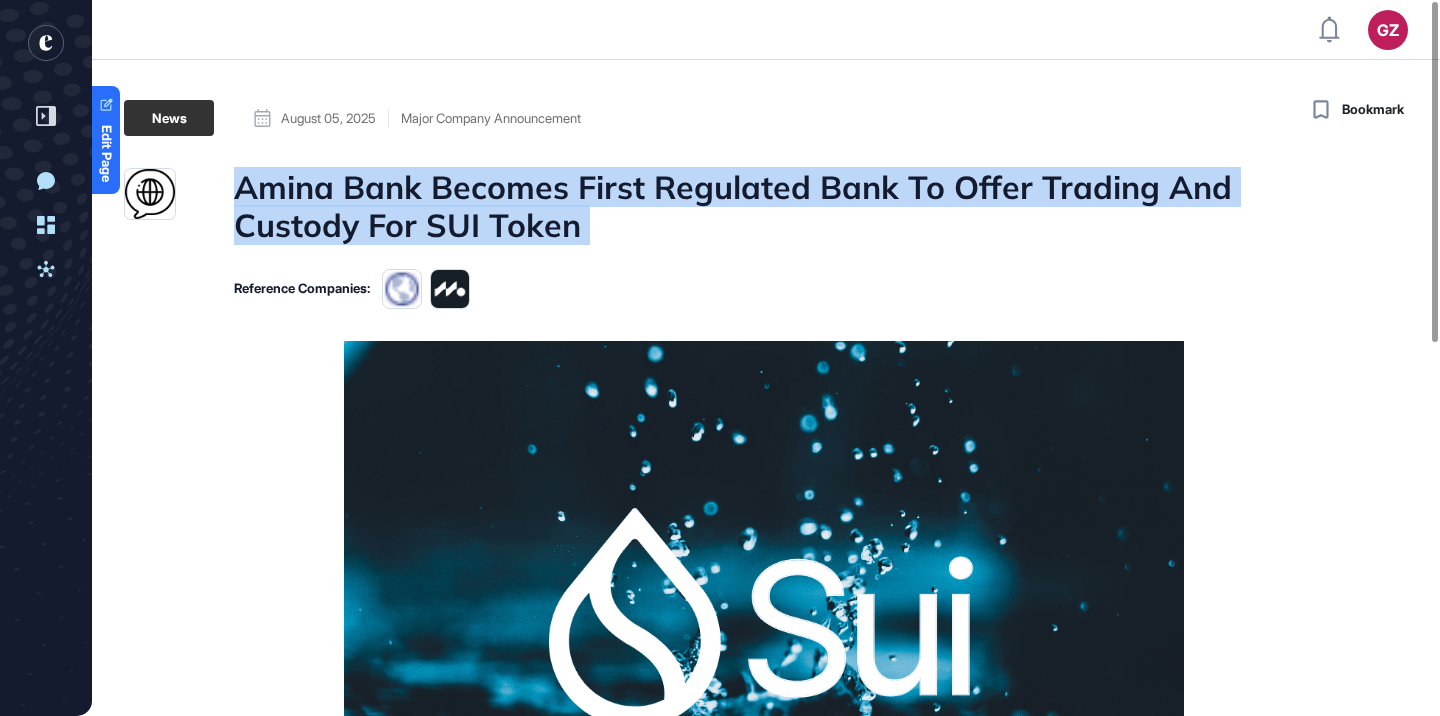 click on "Amina Bank Becomes First Regulated Bank To Offer Trading And Custody For SUI Token" at bounding box center [764, 206] 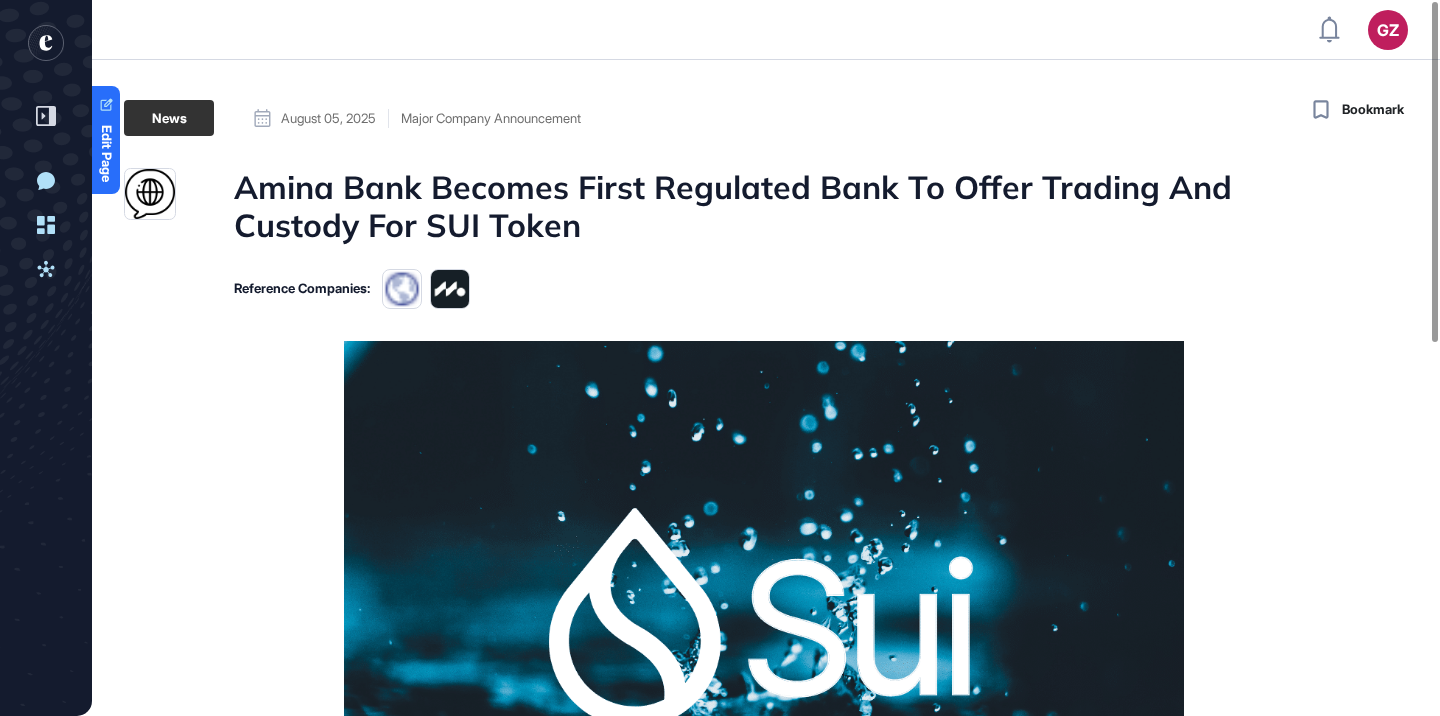 click on "Amina Bank Becomes First Regulated Bank To Offer Trading And Custody For SUI Token" at bounding box center [764, 206] 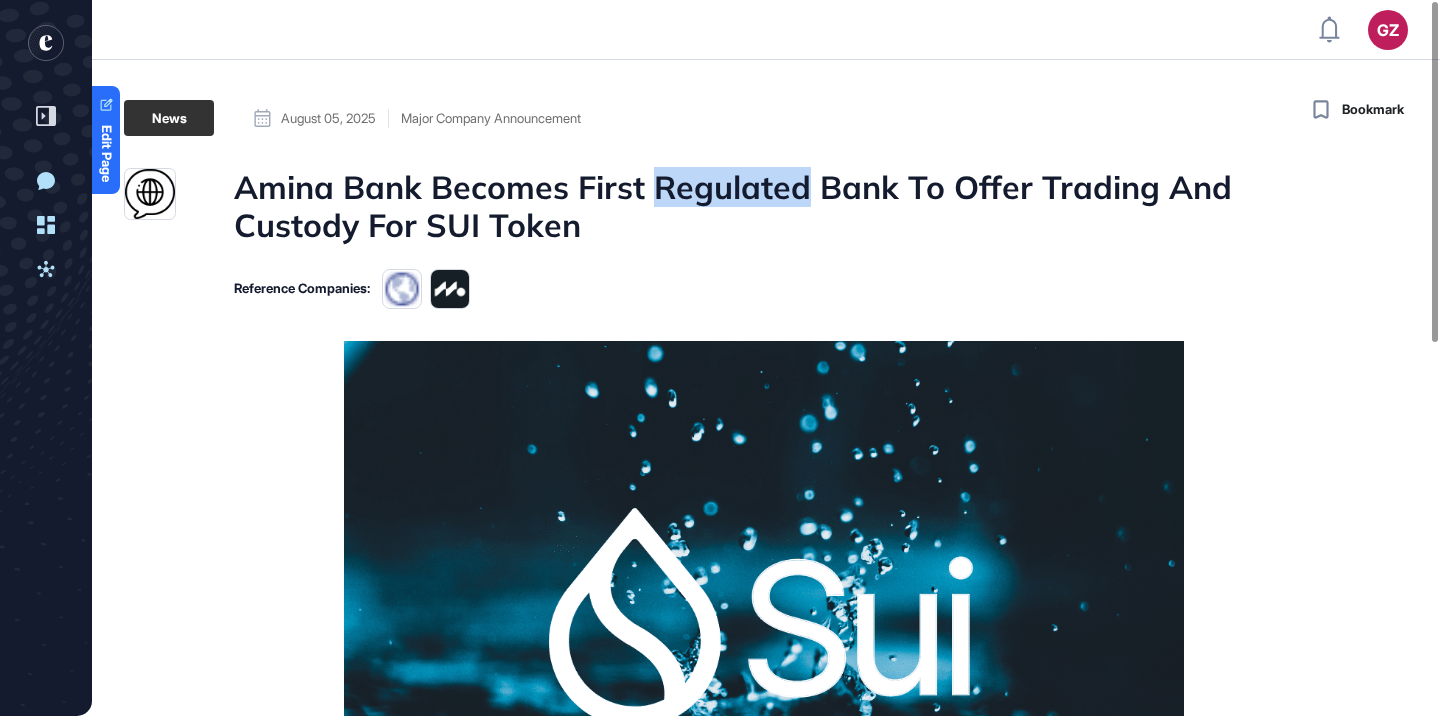 click on "Amina Bank Becomes First Regulated Bank To Offer Trading And Custody For SUI Token" at bounding box center [764, 206] 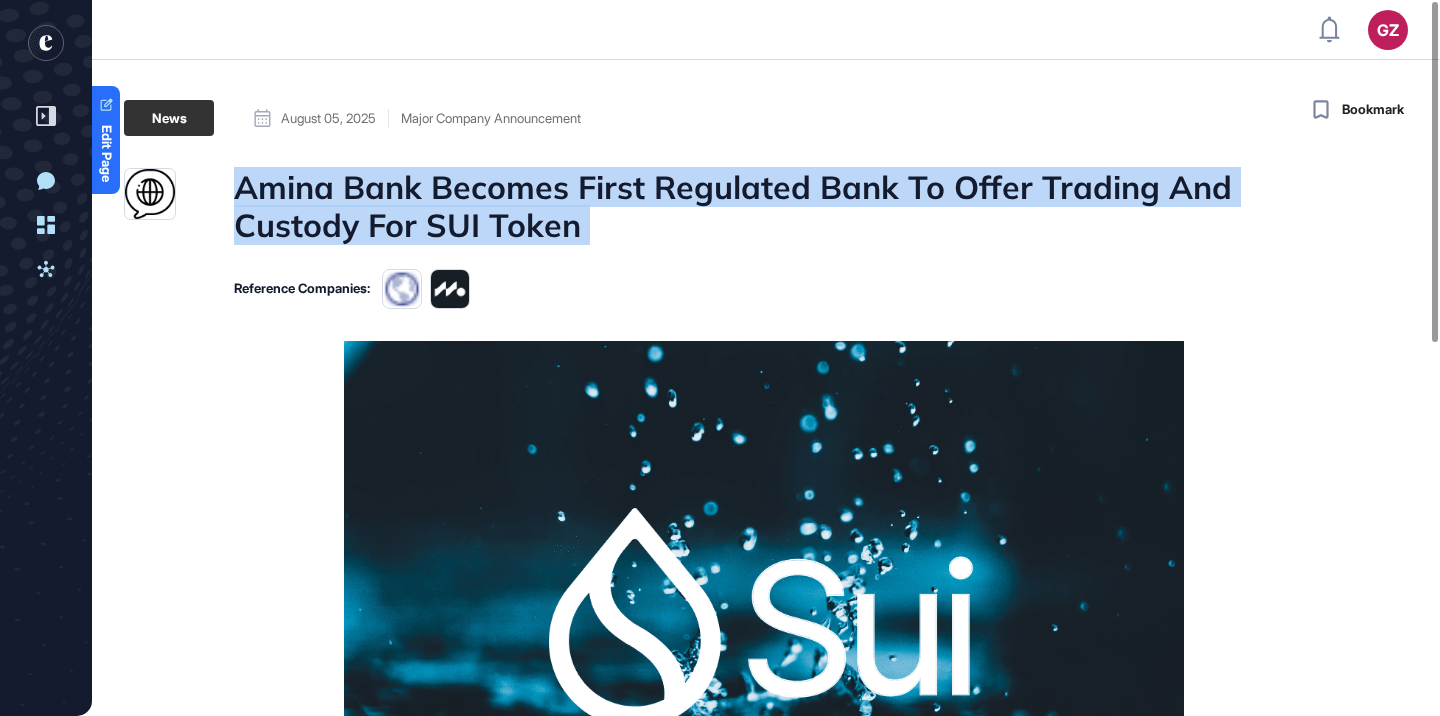 click on "Amina Bank Becomes First Regulated Bank To Offer Trading And Custody For SUI Token" at bounding box center (764, 206) 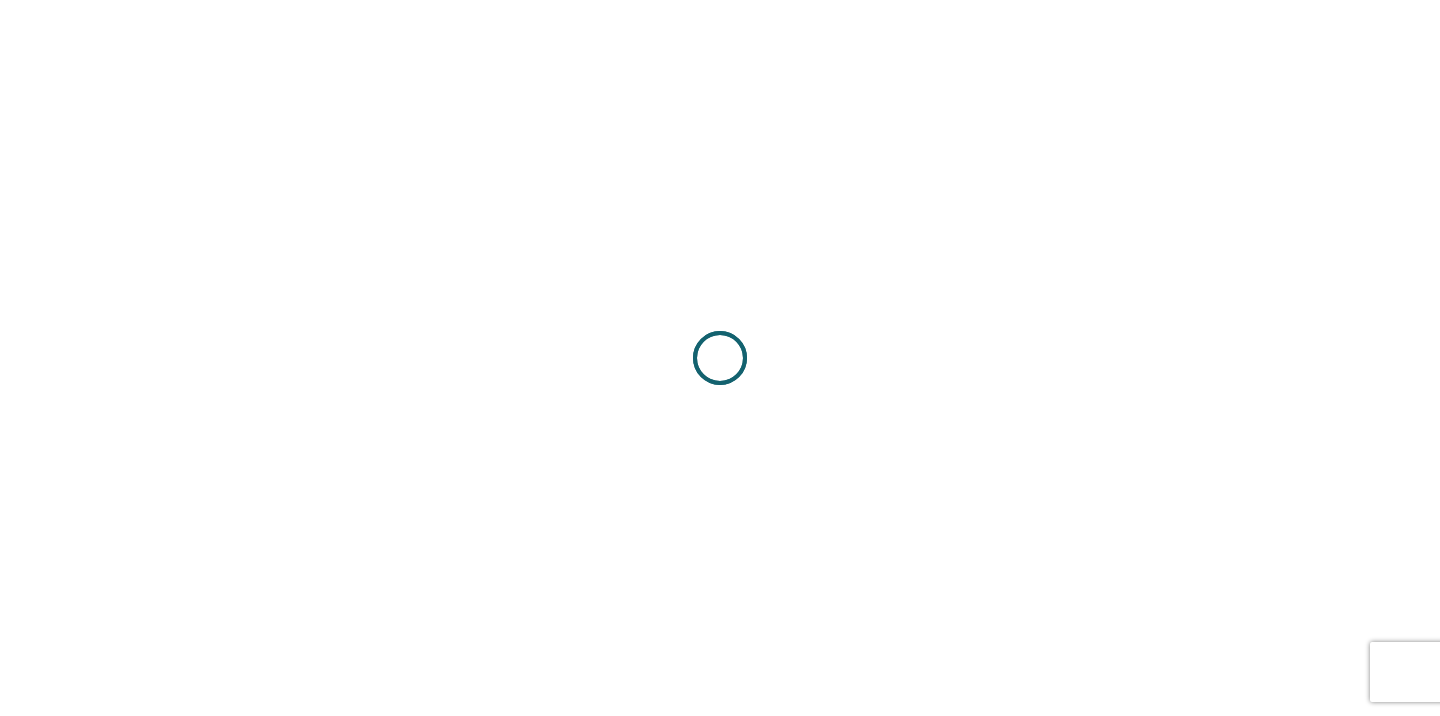 scroll, scrollTop: 0, scrollLeft: 0, axis: both 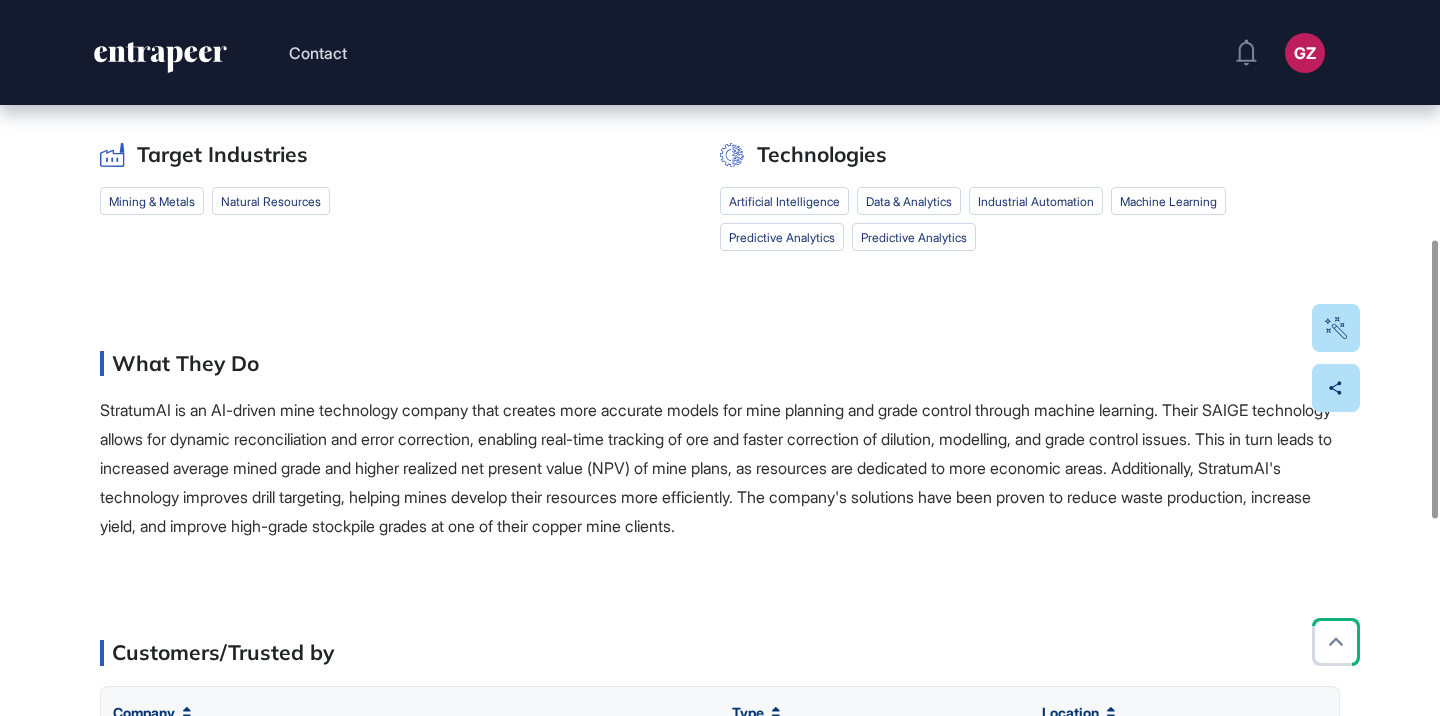 click on "Use Cases & Research" at bounding box center (278, 52) 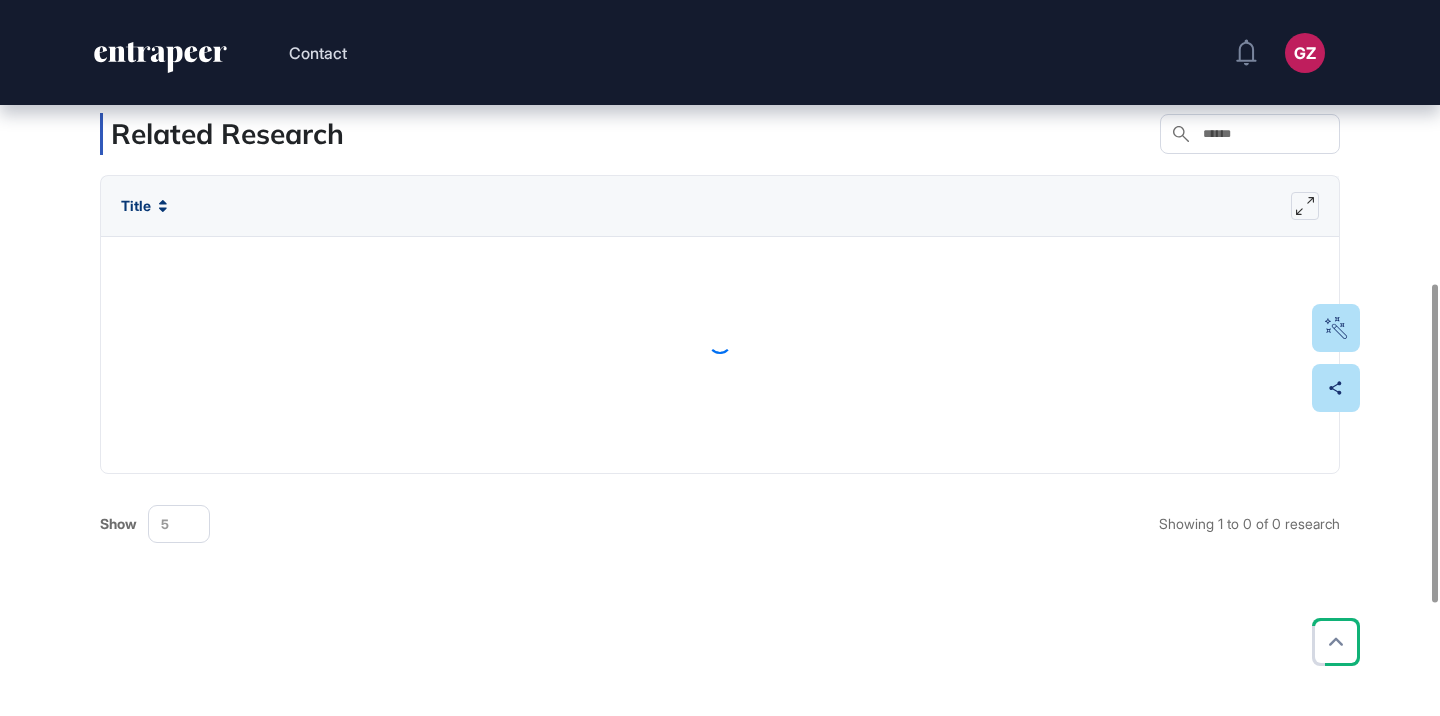 scroll, scrollTop: 650, scrollLeft: 0, axis: vertical 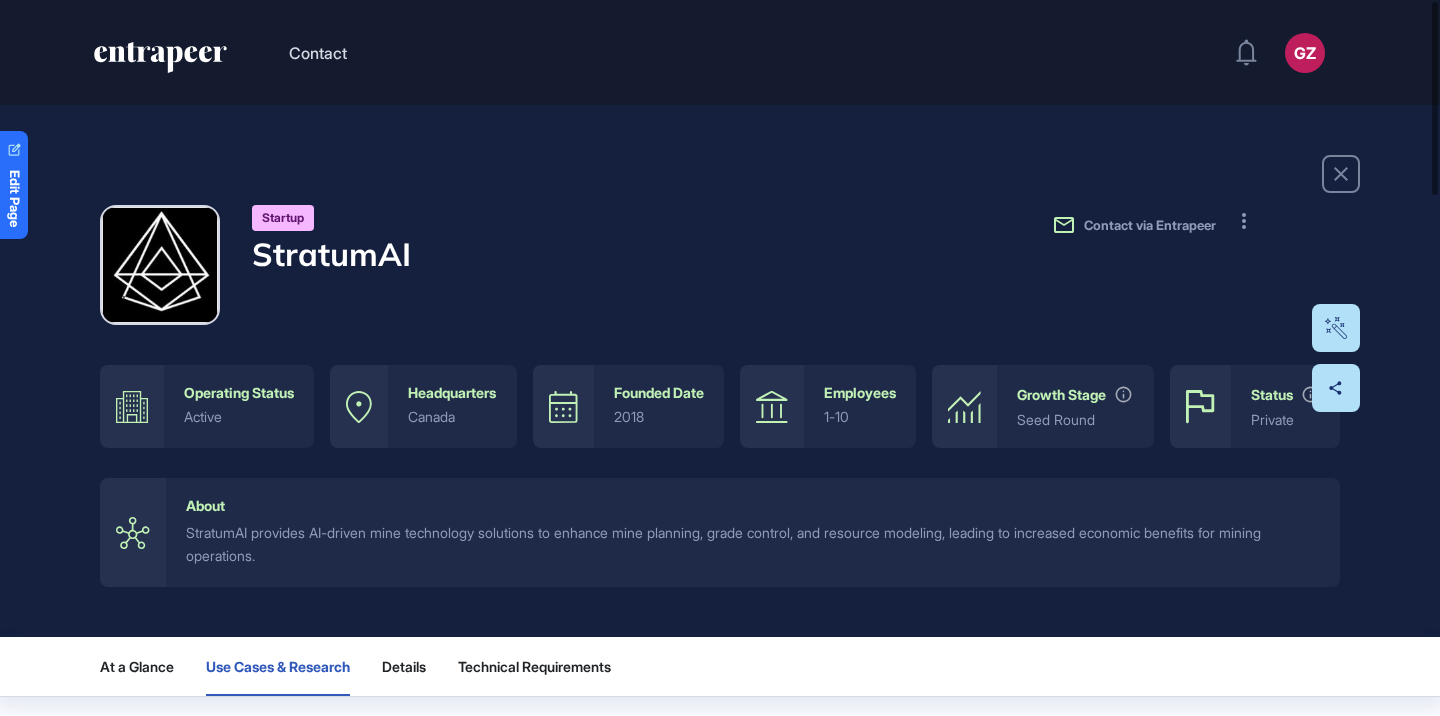 click 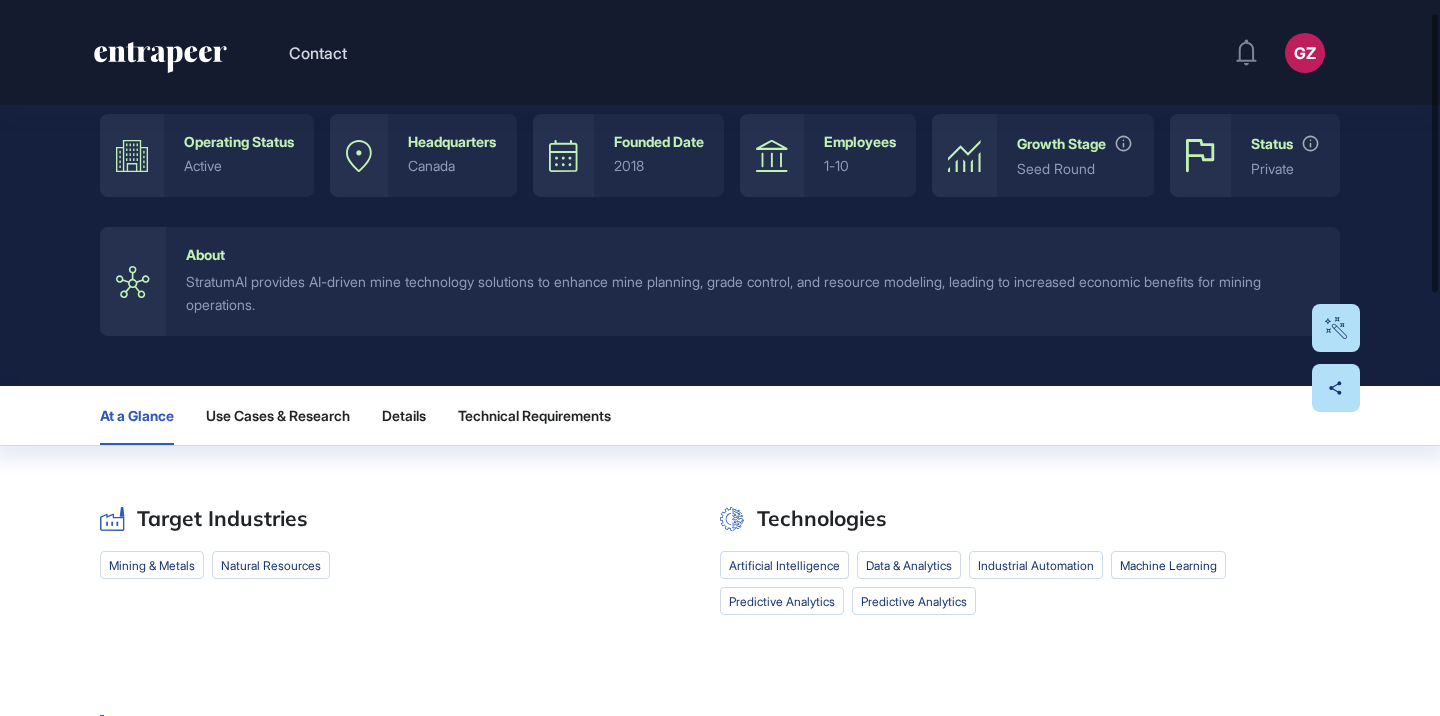 scroll, scrollTop: 0, scrollLeft: 0, axis: both 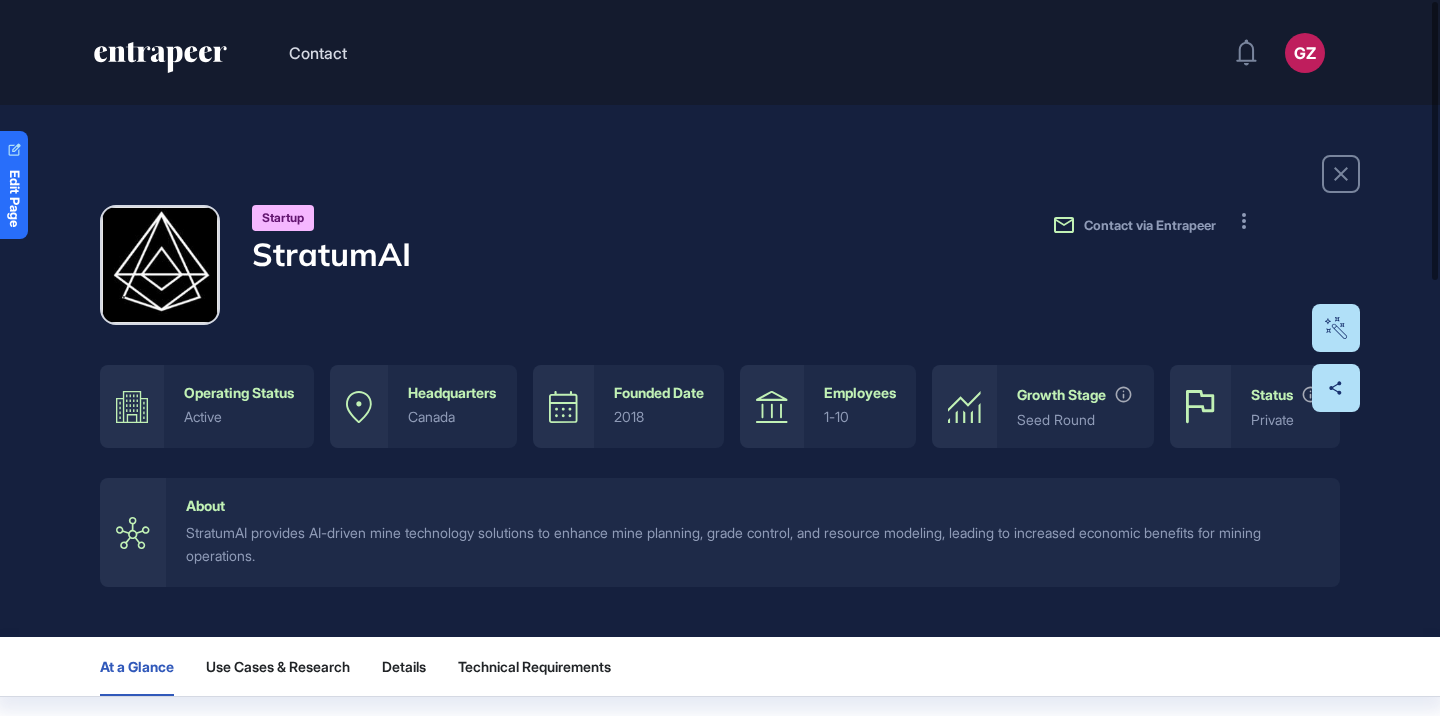 click on "StratumAI" at bounding box center (331, 254) 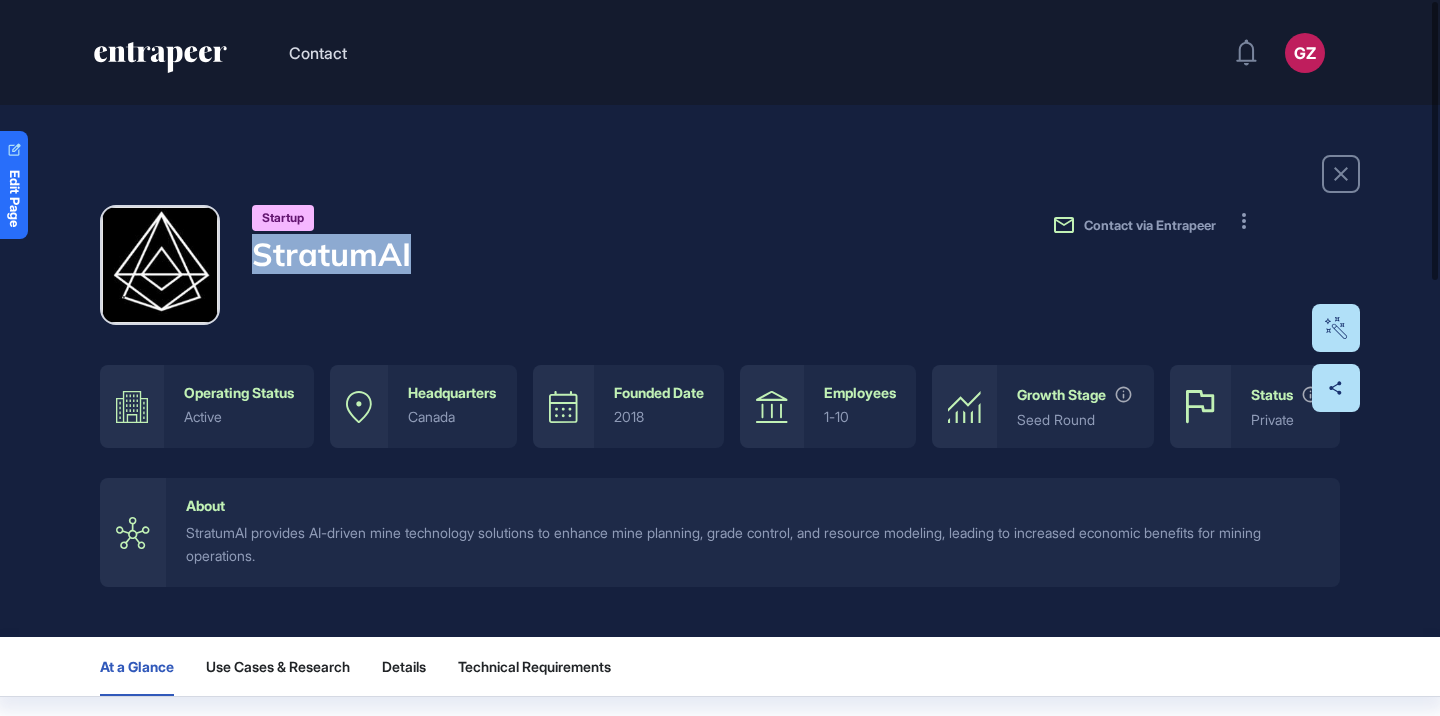 click on "StratumAI" at bounding box center [331, 254] 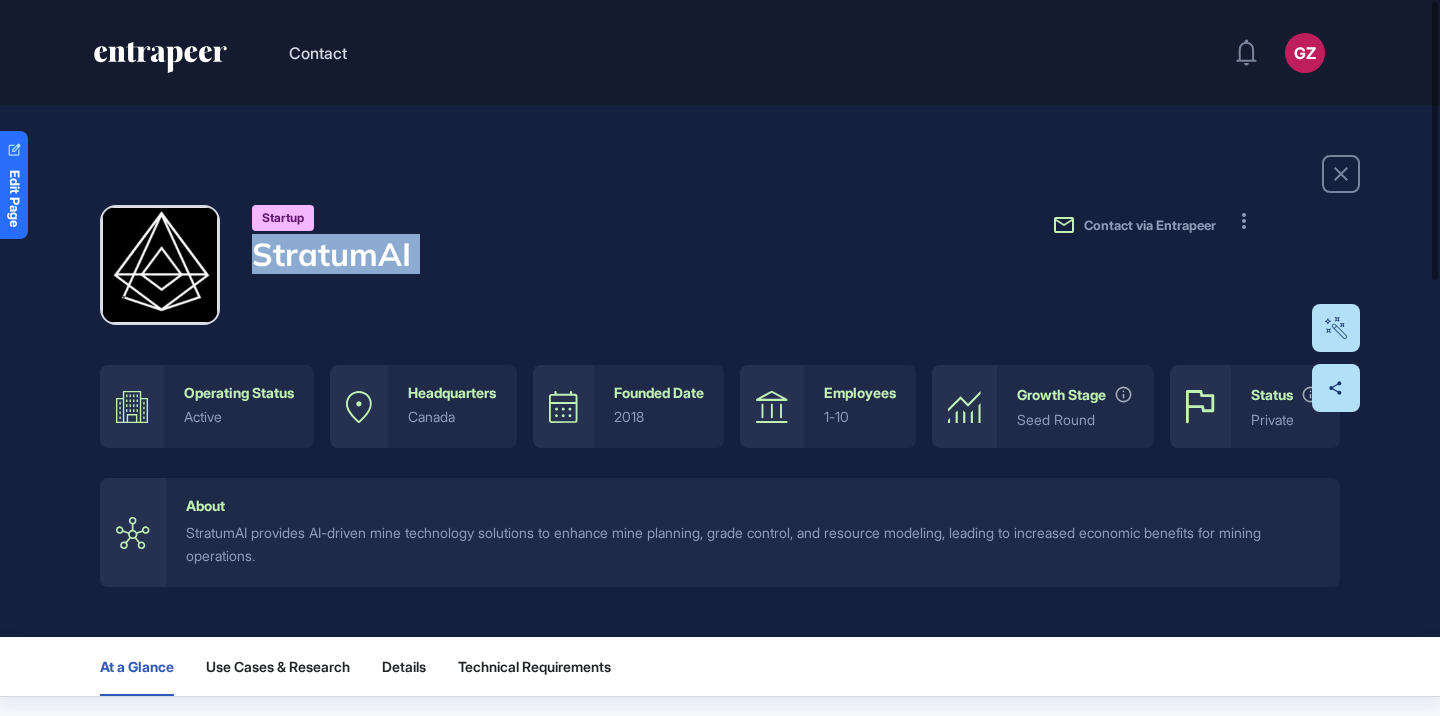 click on "StratumAI" at bounding box center (331, 254) 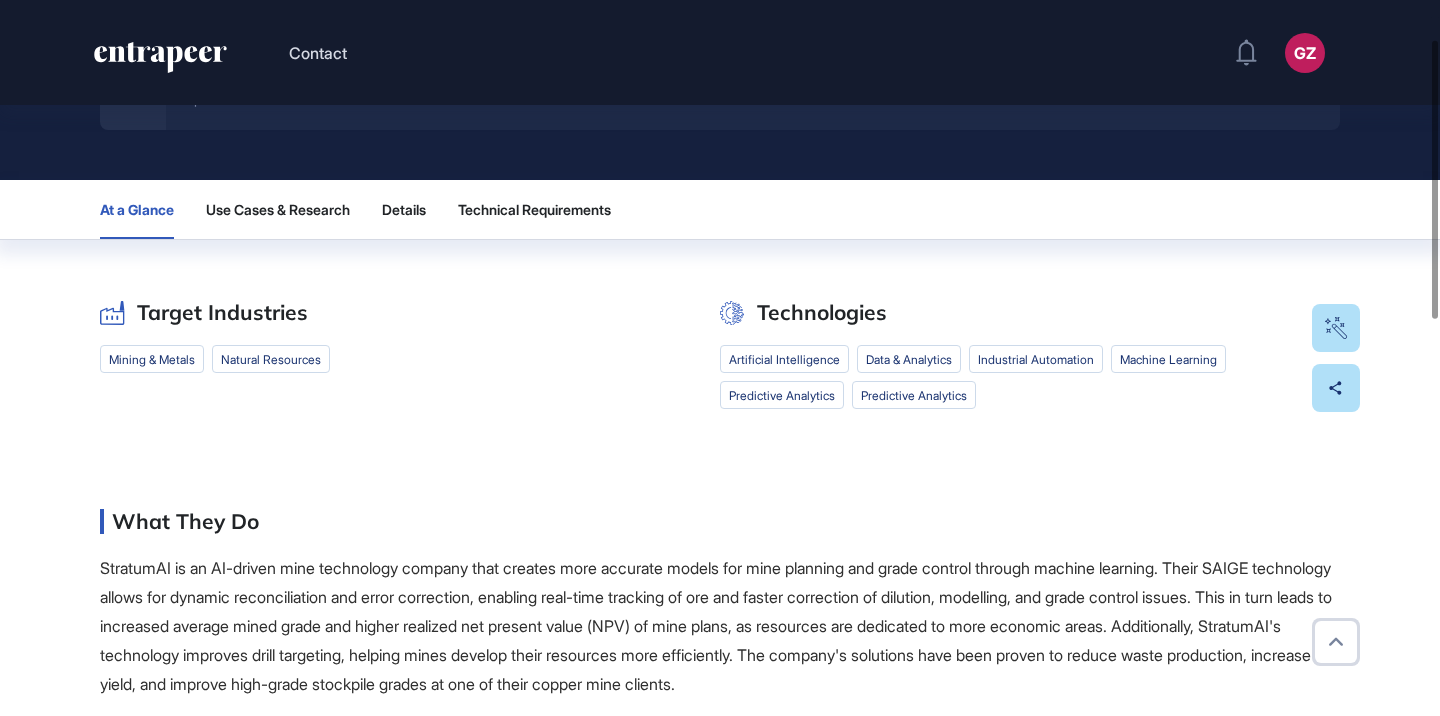scroll, scrollTop: 630, scrollLeft: 0, axis: vertical 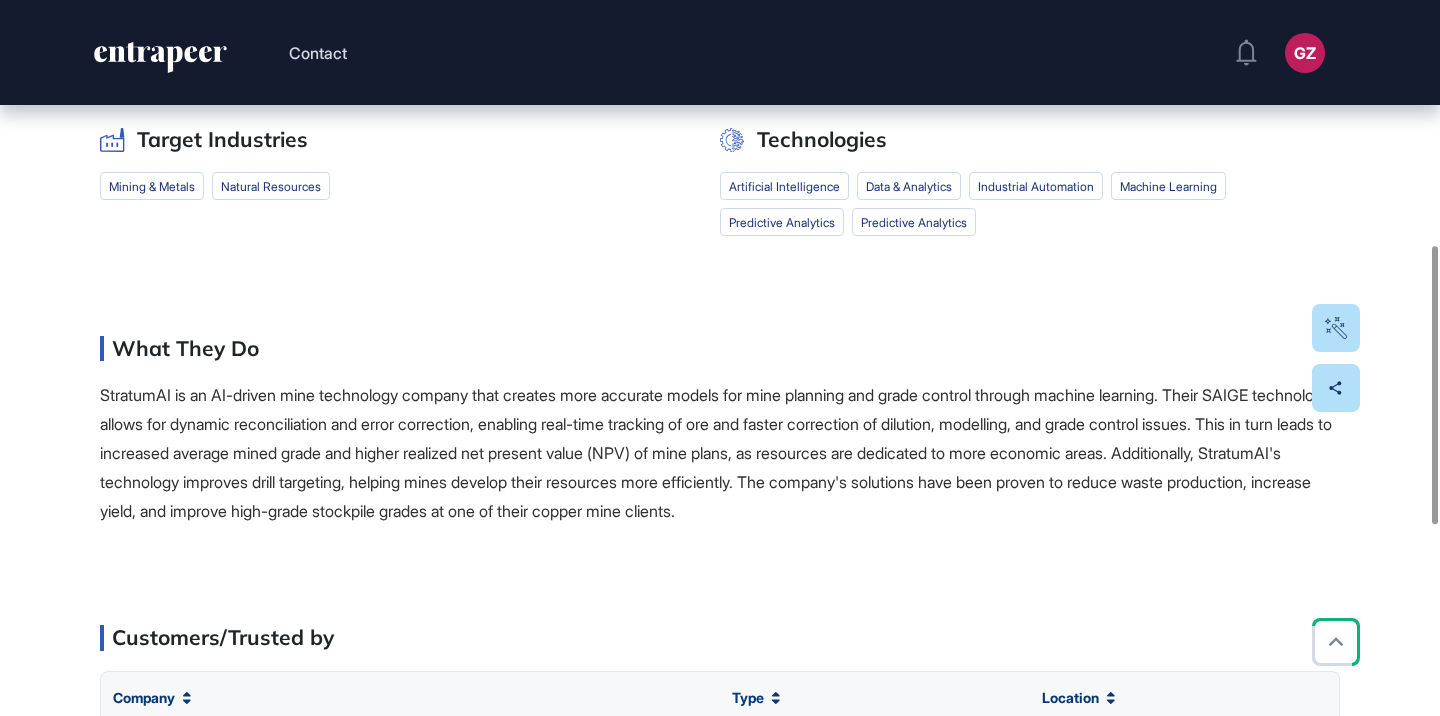 click on "Use Cases & Research" at bounding box center [278, 37] 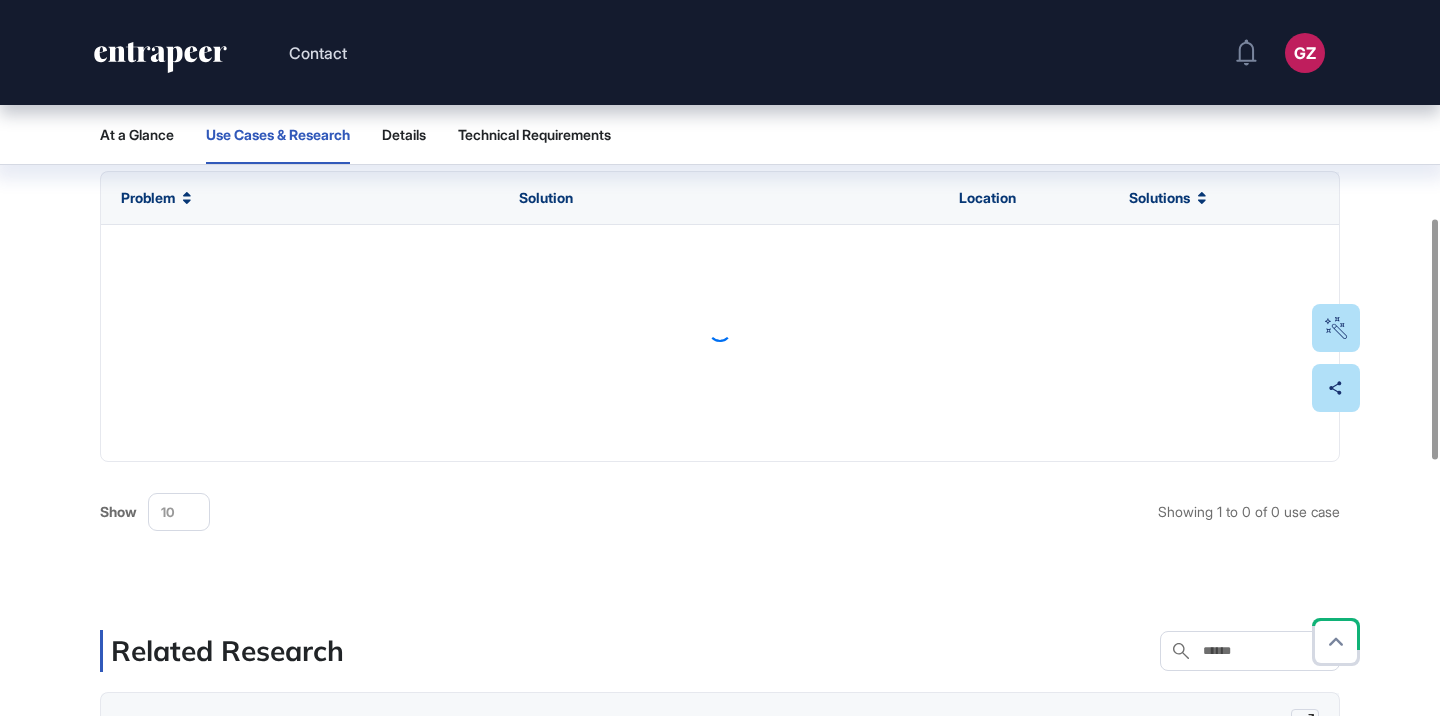 scroll, scrollTop: 650, scrollLeft: 0, axis: vertical 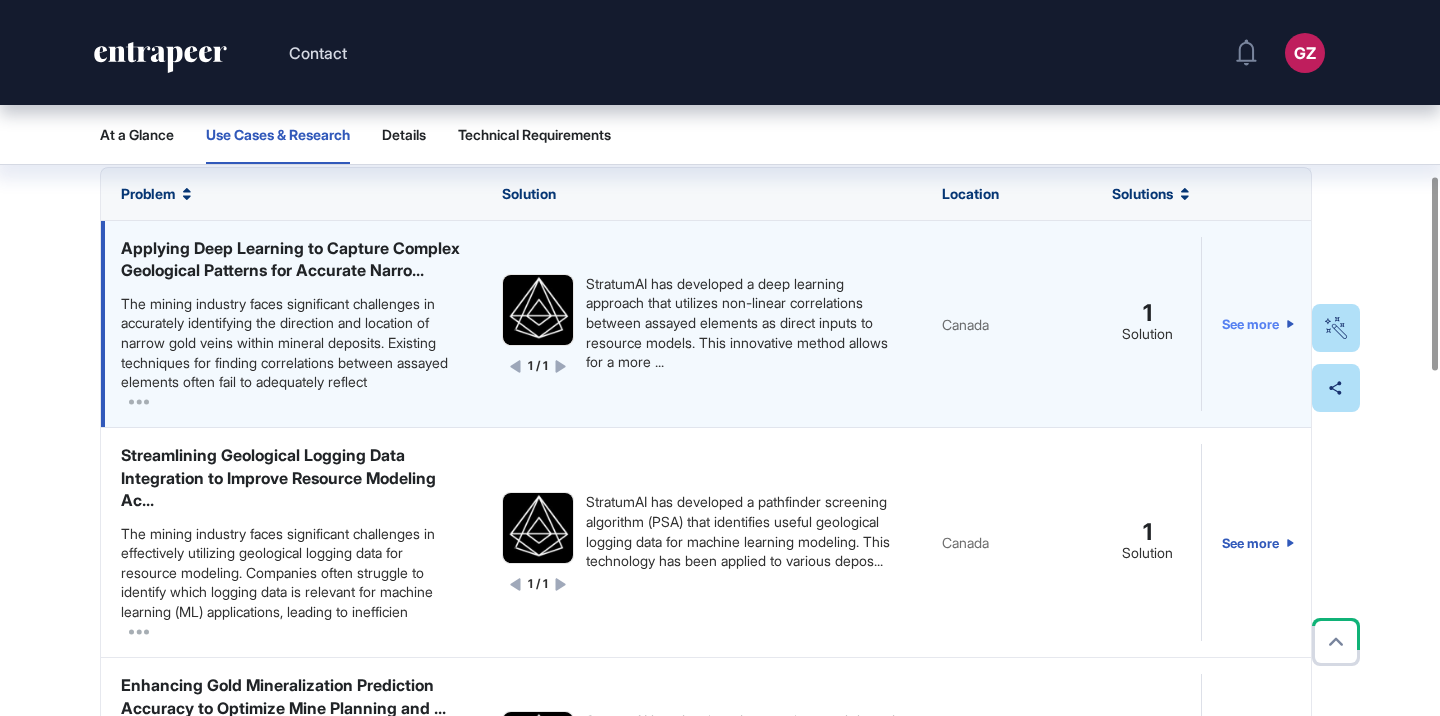 click on "See more" at bounding box center (1258, 324) 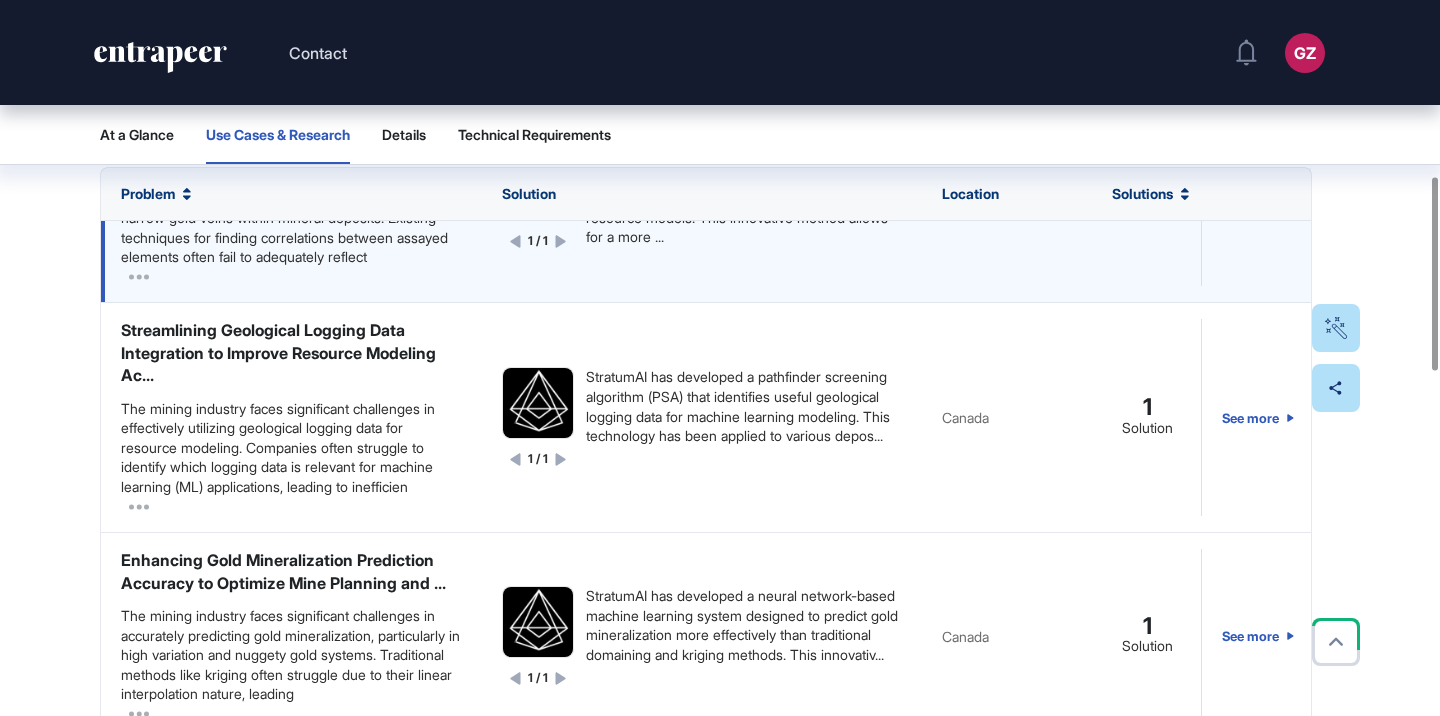 scroll, scrollTop: 141, scrollLeft: 0, axis: vertical 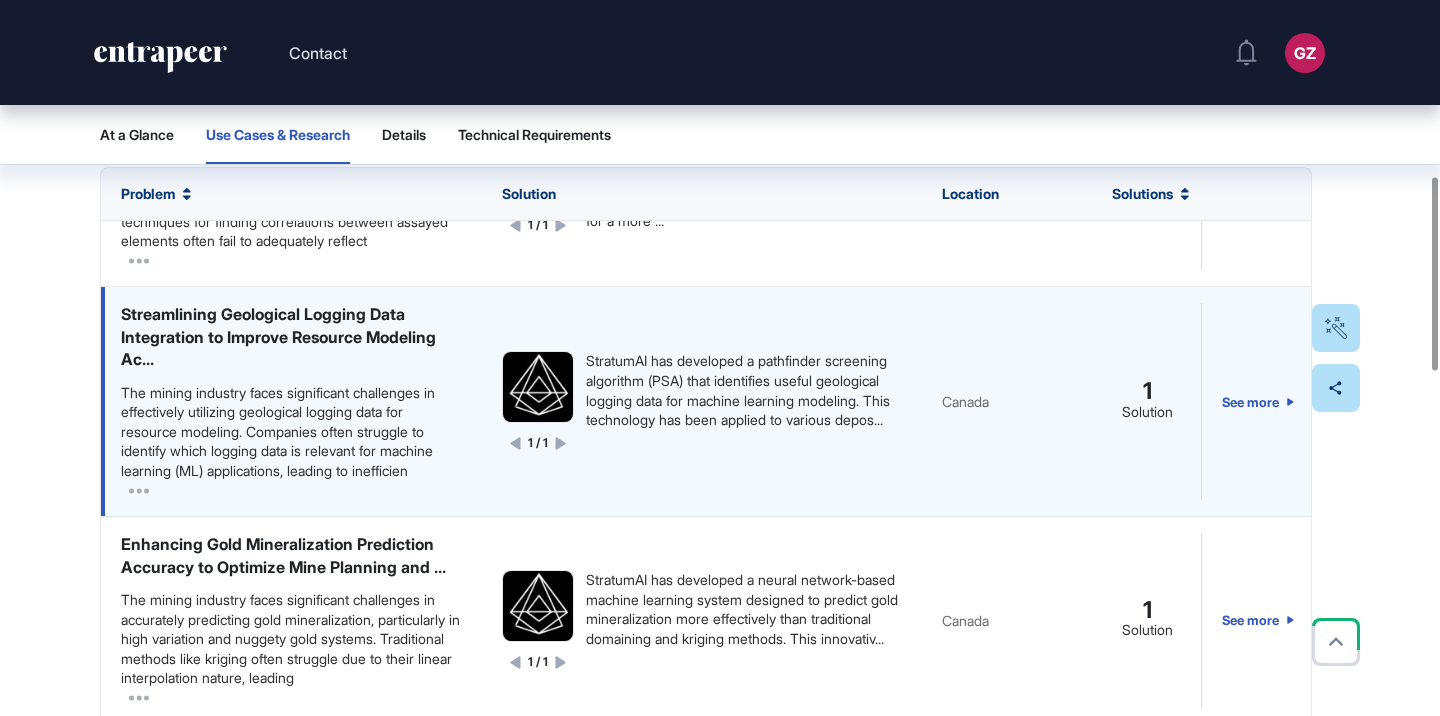 click on "The mining industry faces significant challenges in effectively utilizing geological logging data for resource modeling. Companies often struggle to identify which logging data is relevant for machine learning (ML) applications, leading to inefficien" at bounding box center (291, 432) 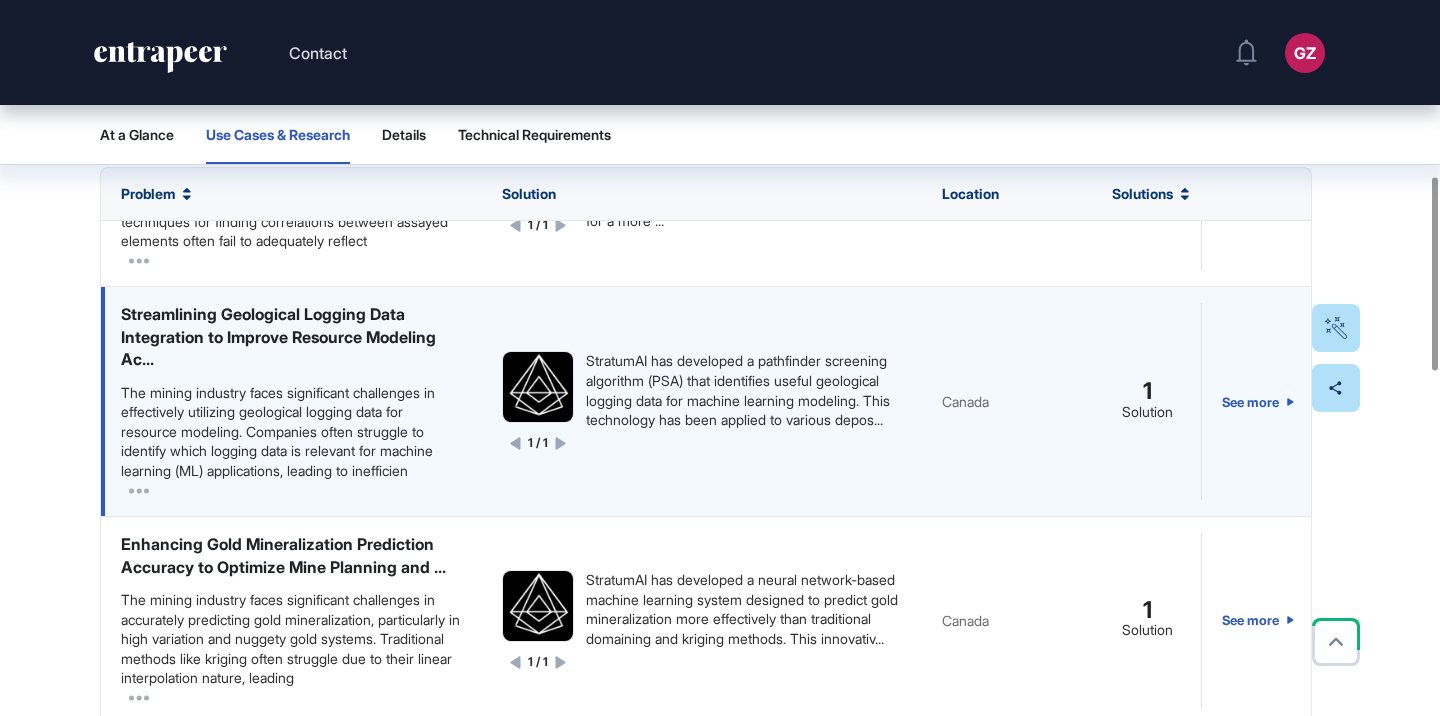 click on "The mining industry faces significant challenges in effectively utilizing geological logging data for resource modeling. Companies often struggle to identify which logging data is relevant for machine learning (ML) applications, leading to inefficien" at bounding box center (291, 432) 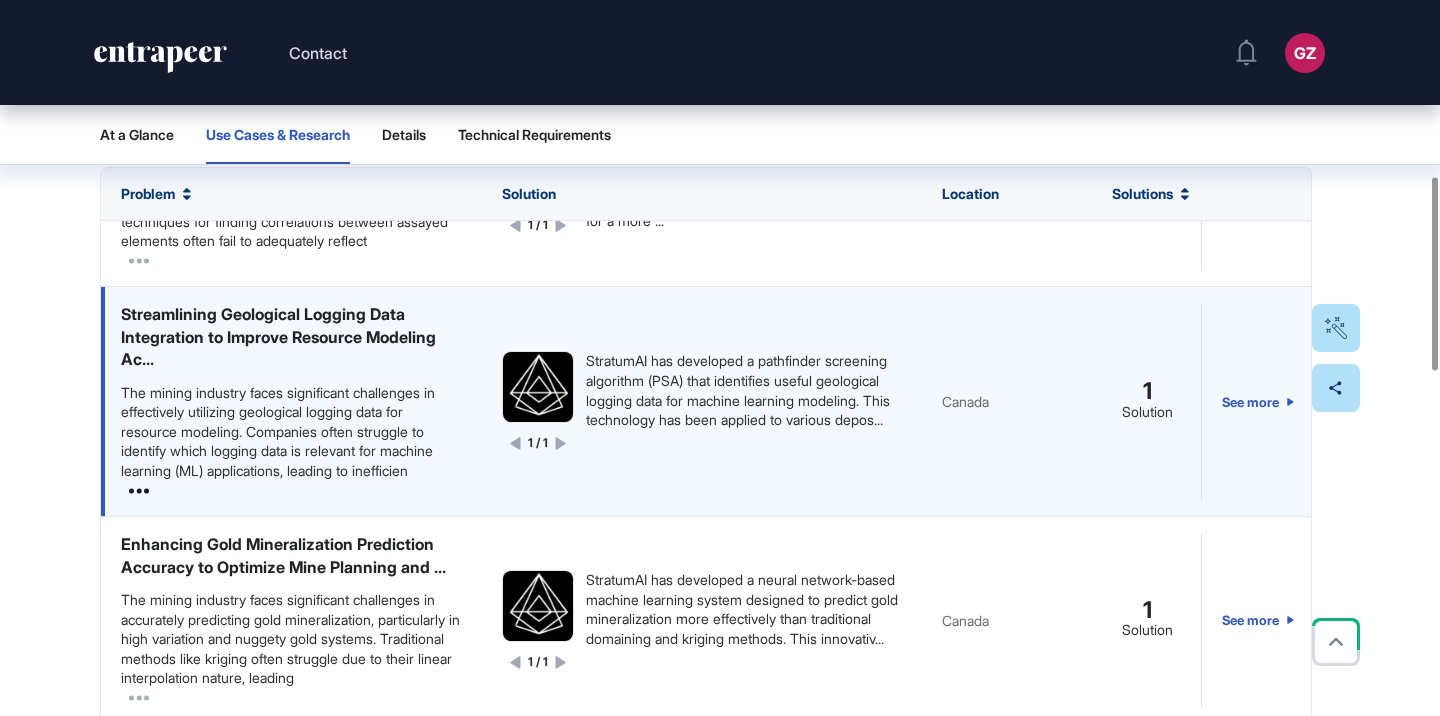 click 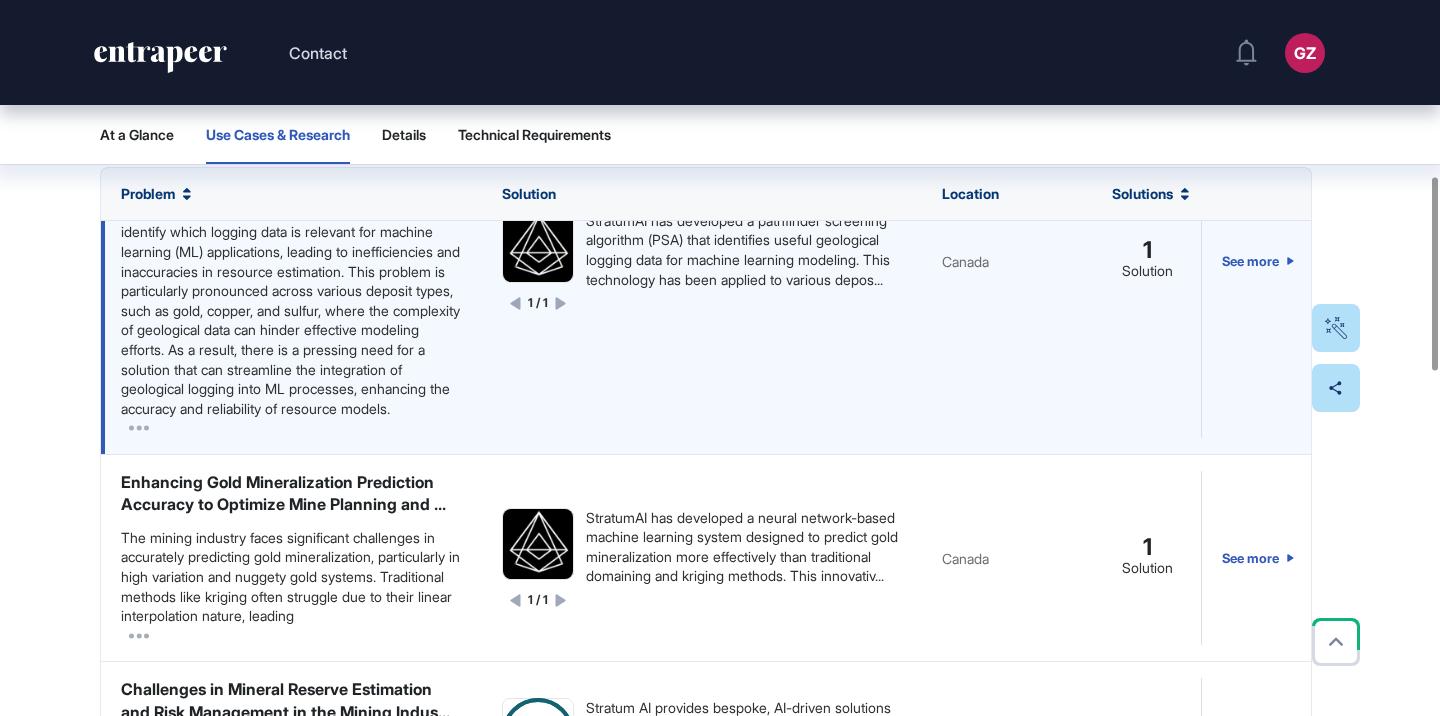 scroll, scrollTop: 355, scrollLeft: 0, axis: vertical 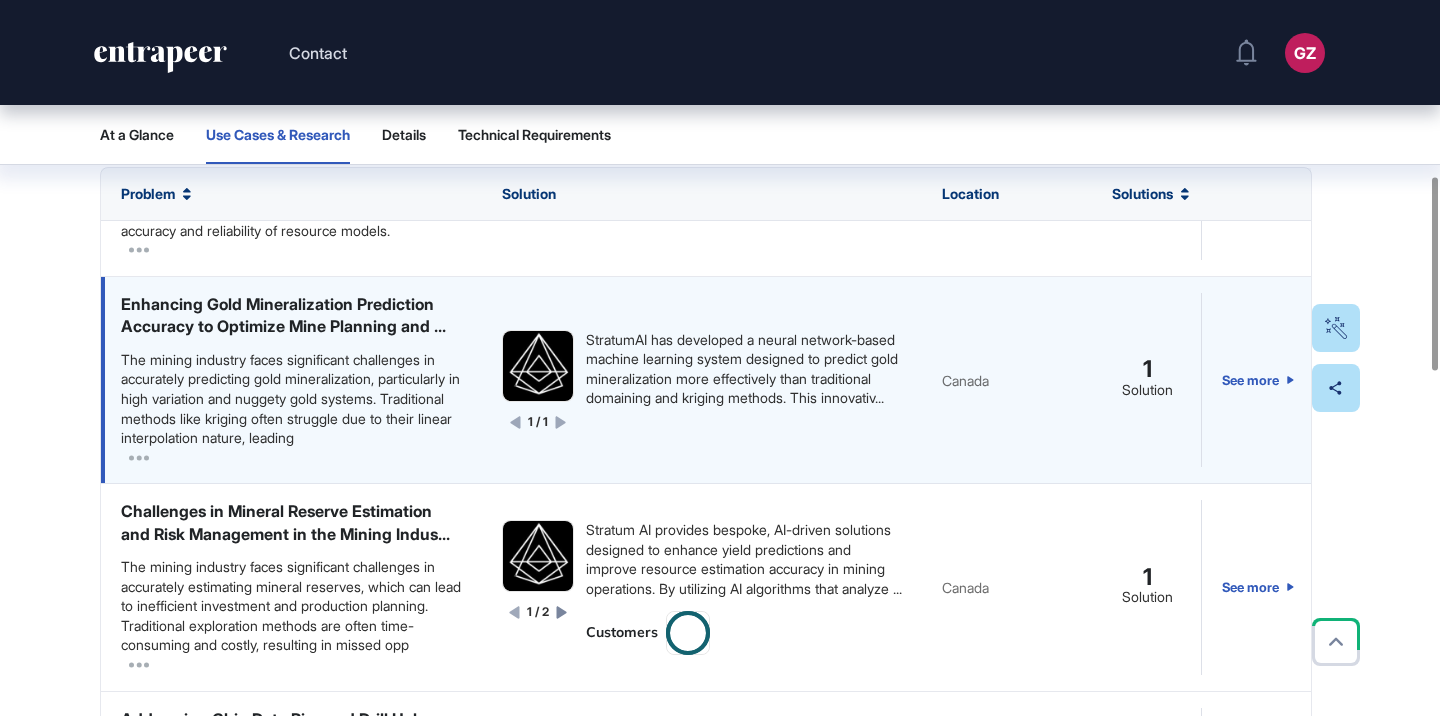 click on "The mining industry faces significant challenges in accurately predicting gold mineralization, particularly in high variation and nuggety gold systems. Traditional methods like kriging often struggle due to their linear interpolation nature, leading" at bounding box center (291, 399) 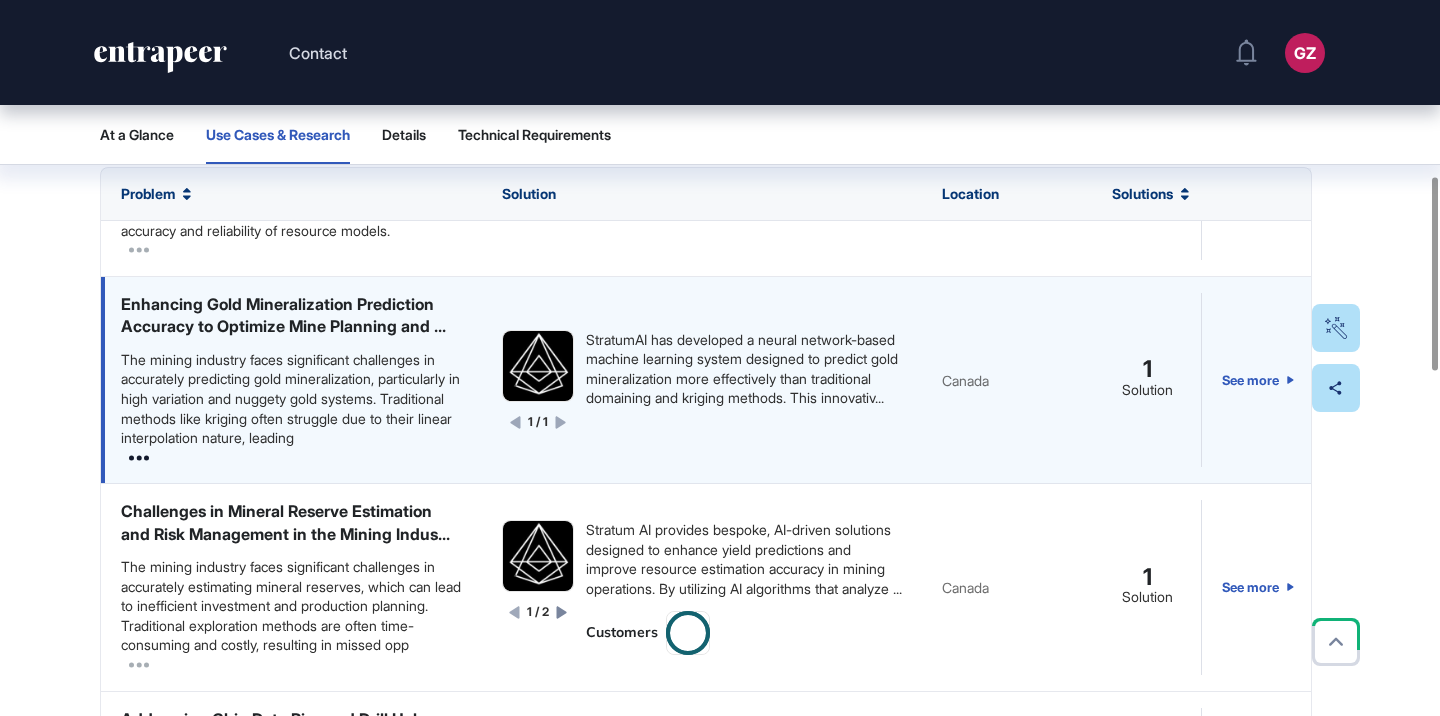 click 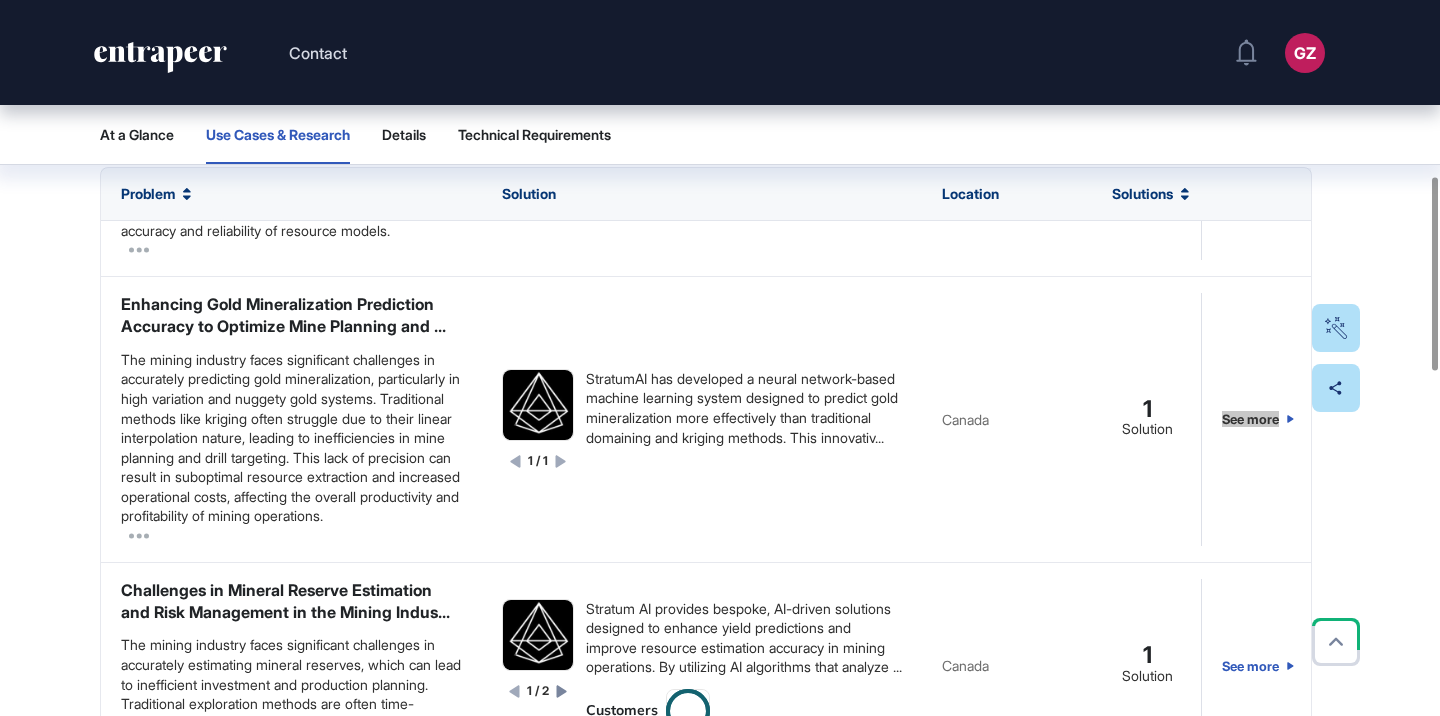 drag, startPoint x: 1262, startPoint y: 582, endPoint x: 910, endPoint y: 5, distance: 675.8942 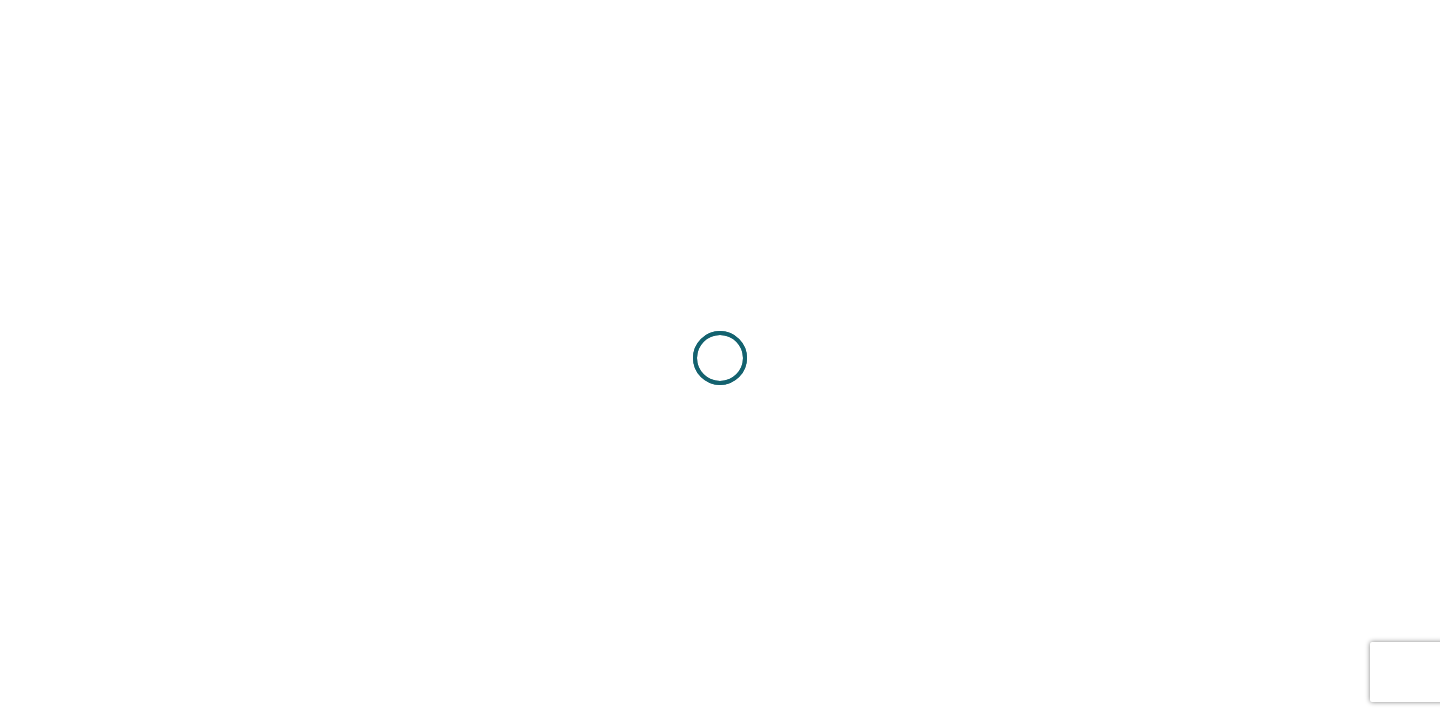 scroll, scrollTop: 0, scrollLeft: 0, axis: both 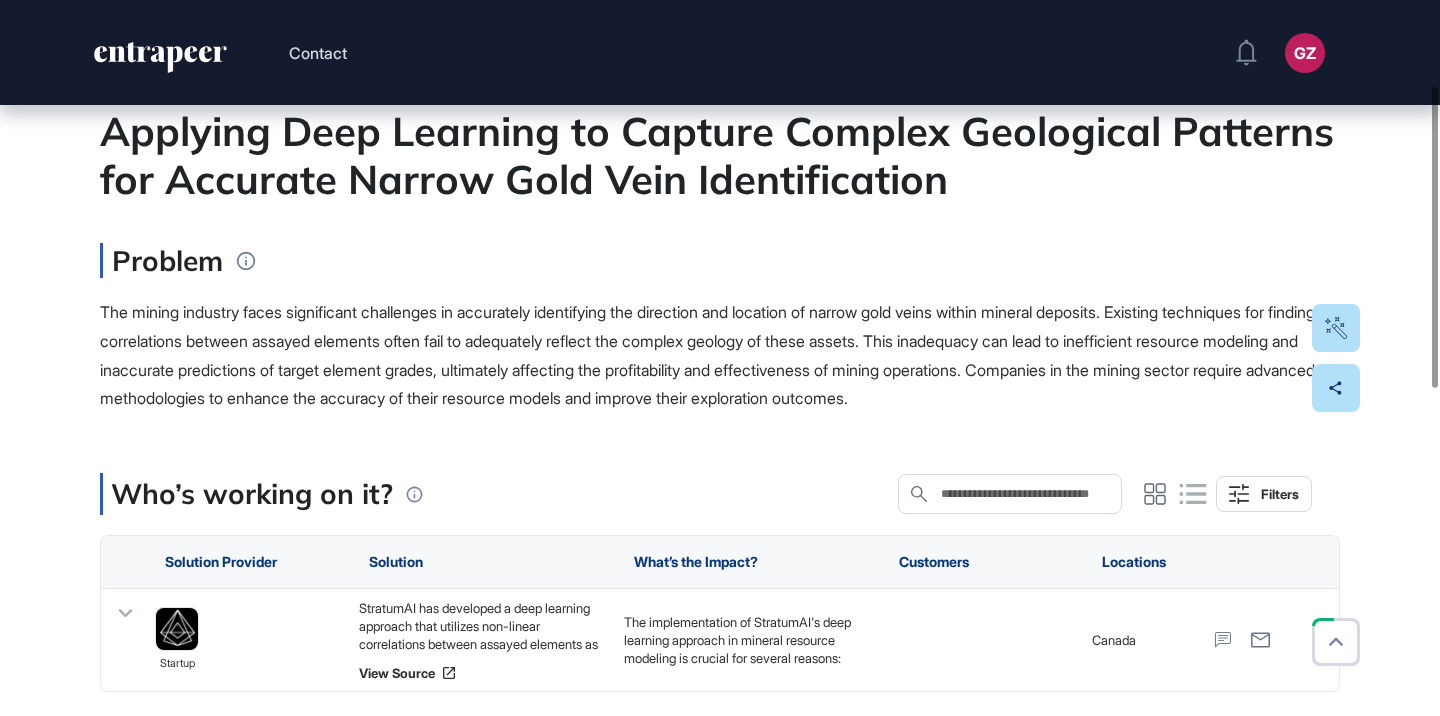click on "The mining industry faces significant challenges in accurately identifying the direction and location of narrow gold veins within mineral deposits. Existing techniques for finding correlations between assayed elements often fail to adequately reflect the complex geology of these assets. This inadequacy can lead to inefficient resource modeling and inaccurate predictions of target element grades, ultimately affecting the profitability and effectiveness of mining operations. Companies in the mining sector require advanced methodologies to enhance the accuracy of their resource models and improve their exploration outcomes." at bounding box center (720, 355) 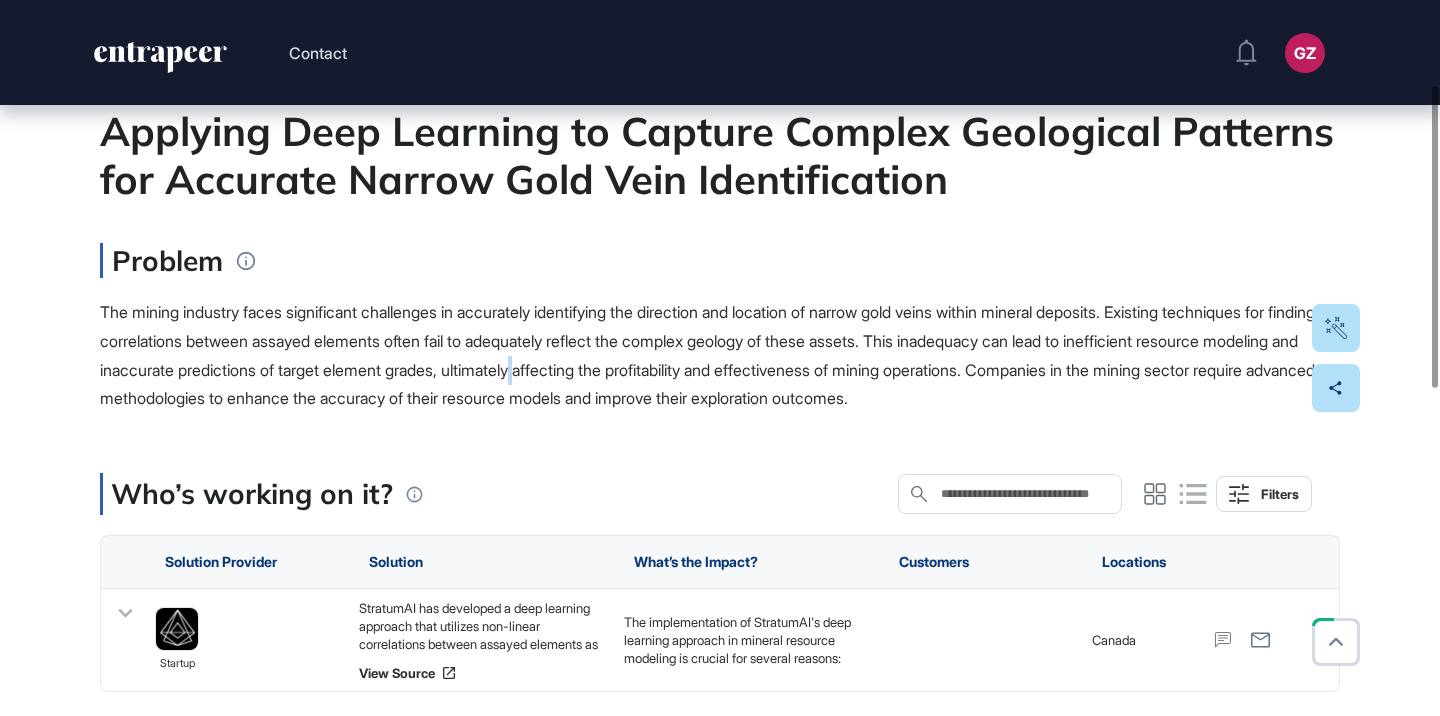click on "The mining industry faces significant challenges in accurately identifying the direction and location of narrow gold veins within mineral deposits. Existing techniques for finding correlations between assayed elements often fail to adequately reflect the complex geology of these assets. This inadequacy can lead to inefficient resource modeling and inaccurate predictions of target element grades, ultimately affecting the profitability and effectiveness of mining operations. Companies in the mining sector require advanced methodologies to enhance the accuracy of their resource models and improve their exploration outcomes." at bounding box center [720, 355] 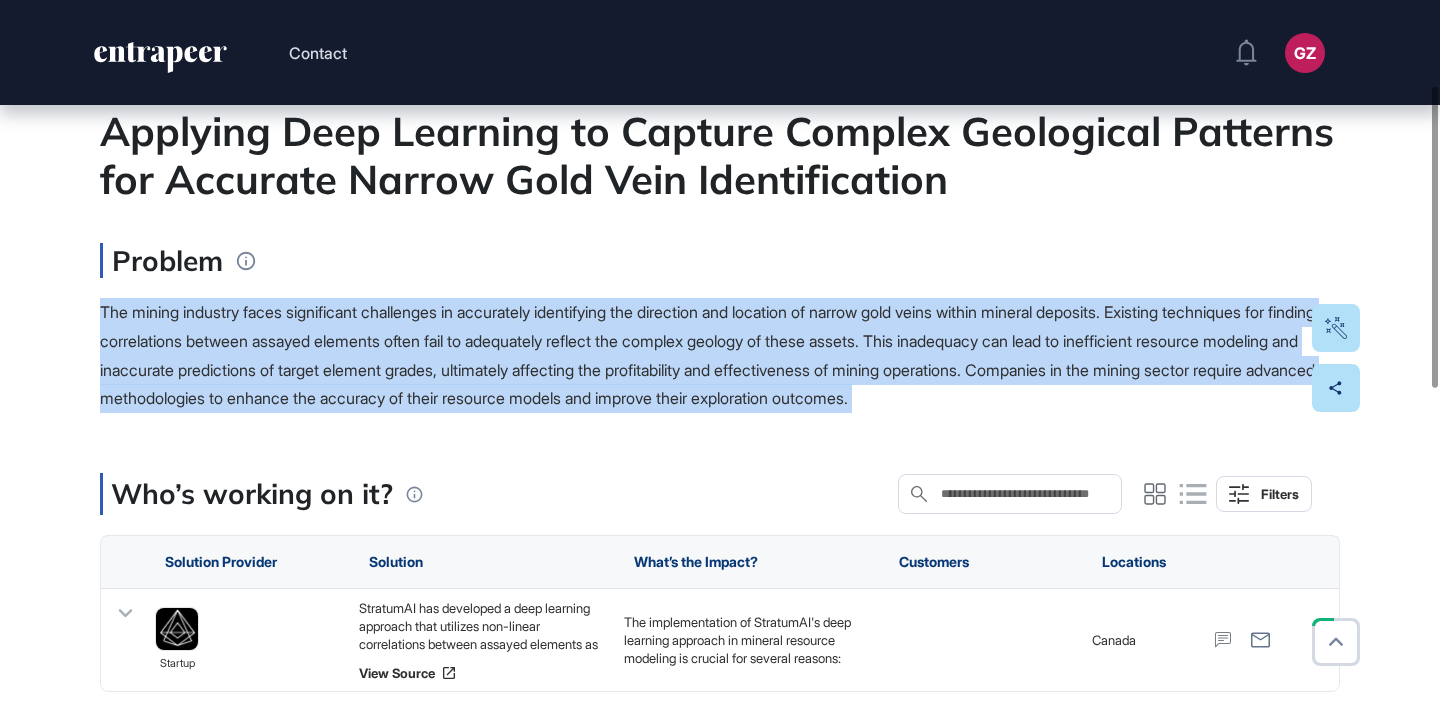 click on "The mining industry faces significant challenges in accurately identifying the direction and location of narrow gold veins within mineral deposits. Existing techniques for finding correlations between assayed elements often fail to adequately reflect the complex geology of these assets. This inadequacy can lead to inefficient resource modeling and inaccurate predictions of target element grades, ultimately affecting the profitability and effectiveness of mining operations. Companies in the mining sector require advanced methodologies to enhance the accuracy of their resource models and improve their exploration outcomes." at bounding box center [720, 355] 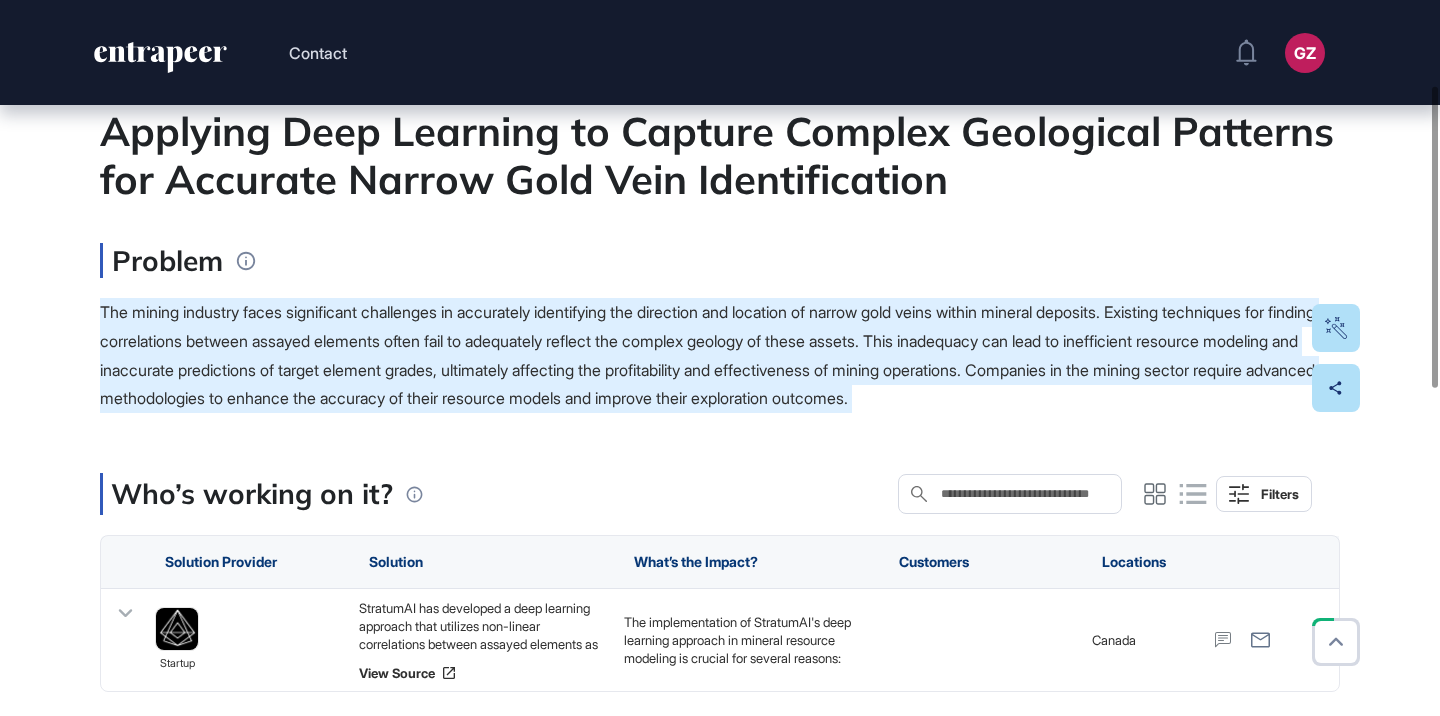 click on "Contact GZ Admin Dashboard Dashboard Profile My Content Request More Data Edit Page Use Case deep learning machine learning Mining & Metals Applying Deep Learning to Capture Complex Geological Patterns for Accurate Narrow Gold Vein Identification Problem The mining industry faces significant challenges in accurately identifying the direction and location of narrow gold veins within mineral deposits. Existing techniques for finding correlations between assayed elements often fail to adequately reflect the complex geology of these assets. This inadequacy can lead to inefficient resource modeling and inaccurate predictions of target element grades, ultimately affecting the profitability and effectiveness of mining operations. Companies in the mining sector require advanced methodologies to enhance the accuracy of their resource models and improve their exploration outcomes. Who’s working on it? Search in Who’s working on it? Filters Solution Provider Solution What’s the Impact? Customers Locations startup" 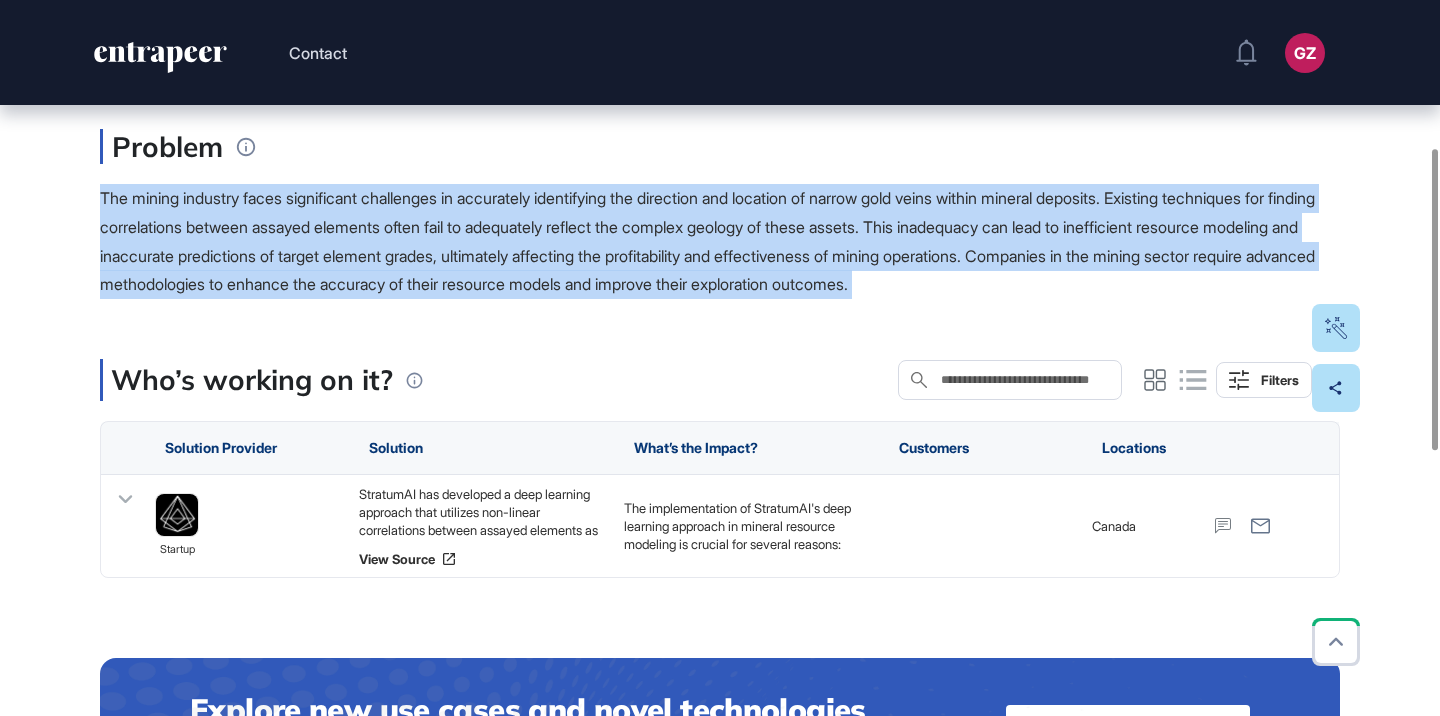 scroll, scrollTop: 363, scrollLeft: 0, axis: vertical 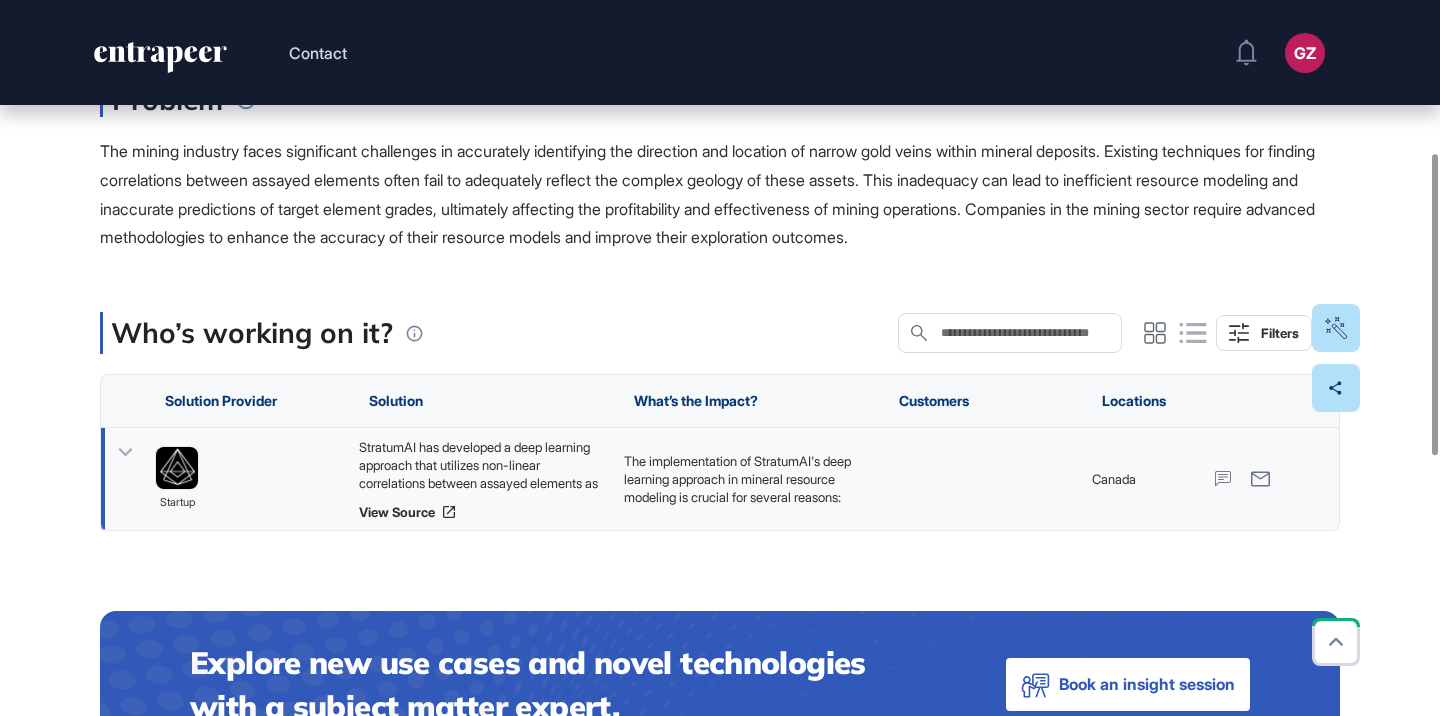 click on "StratumAI has developed a deep learning approach that utilizes non-linear correlations between assayed elements as direct inputs to resource models. This innovative method allows for a more accurate prediction of the grade of target elements by effectively capturing the complex geological patterns present in mineral deposits. The deep learning model enhances the performance of resource modeling, as demonstrated through blind tests, by incorporating non-linearly correlated data that traditional methods struggle to represent." at bounding box center [481, 465] 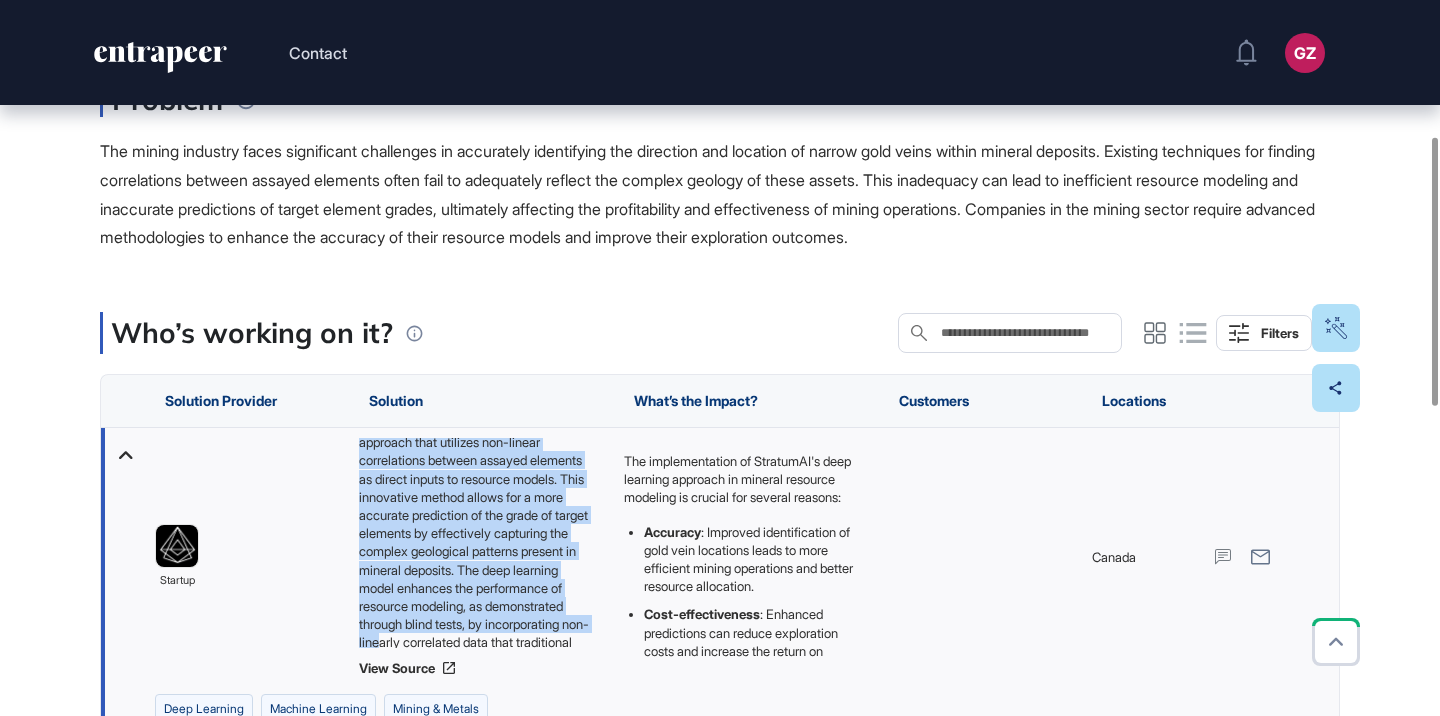 scroll, scrollTop: 81, scrollLeft: 0, axis: vertical 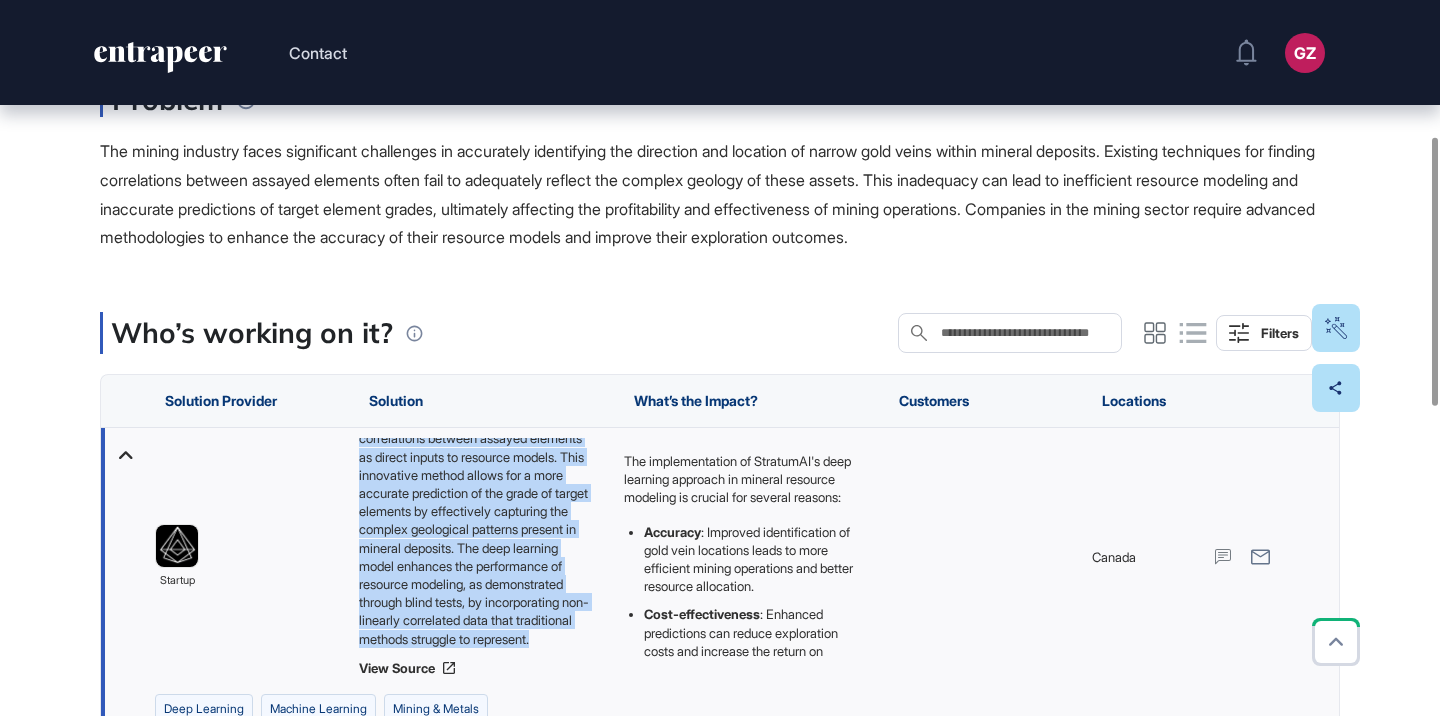 drag, startPoint x: 359, startPoint y: 442, endPoint x: 405, endPoint y: 647, distance: 210.0976 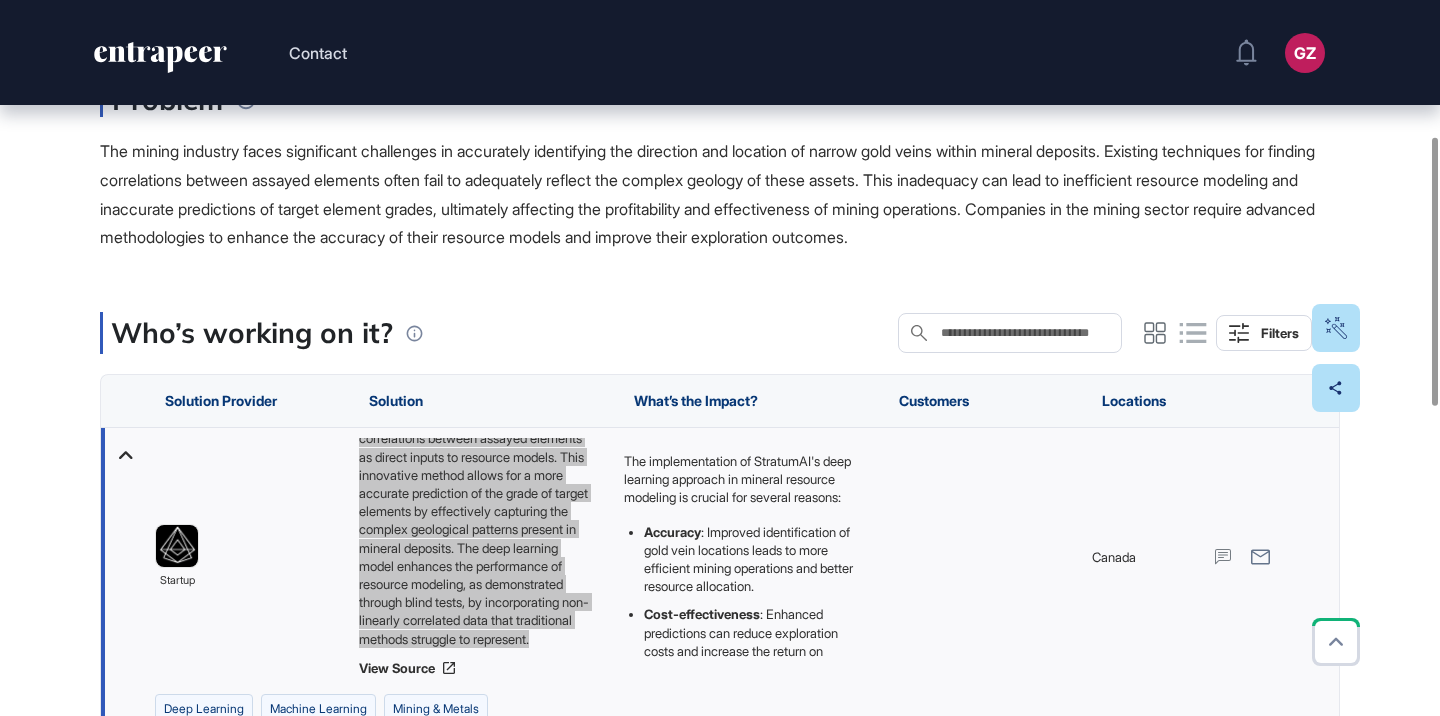 drag, startPoint x: 429, startPoint y: 537, endPoint x: 1122, endPoint y: 10, distance: 870.6193 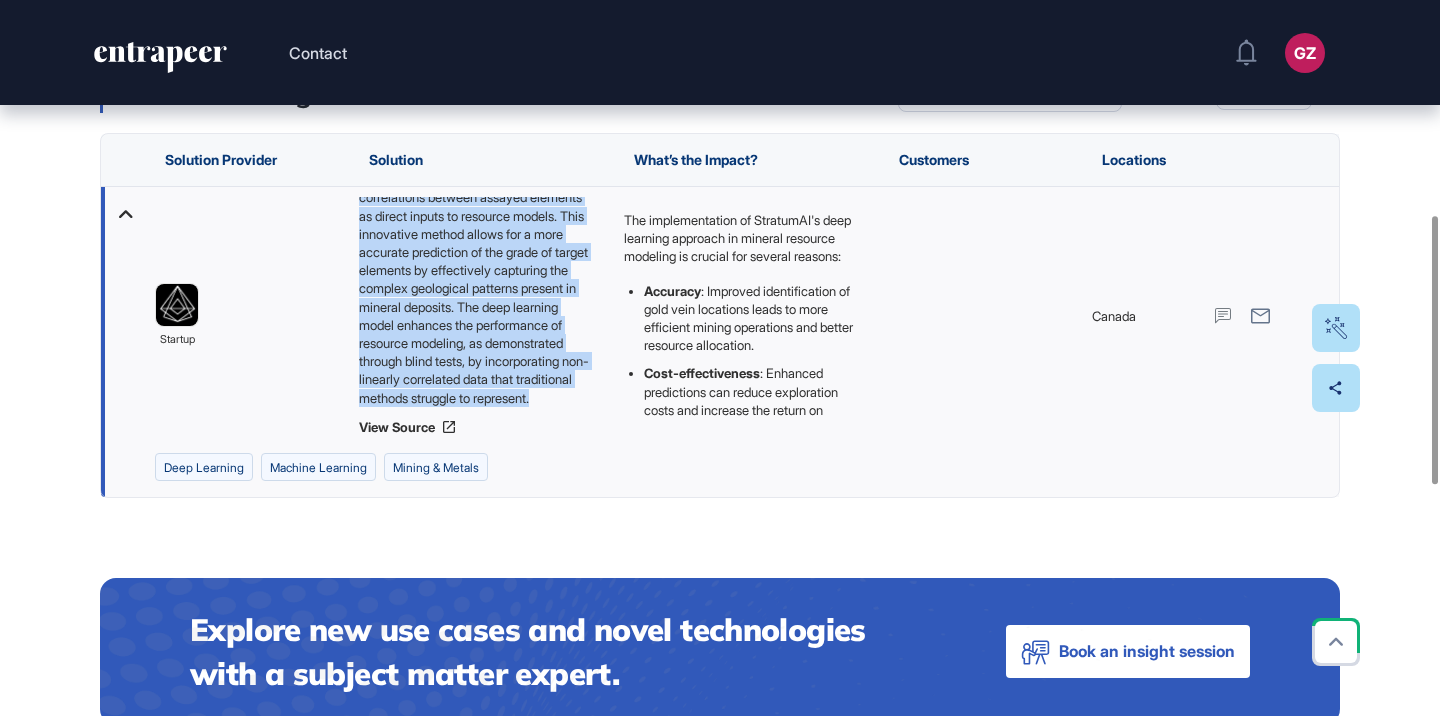 scroll, scrollTop: 559, scrollLeft: 0, axis: vertical 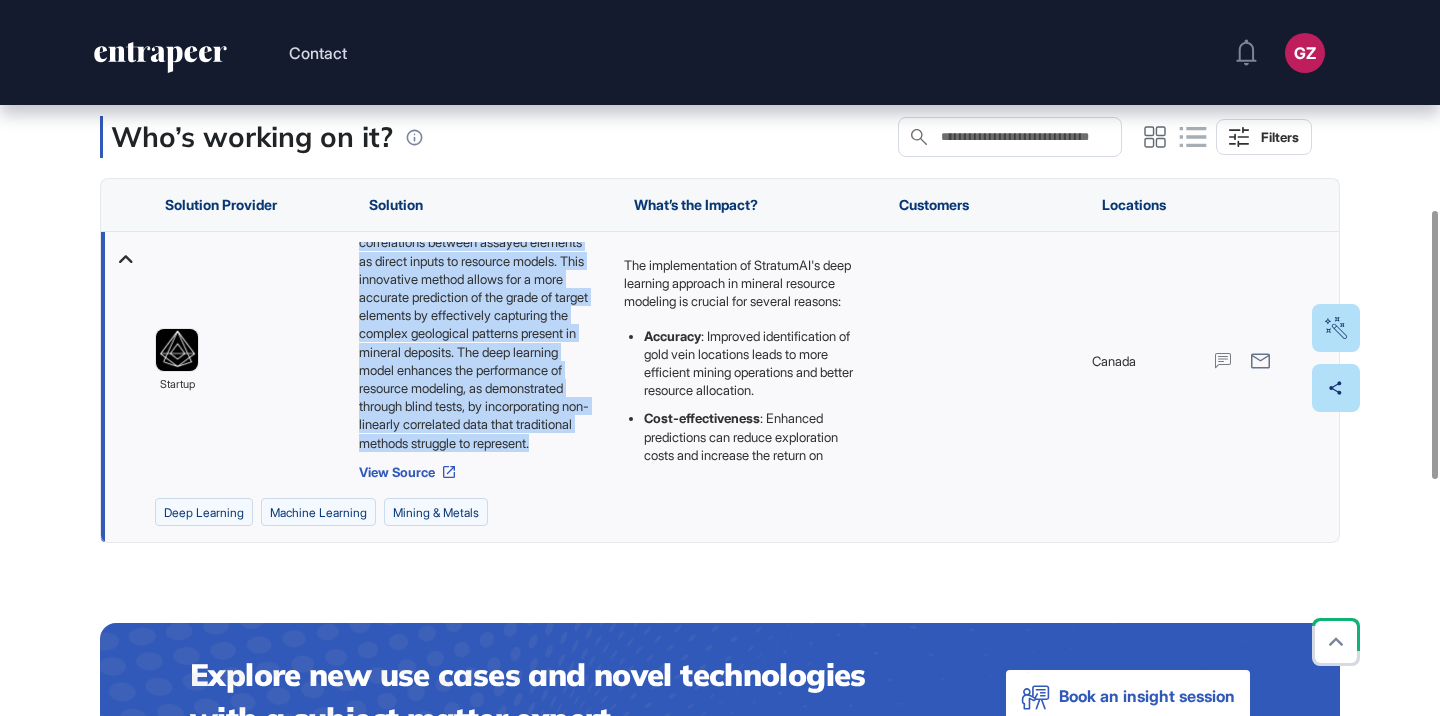 click 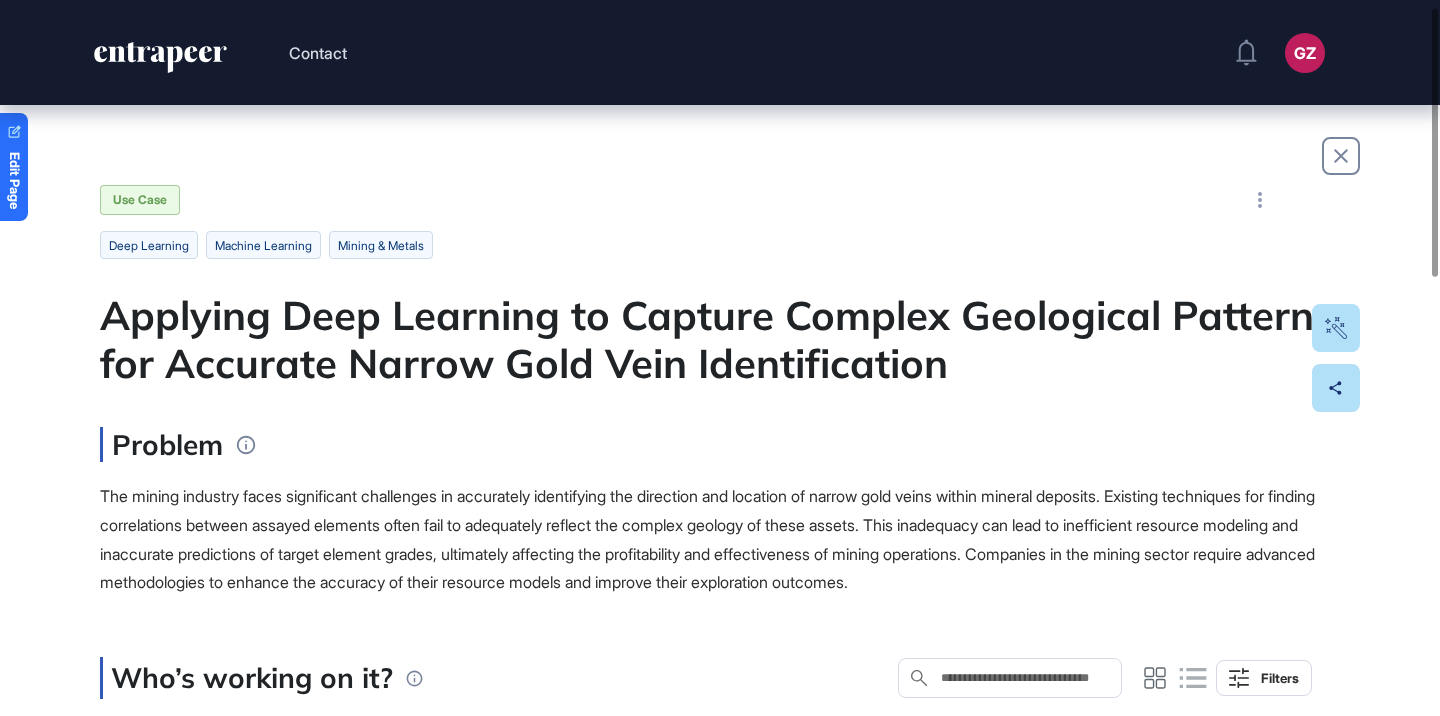 scroll, scrollTop: 0, scrollLeft: 0, axis: both 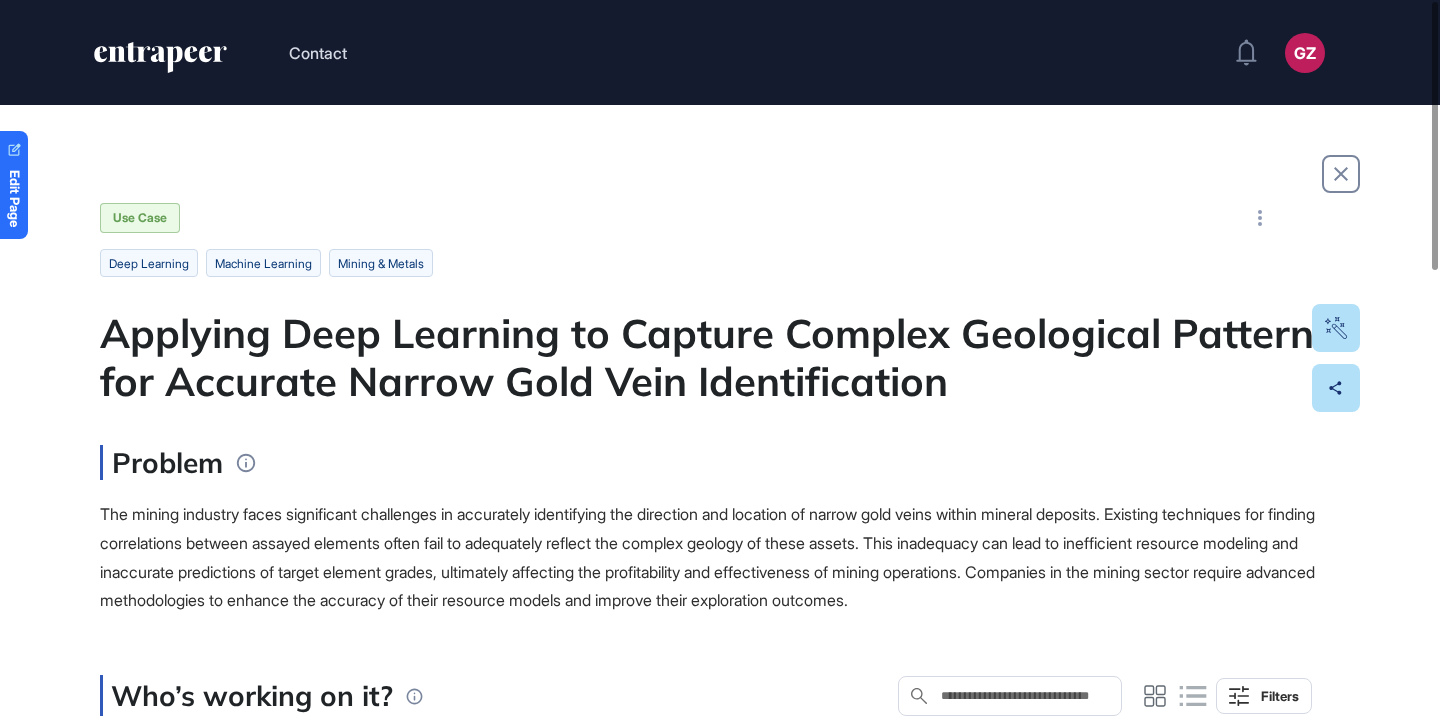 click on "Applying Deep Learning to Capture Complex Geological Patterns for Accurate Narrow Gold Vein Identification" at bounding box center [720, 357] 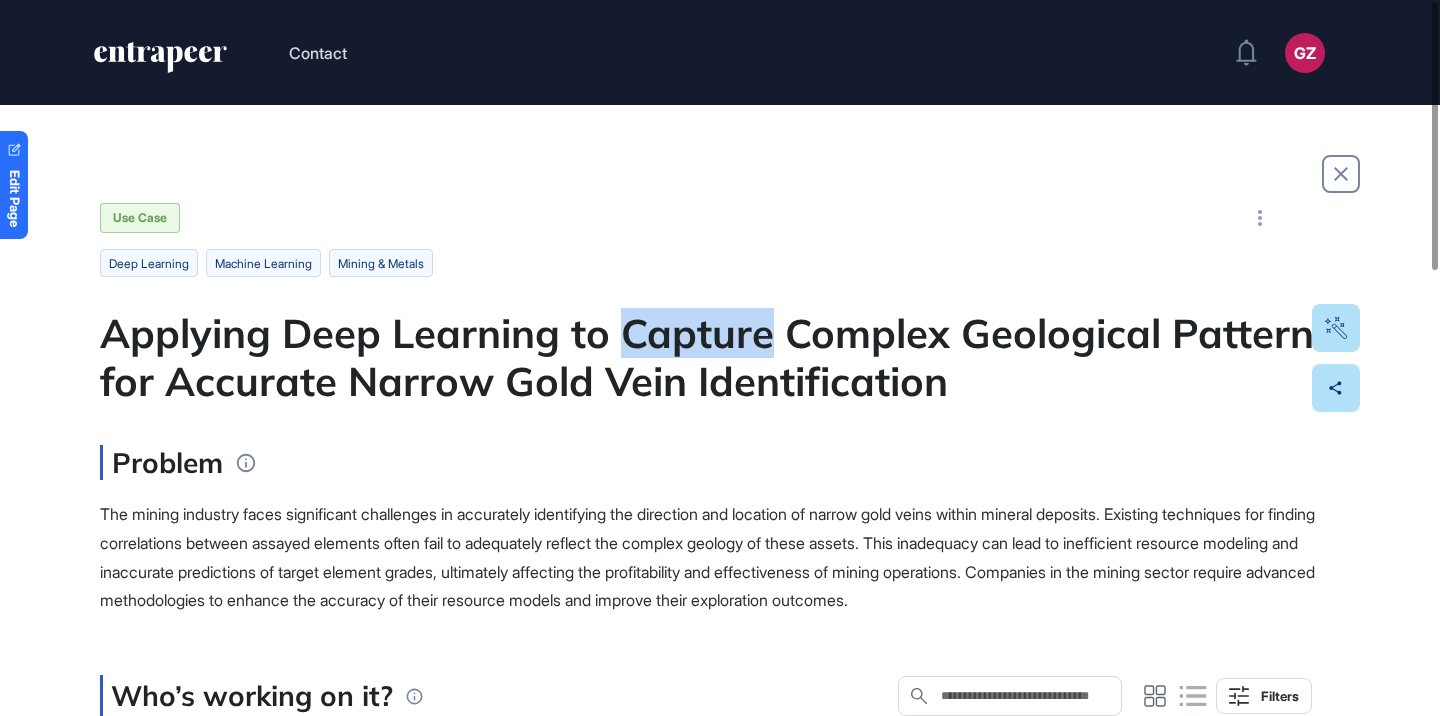 click on "Applying Deep Learning to Capture Complex Geological Patterns for Accurate Narrow Gold Vein Identification" at bounding box center [720, 357] 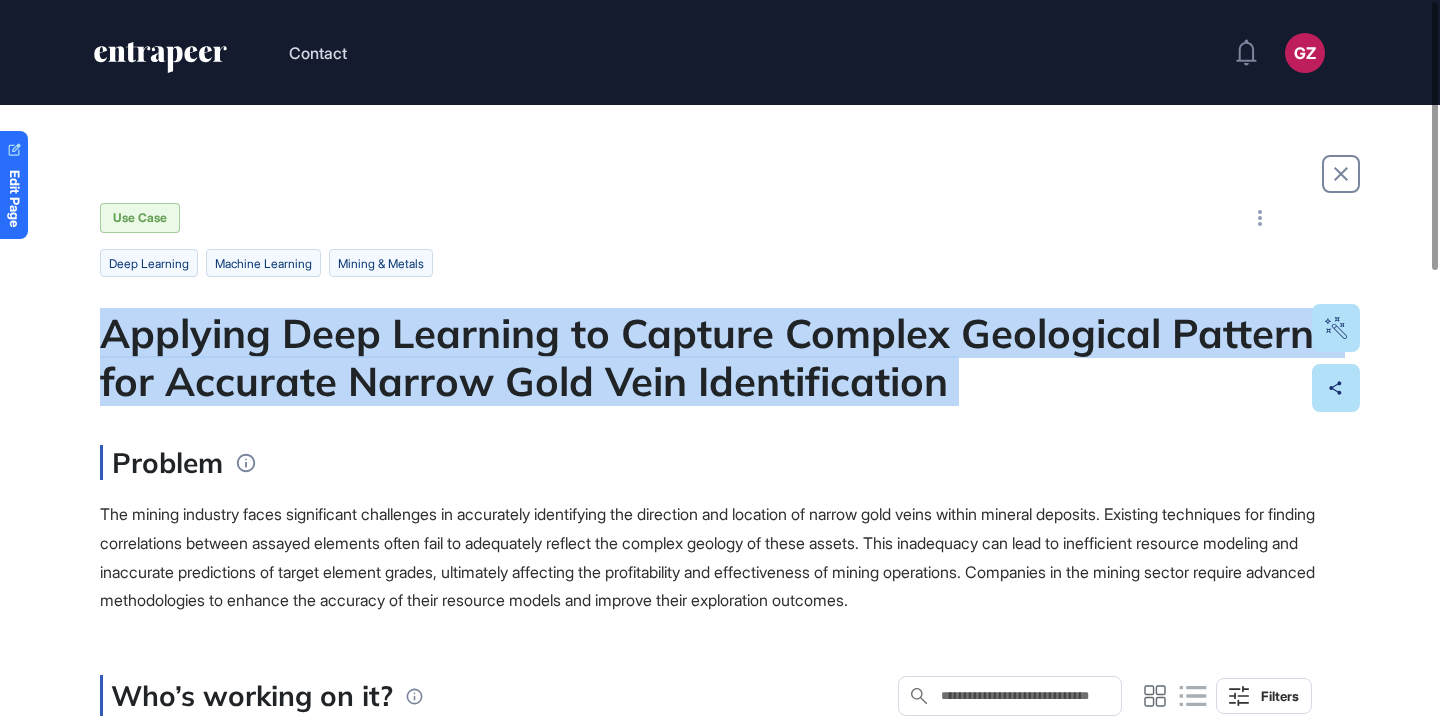 click on "Applying Deep Learning to Capture Complex Geological Patterns for Accurate Narrow Gold Vein Identification" at bounding box center (720, 357) 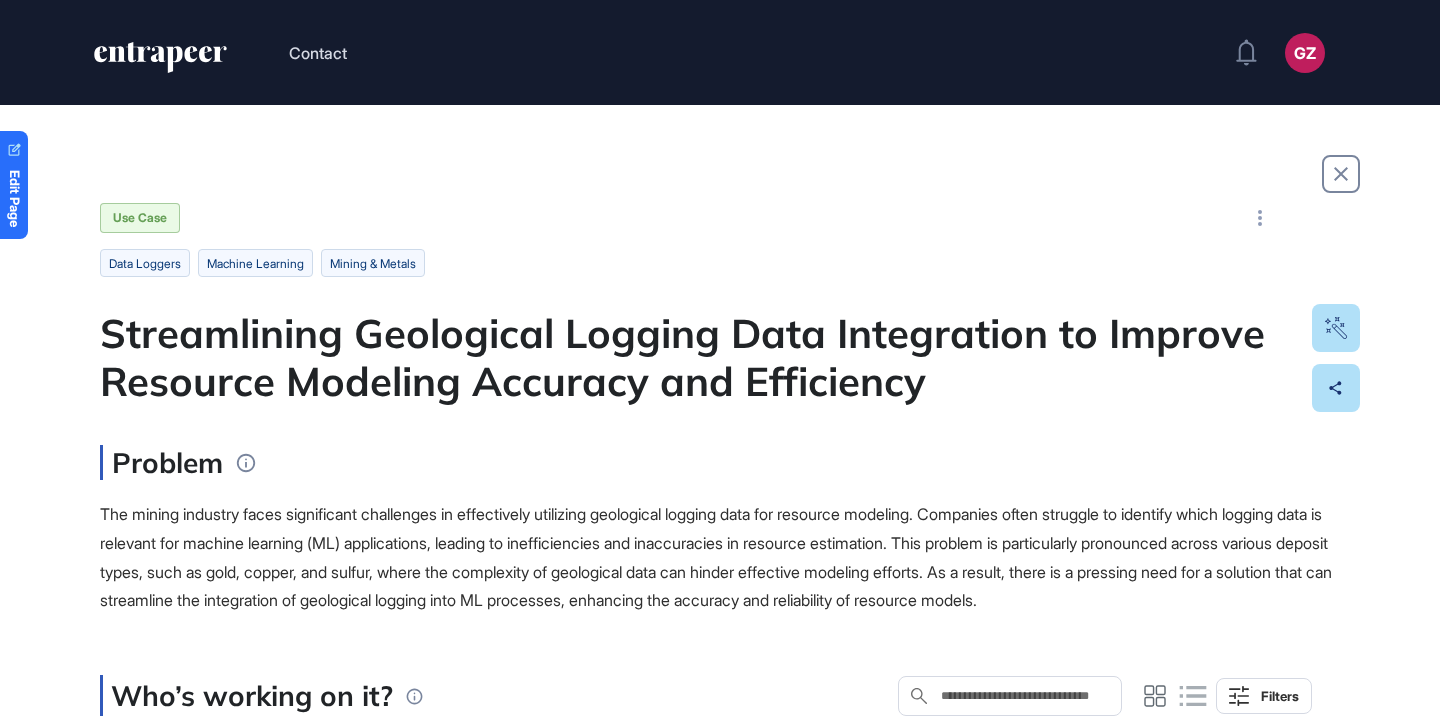 scroll, scrollTop: 0, scrollLeft: 0, axis: both 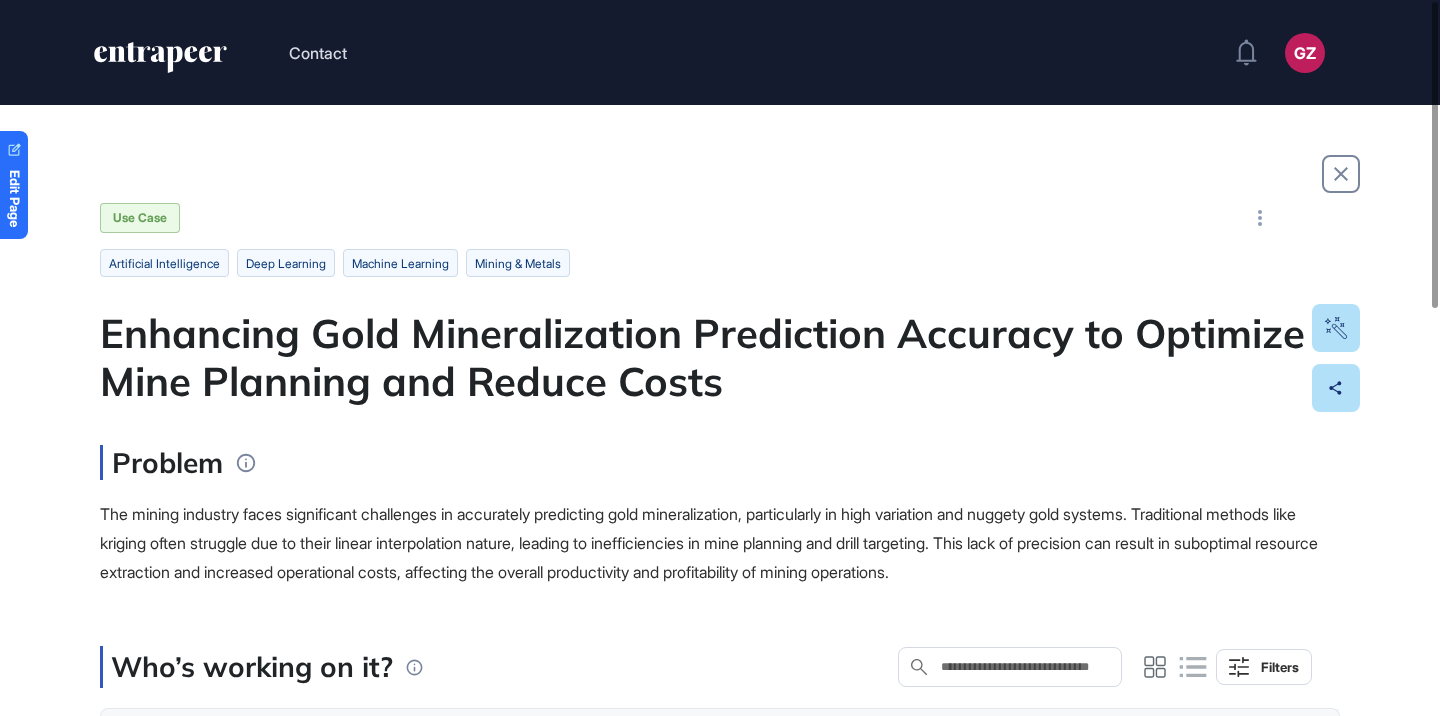 click on "Enhancing Gold Mineralization Prediction Accuracy to Optimize Mine Planning and Reduce Costs" at bounding box center (720, 357) 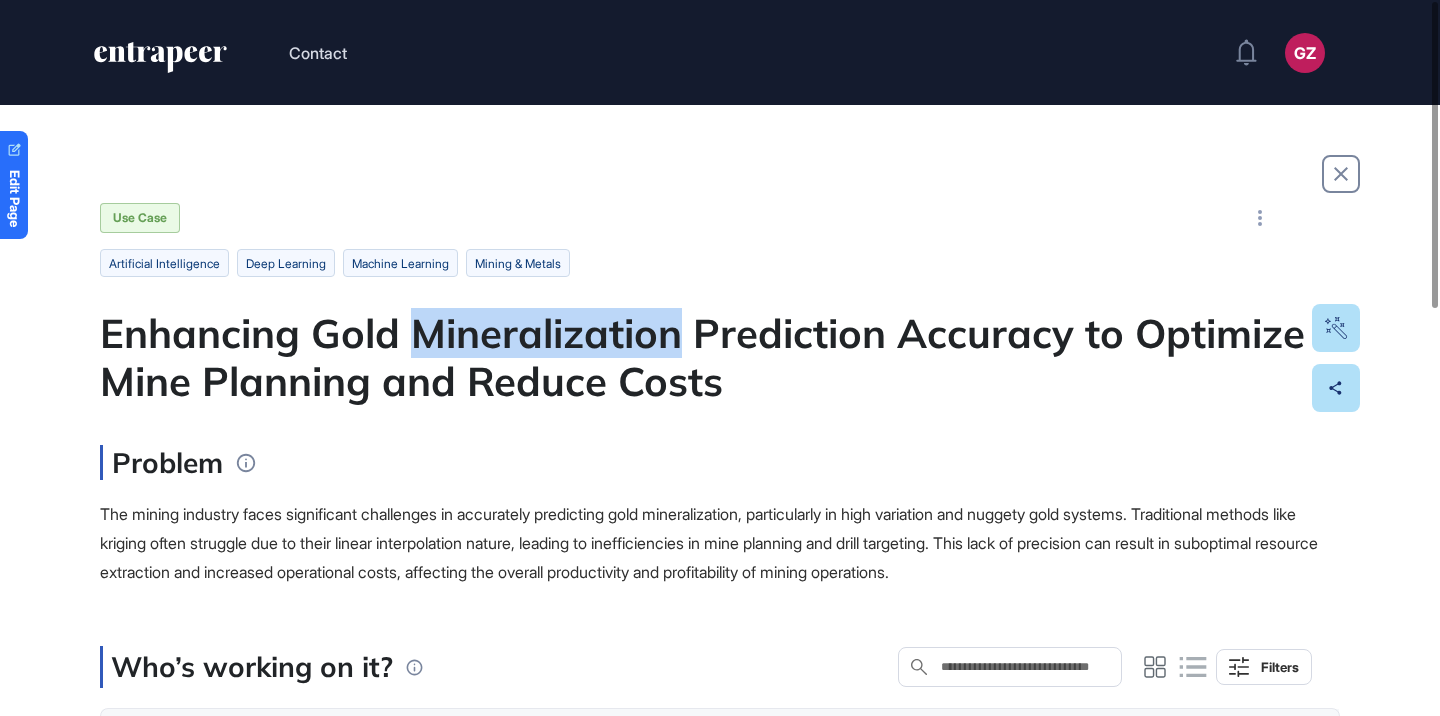 click on "Enhancing Gold Mineralization Prediction Accuracy to Optimize Mine Planning and Reduce Costs" at bounding box center (720, 357) 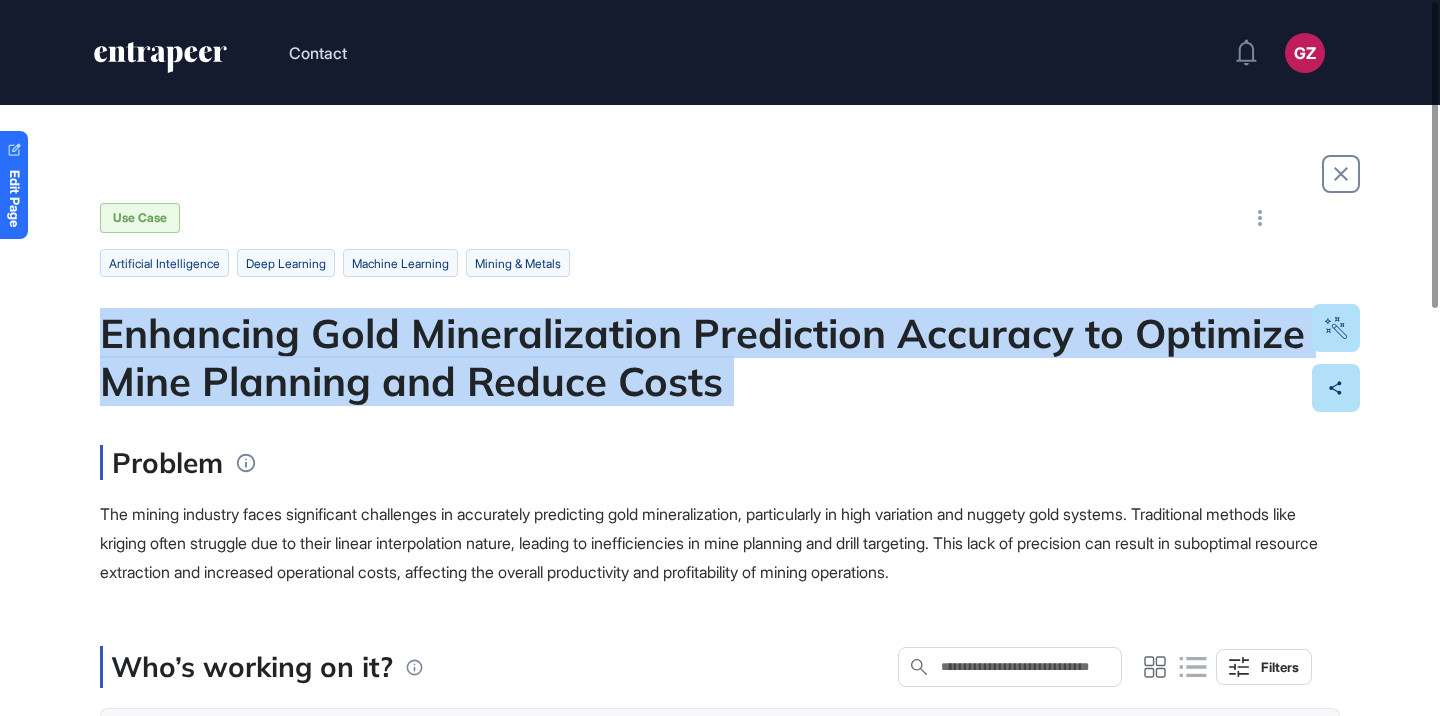 click on "Enhancing Gold Mineralization Prediction Accuracy to Optimize Mine Planning and Reduce Costs" at bounding box center [720, 357] 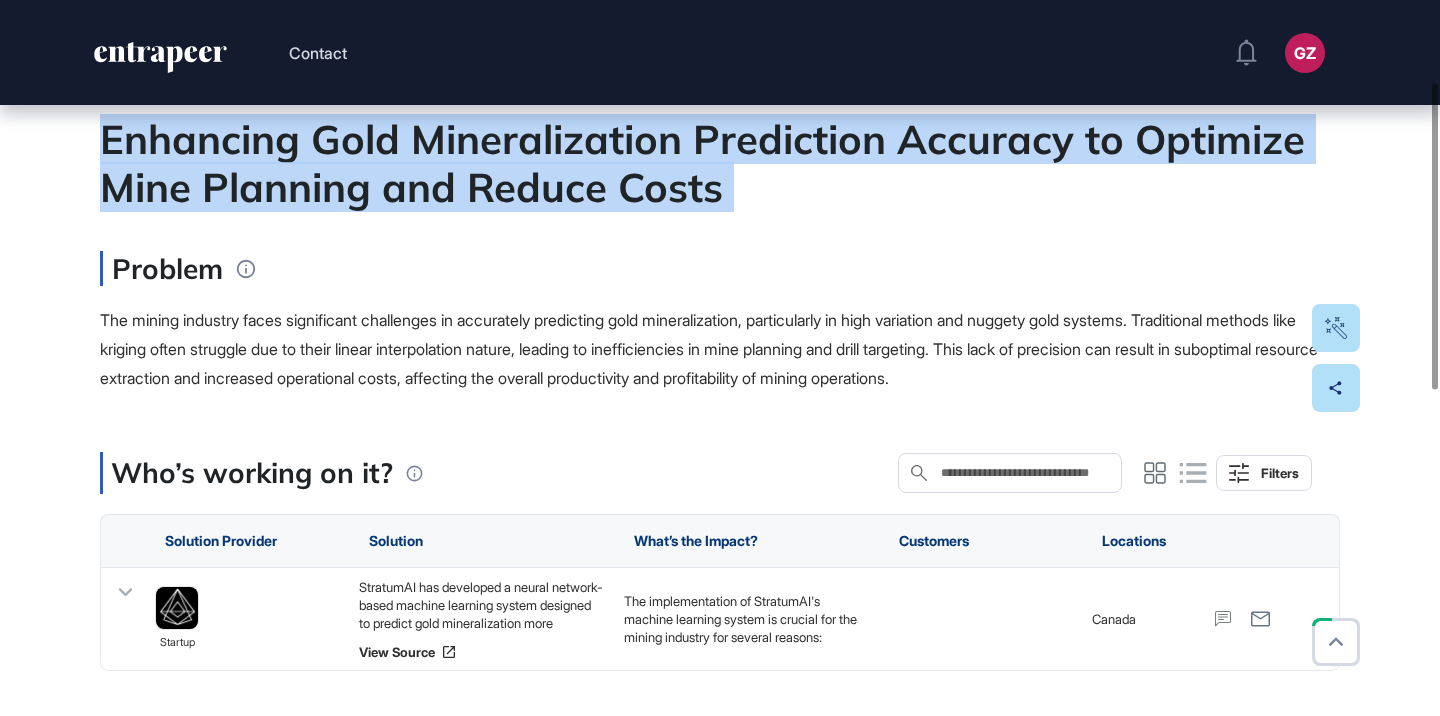 scroll, scrollTop: 285, scrollLeft: 0, axis: vertical 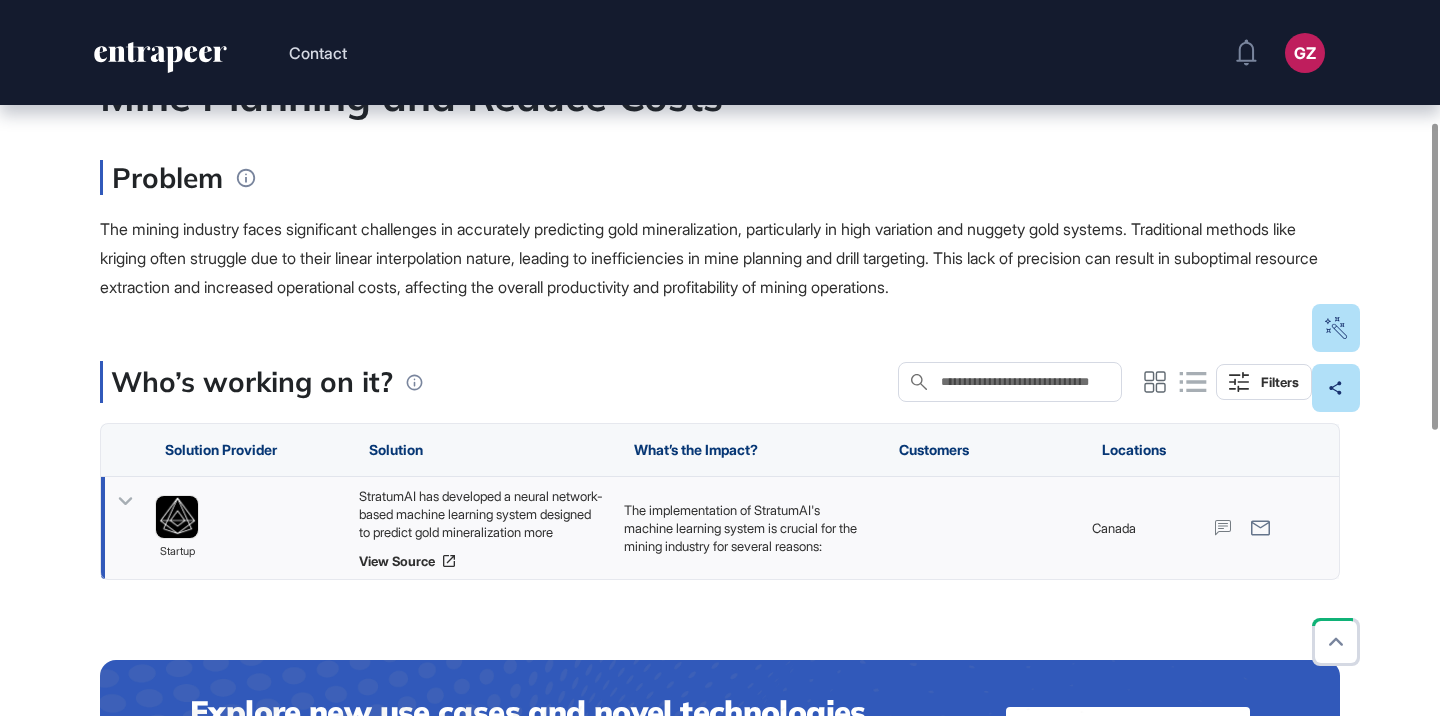 click on "StratumAI has developed a neural network-based machine learning system designed to predict gold mineralization more effectively than traditional domaining and kriging methods. This innovative approach utilizes deep learning and novel pattern-matching filters to analyze complex narrow vein gold deposits, specifically applied at the Jundee orogenic gold deposit in Western Australia. The system enhances the accuracy of predictions, thereby improving mine planning and drill targeting processes." at bounding box center [481, 514] 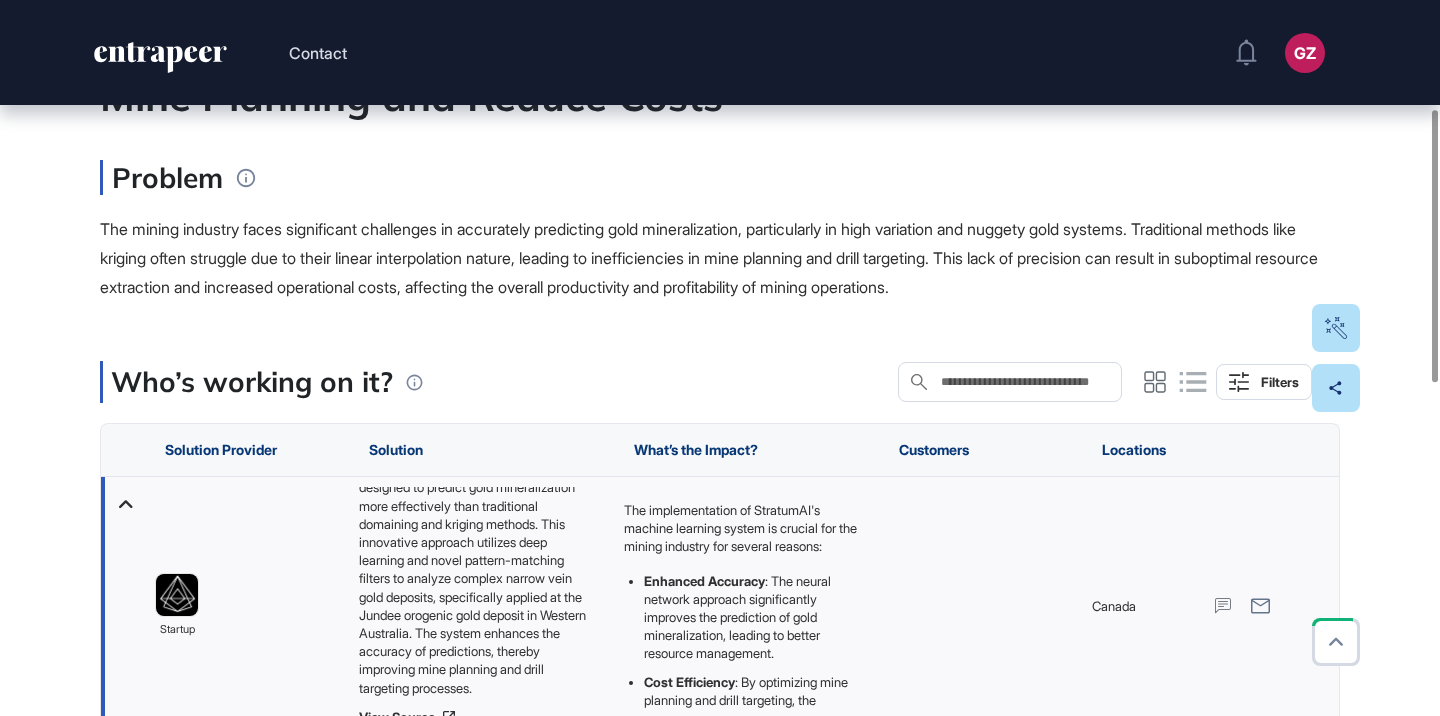 scroll, scrollTop: 63, scrollLeft: 0, axis: vertical 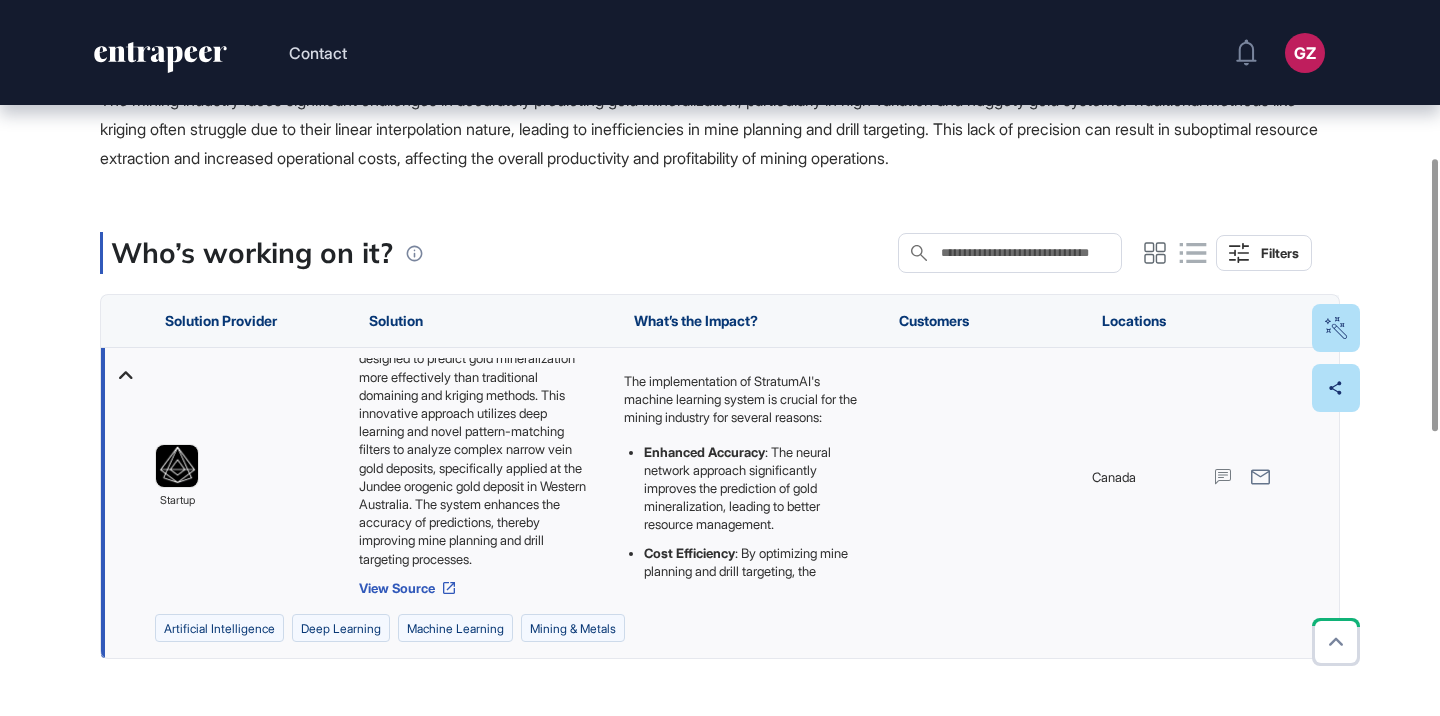 click on "View Source" at bounding box center [481, 588] 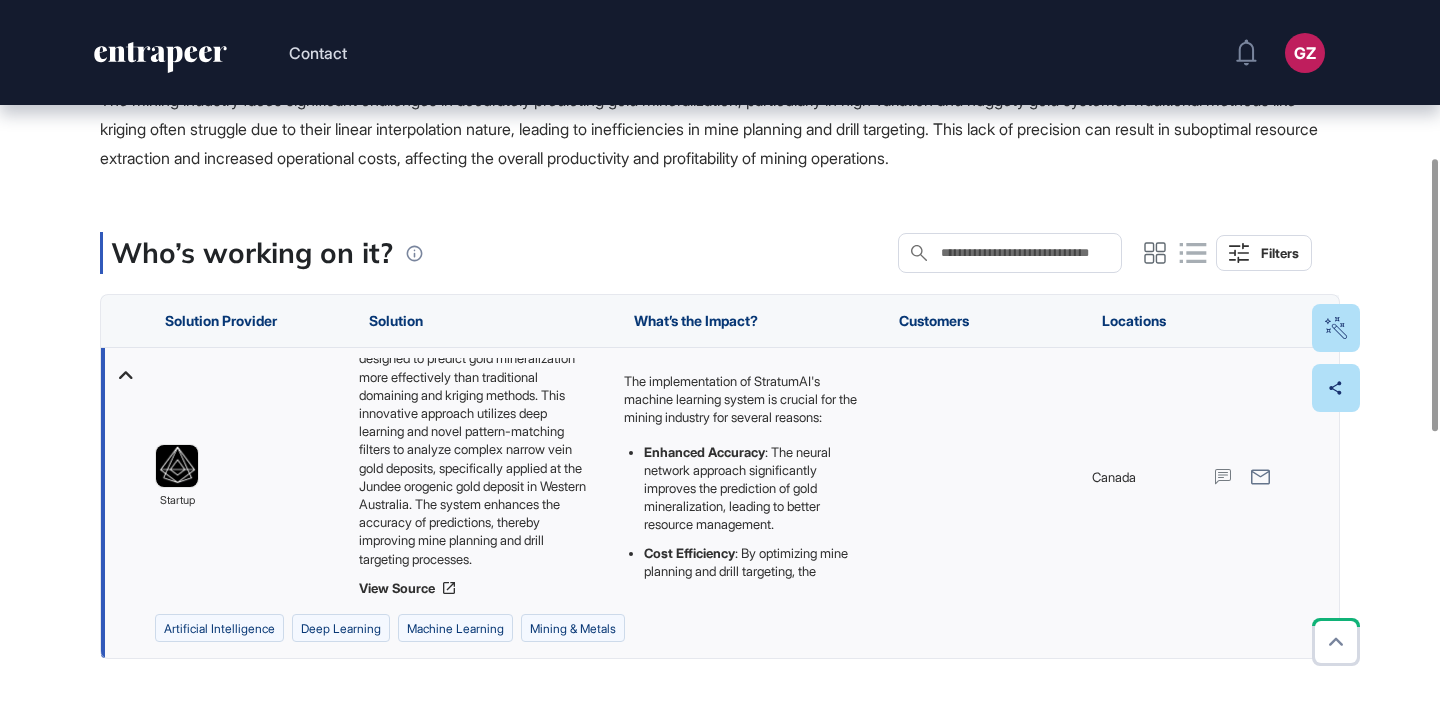 scroll, scrollTop: 0, scrollLeft: 0, axis: both 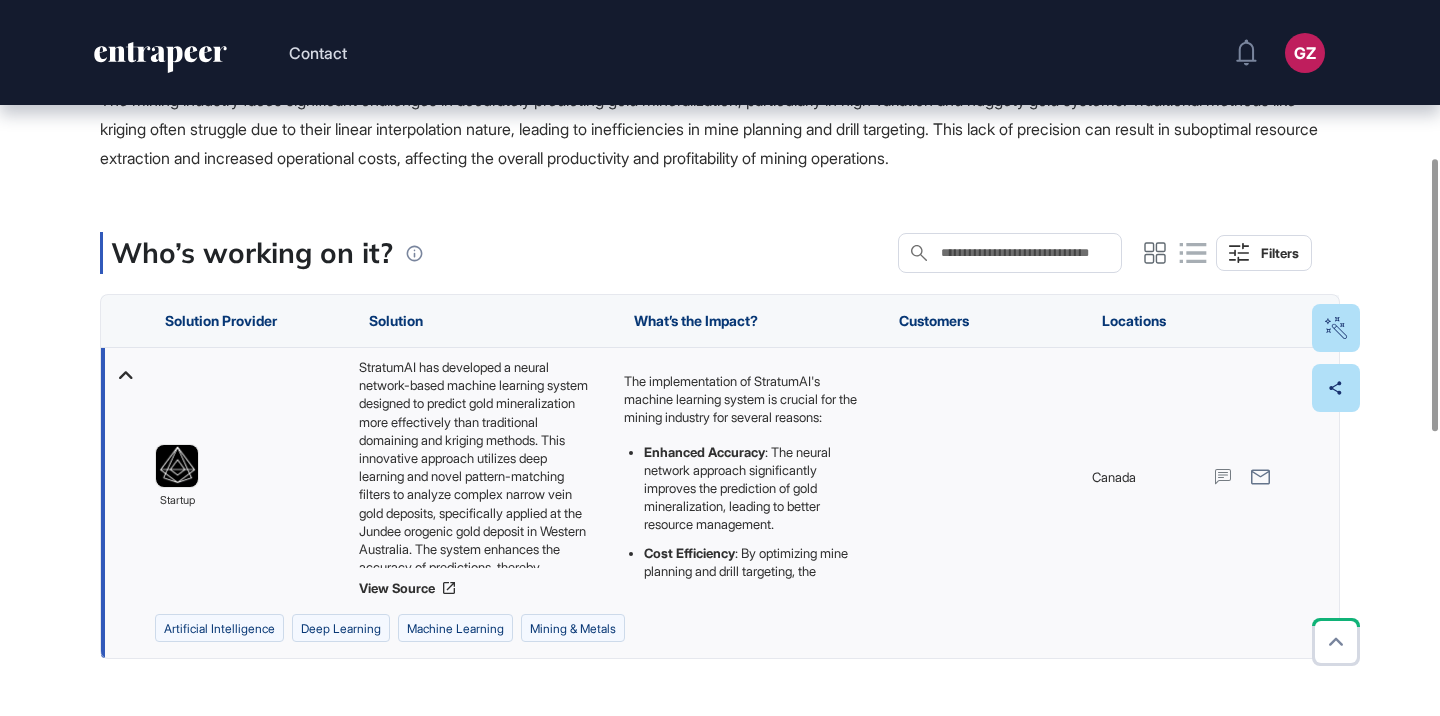 click on "StratumAI has developed a neural network-based machine learning system designed to predict gold mineralization more effectively than traditional domaining and kriging methods. This innovative approach utilizes deep learning and novel pattern-matching filters to analyze complex narrow vein gold deposits, specifically applied at the Jundee orogenic gold deposit in Western Australia. The system enhances the accuracy of predictions, thereby improving mine planning and drill targeting processes." at bounding box center [481, 463] 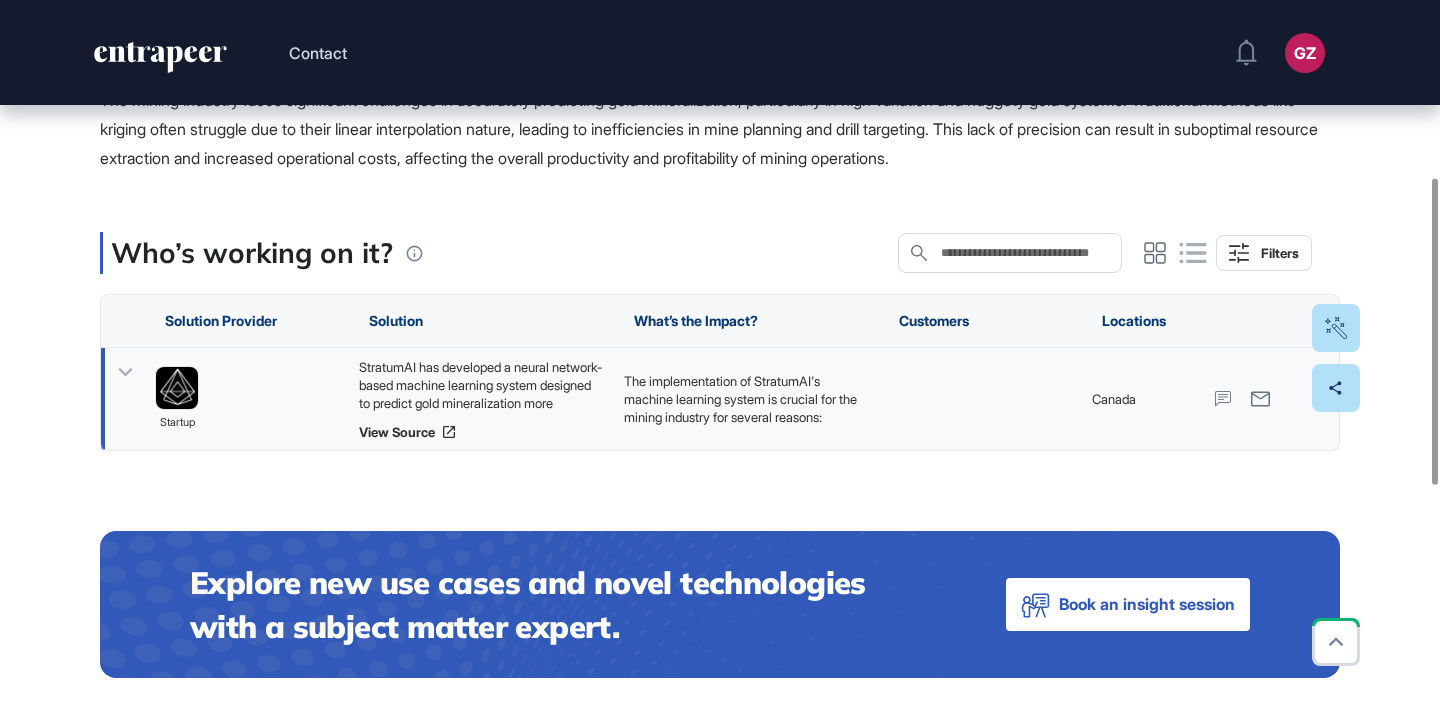 click 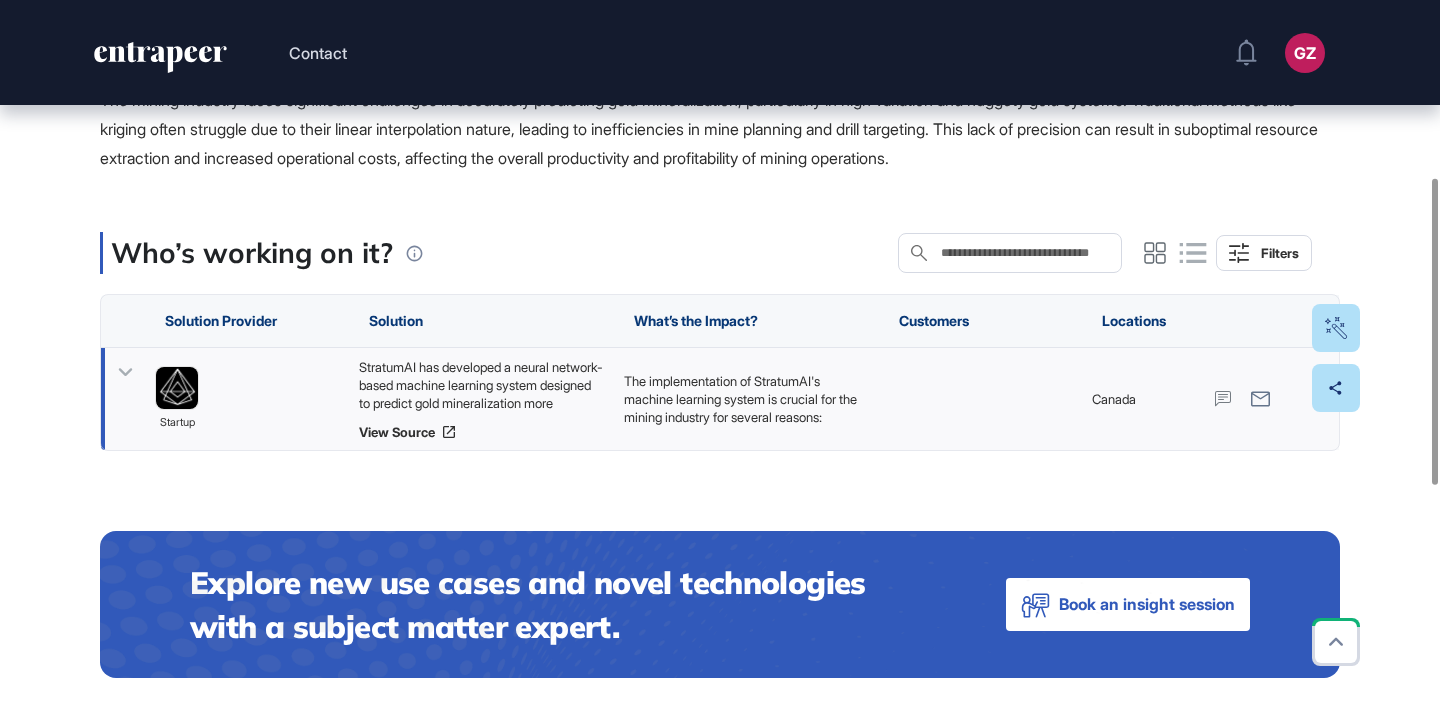 click on "StratumAI has developed a neural network-based machine learning system designed to predict gold mineralization more effectively than traditional domaining and kriging methods. This innovative approach utilizes deep learning and novel pattern-matching filters to analyze complex narrow vein gold deposits, specifically applied at the Jundee orogenic gold deposit in Western Australia. The system enhances the accuracy of predictions, thereby improving mine planning and drill targeting processes." at bounding box center (481, 385) 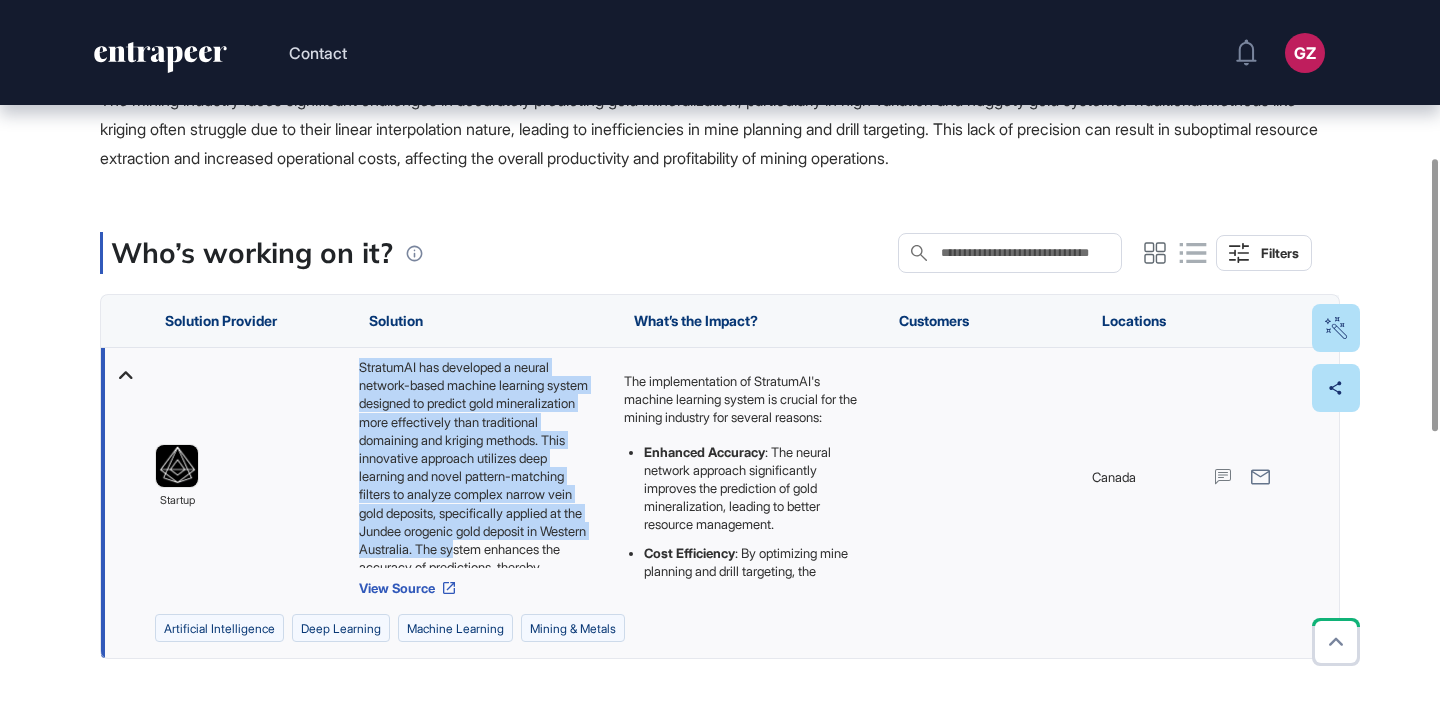scroll, scrollTop: 63, scrollLeft: 0, axis: vertical 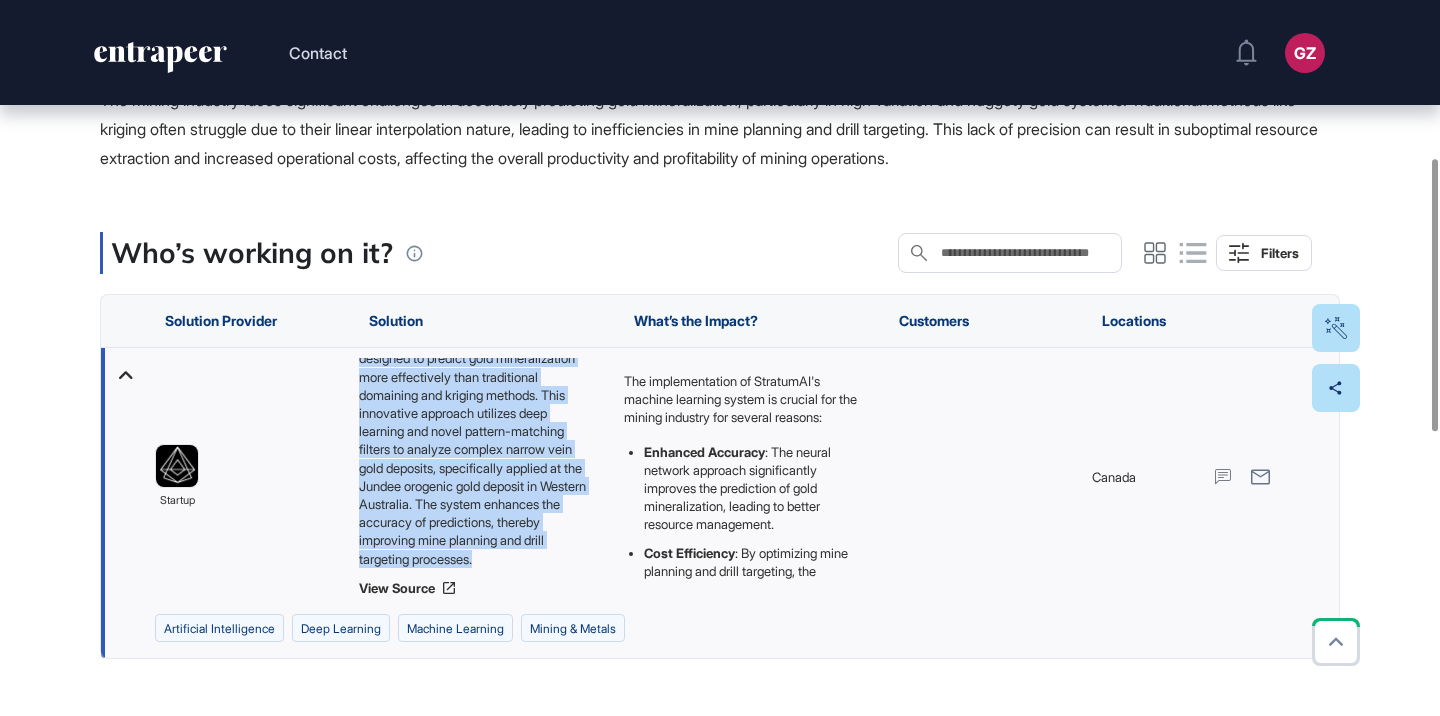 drag, startPoint x: 358, startPoint y: 362, endPoint x: 531, endPoint y: 563, distance: 265.19803 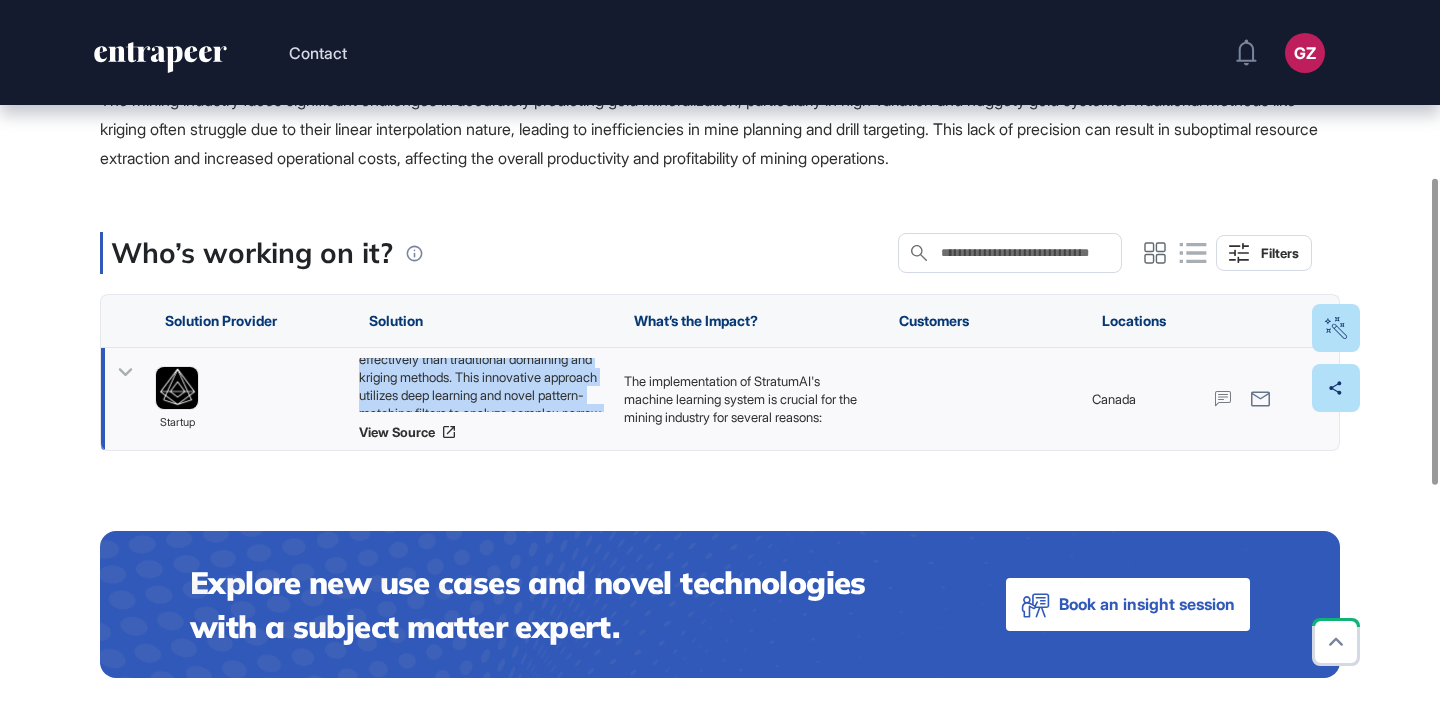 copy on "StratumAI has developed a neural network-based machine learning system designed to predict gold mineralization more effectively than traditional domaining and kriging methods. This innovative approach utilizes deep learning and novel pattern-matching filters to analyze complex narrow vein gold deposits, specifically applied at the Jundee orogenic gold deposit in Western Australia. The system enhances the accuracy of predictions, thereby improving mine planning and drill targeting processes." 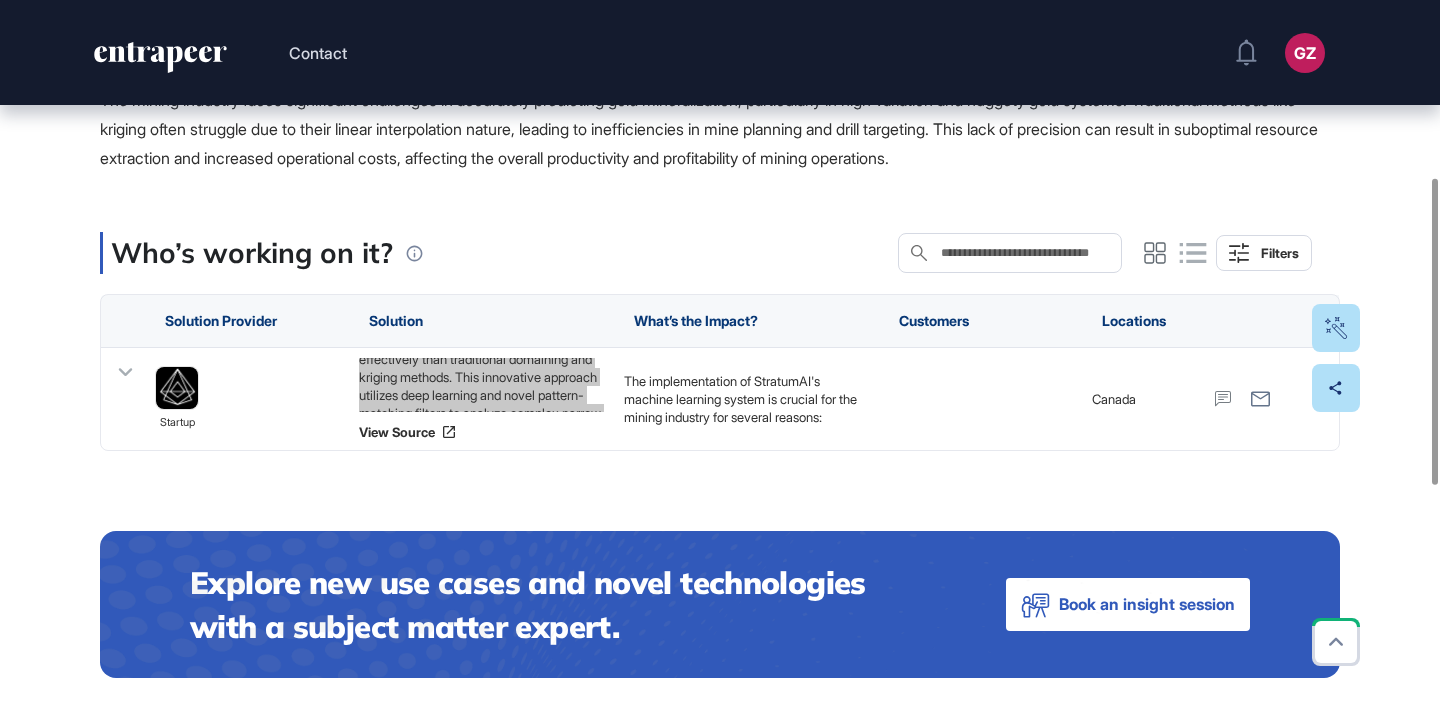 drag, startPoint x: 490, startPoint y: 389, endPoint x: 1151, endPoint y: 6, distance: 763.9437 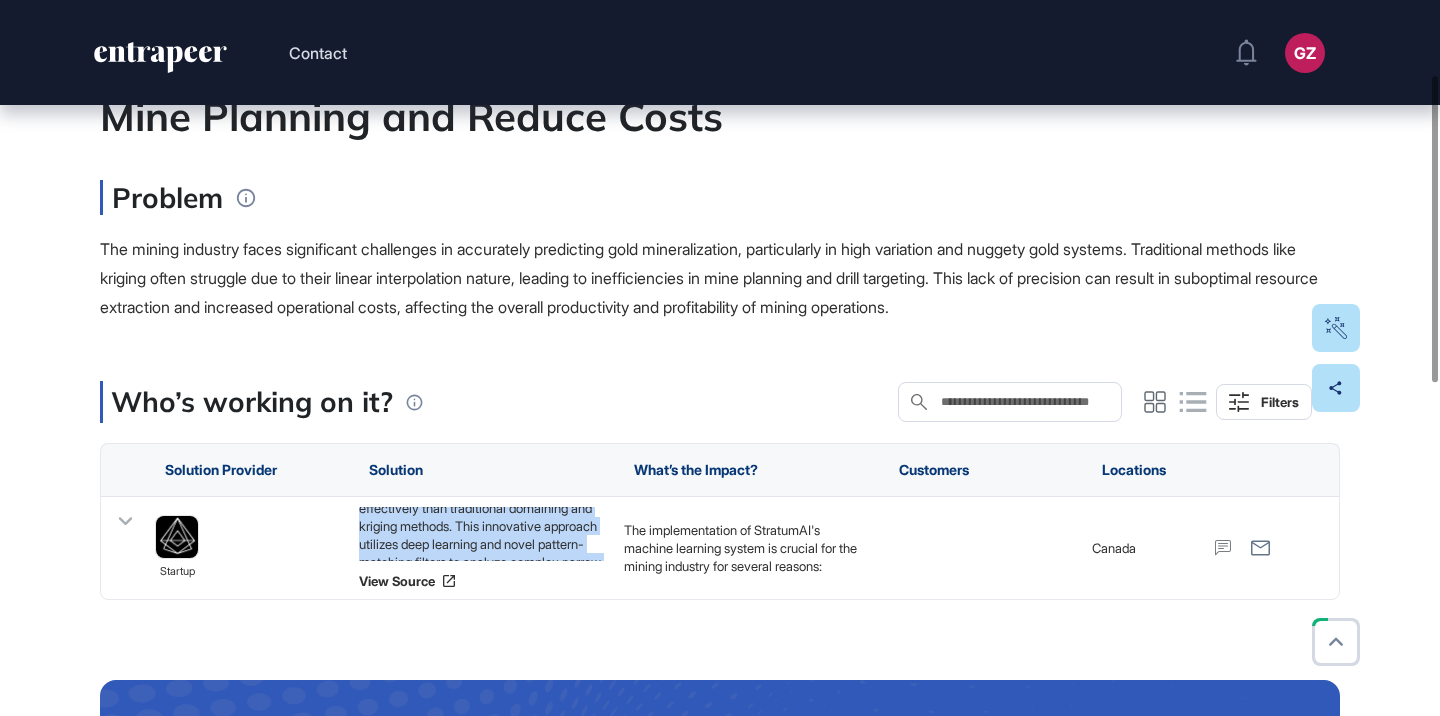scroll, scrollTop: 0, scrollLeft: 0, axis: both 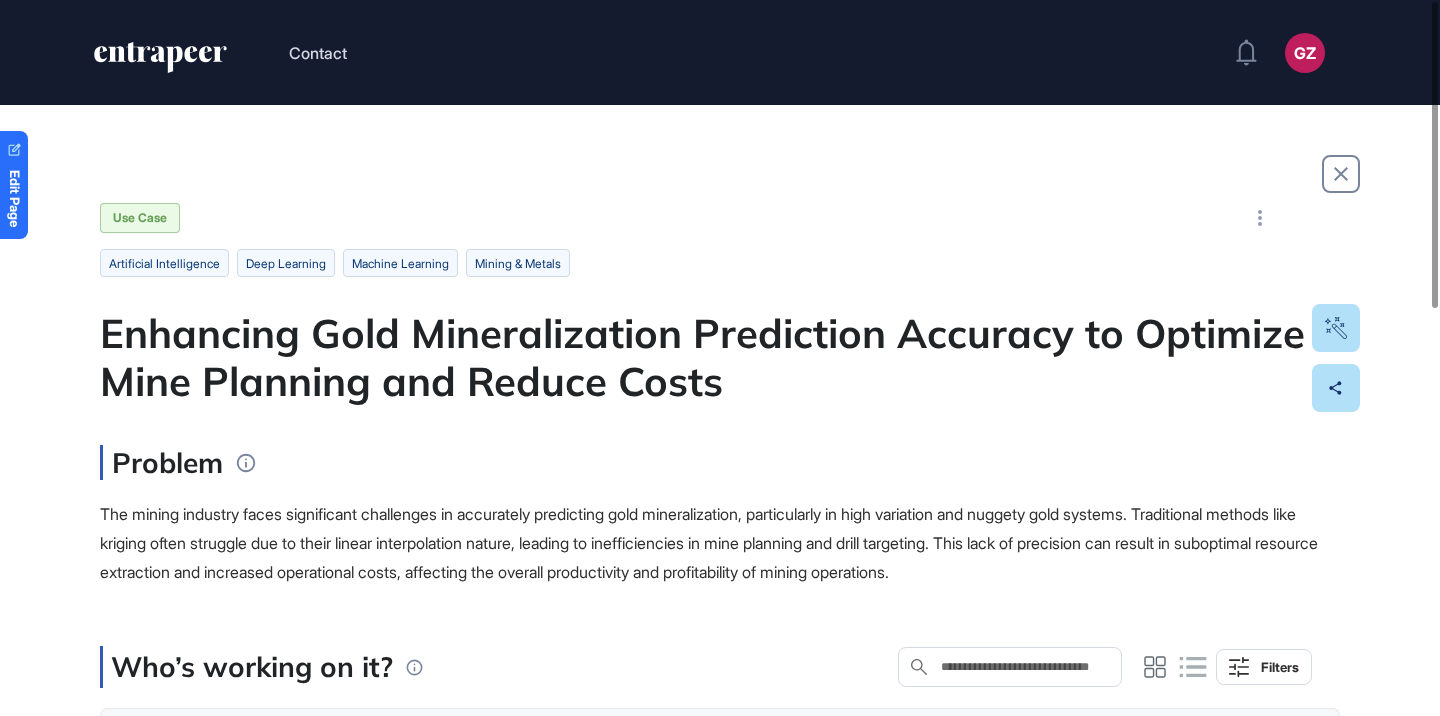 click on "Enhancing Gold Mineralization Prediction Accuracy to Optimize Mine Planning and Reduce Costs" at bounding box center [720, 357] 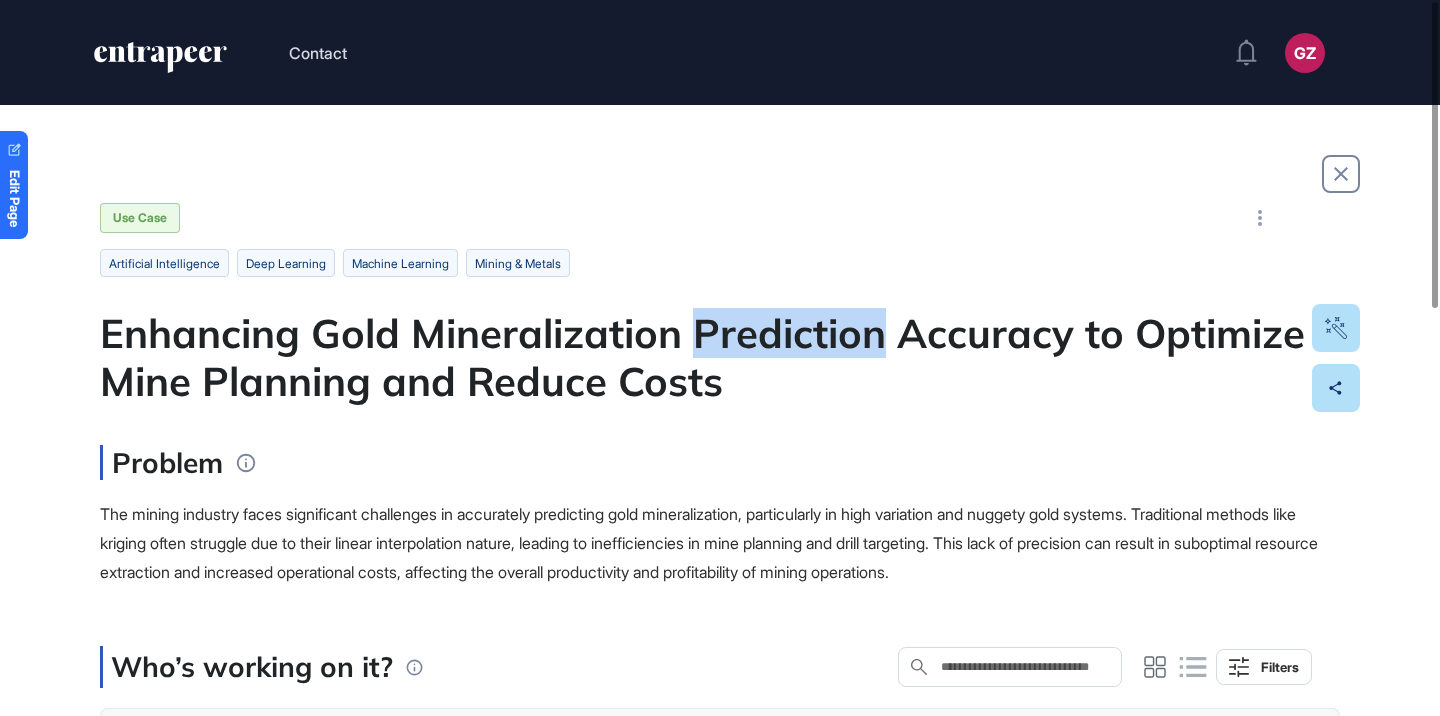 click on "Enhancing Gold Mineralization Prediction Accuracy to Optimize Mine Planning and Reduce Costs" at bounding box center [720, 357] 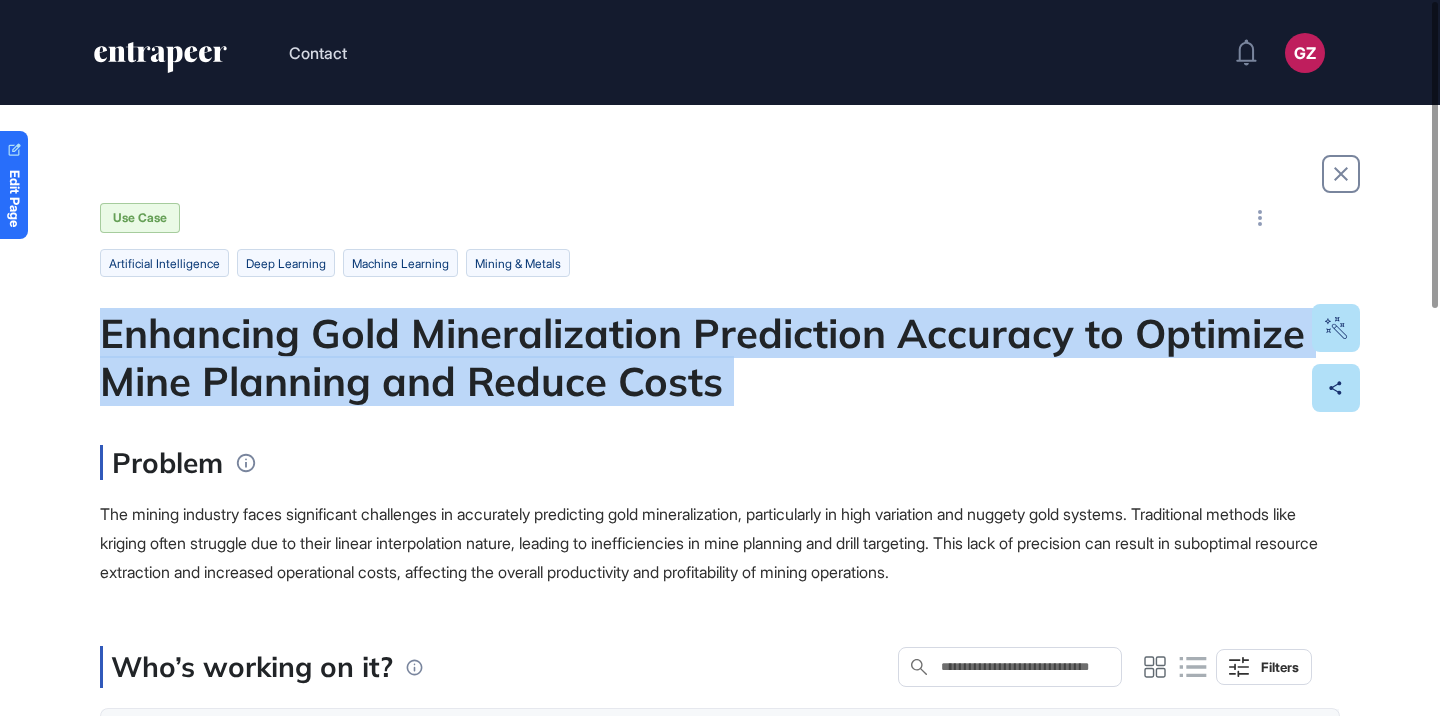 click on "Enhancing Gold Mineralization Prediction Accuracy to Optimize Mine Planning and Reduce Costs" at bounding box center (720, 357) 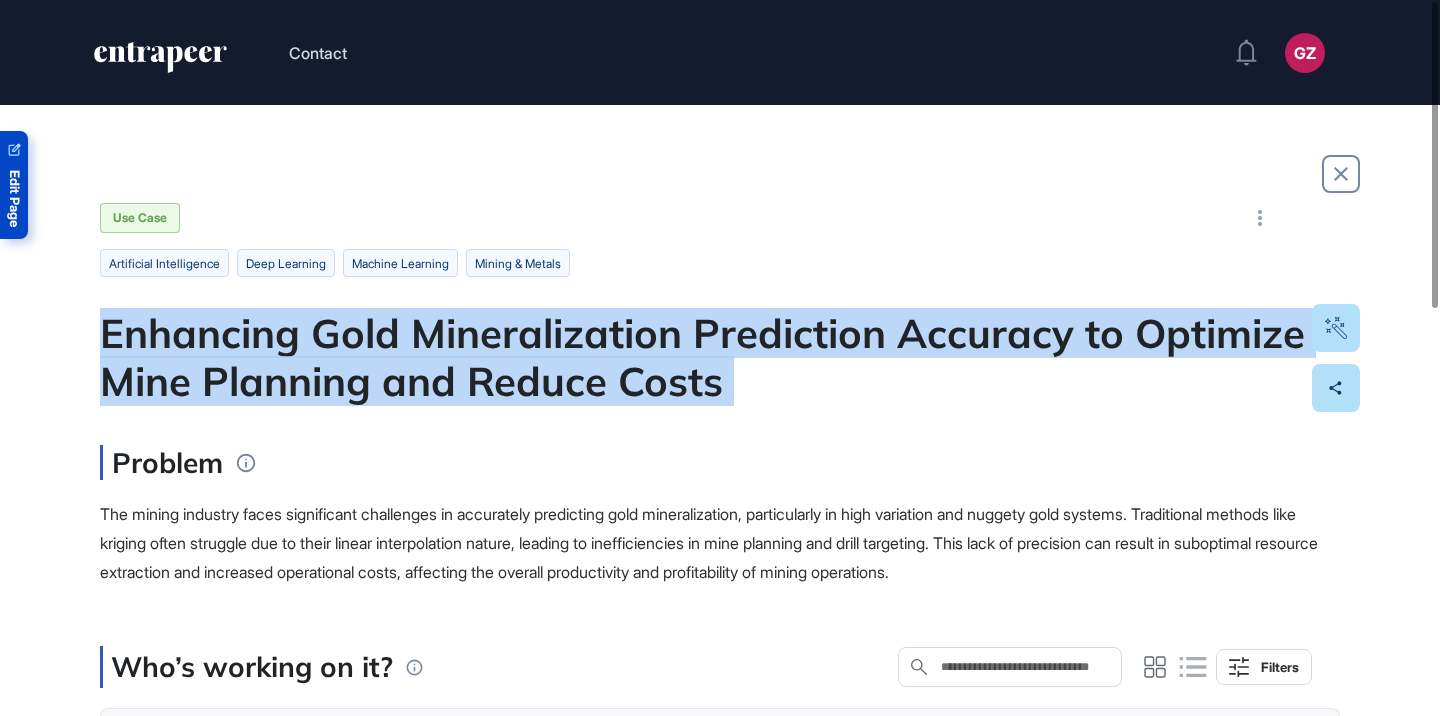 click on "Edit Page" at bounding box center [14, 198] 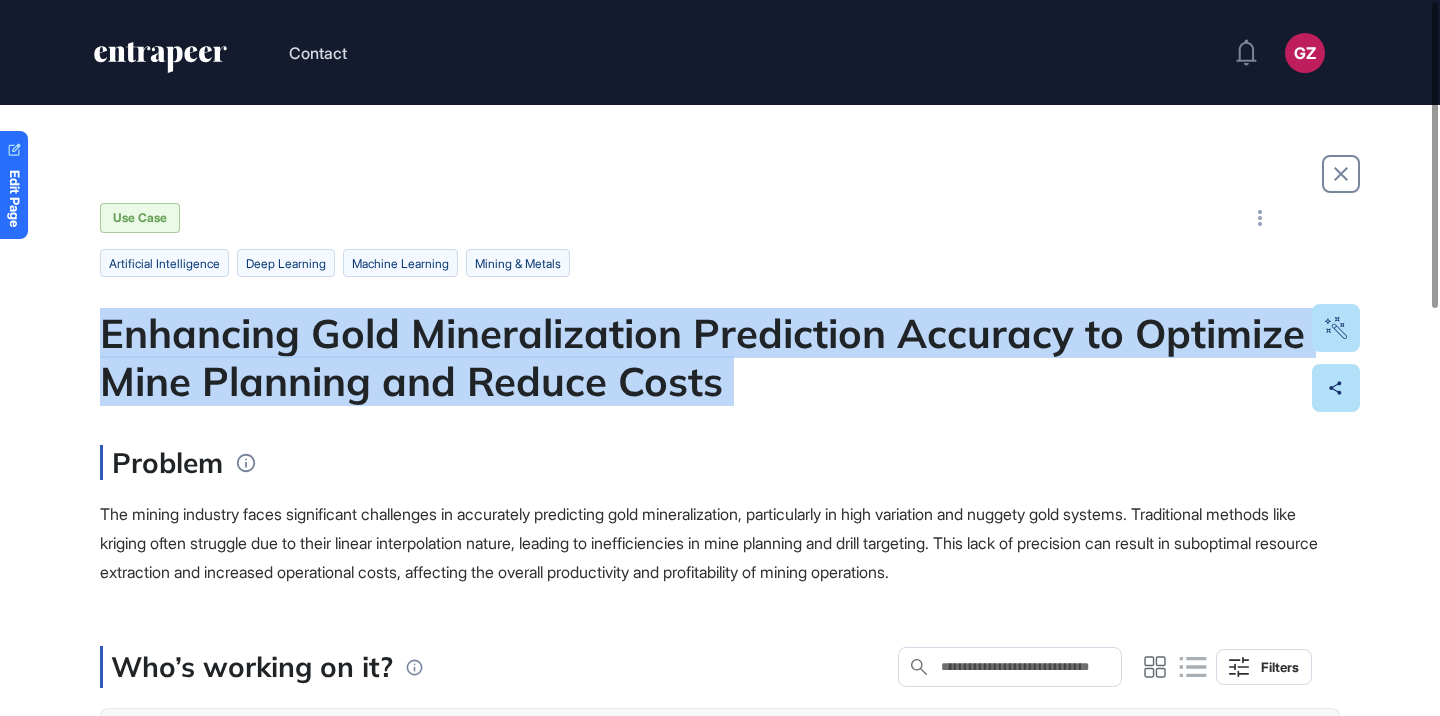 click on "Enhancing Gold Mineralization Prediction Accuracy to Optimize Mine Planning and Reduce Costs" at bounding box center [720, 357] 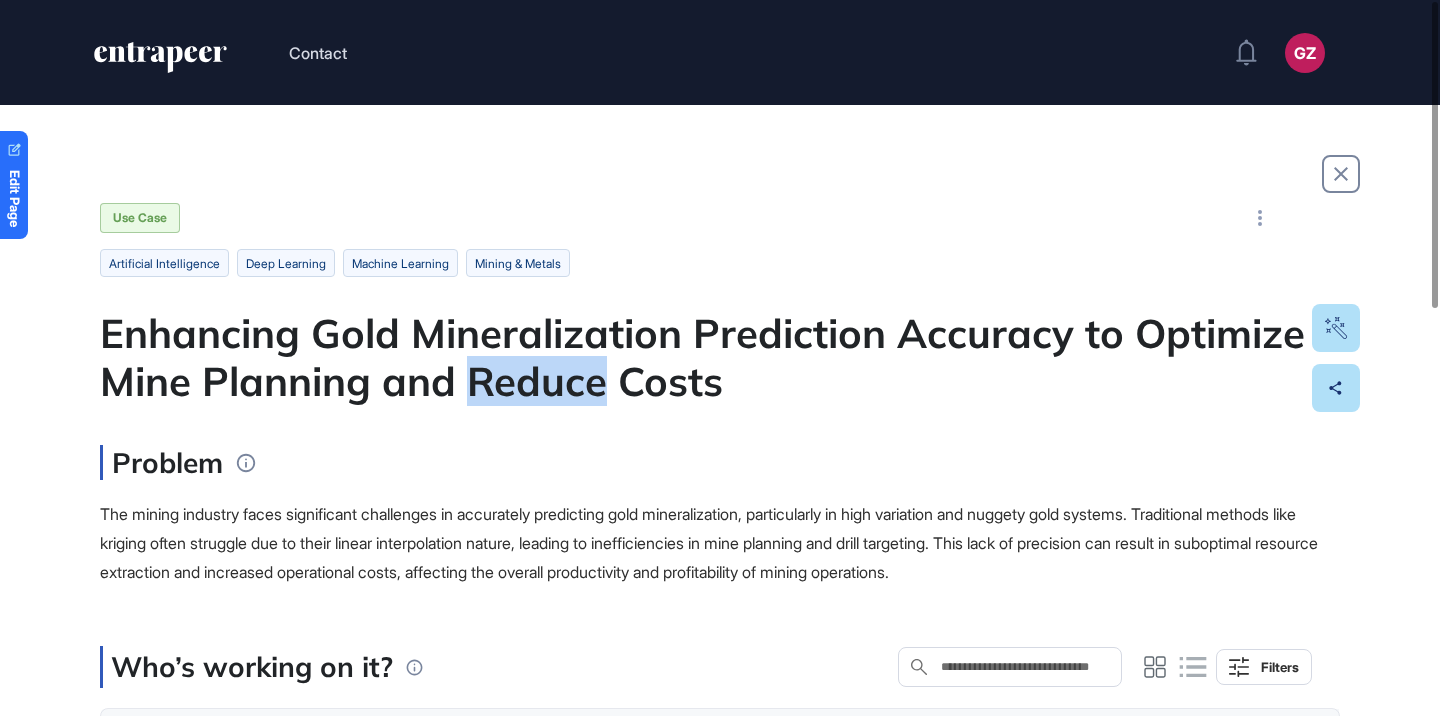 click on "Enhancing Gold Mineralization Prediction Accuracy to Optimize Mine Planning and Reduce Costs" at bounding box center (720, 357) 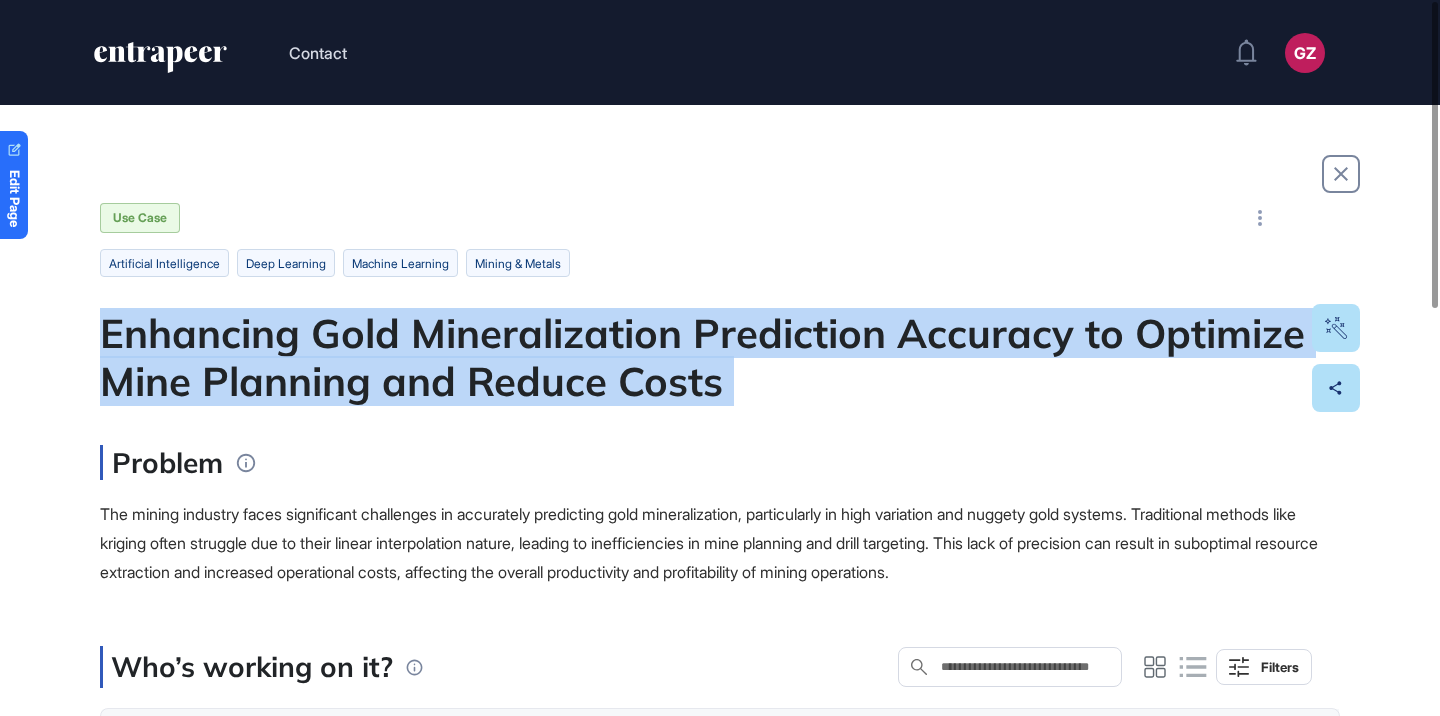 click on "Enhancing Gold Mineralization Prediction Accuracy to Optimize Mine Planning and Reduce Costs" at bounding box center [720, 357] 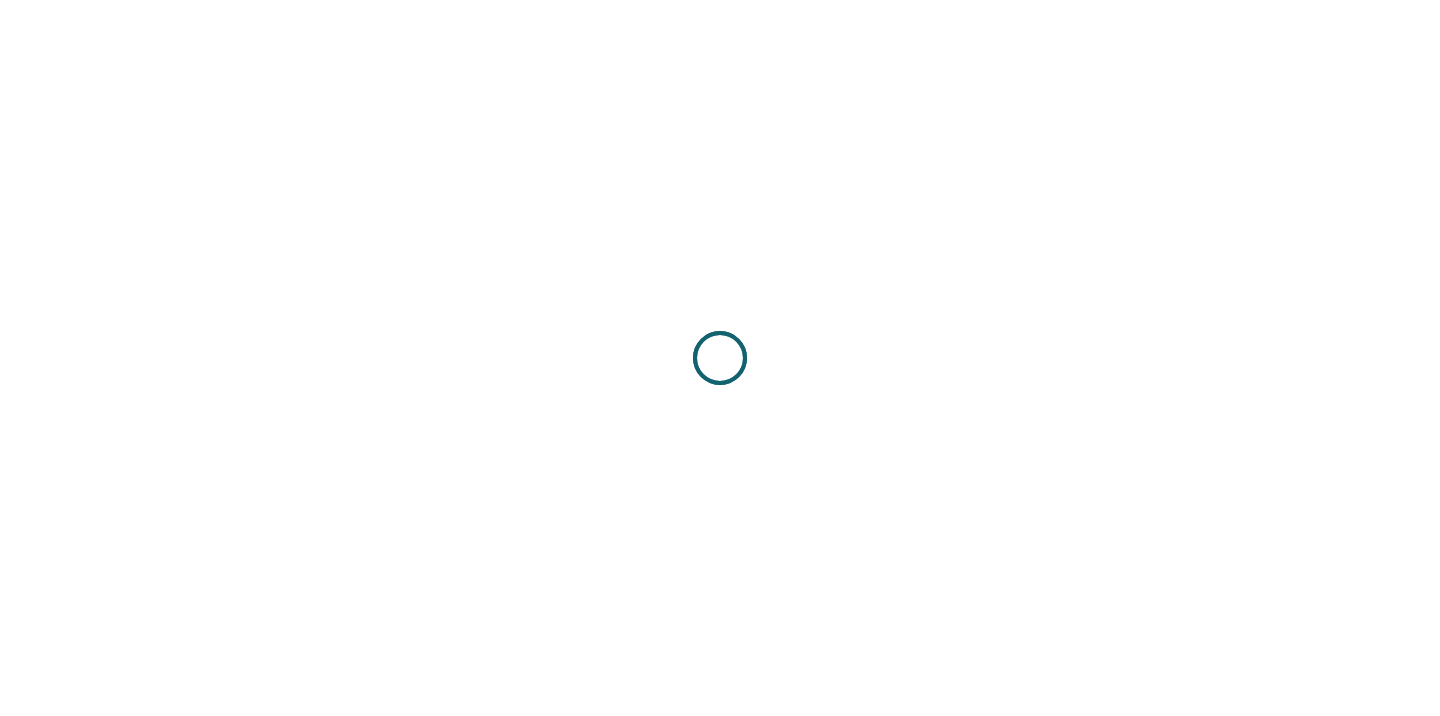 scroll, scrollTop: 0, scrollLeft: 0, axis: both 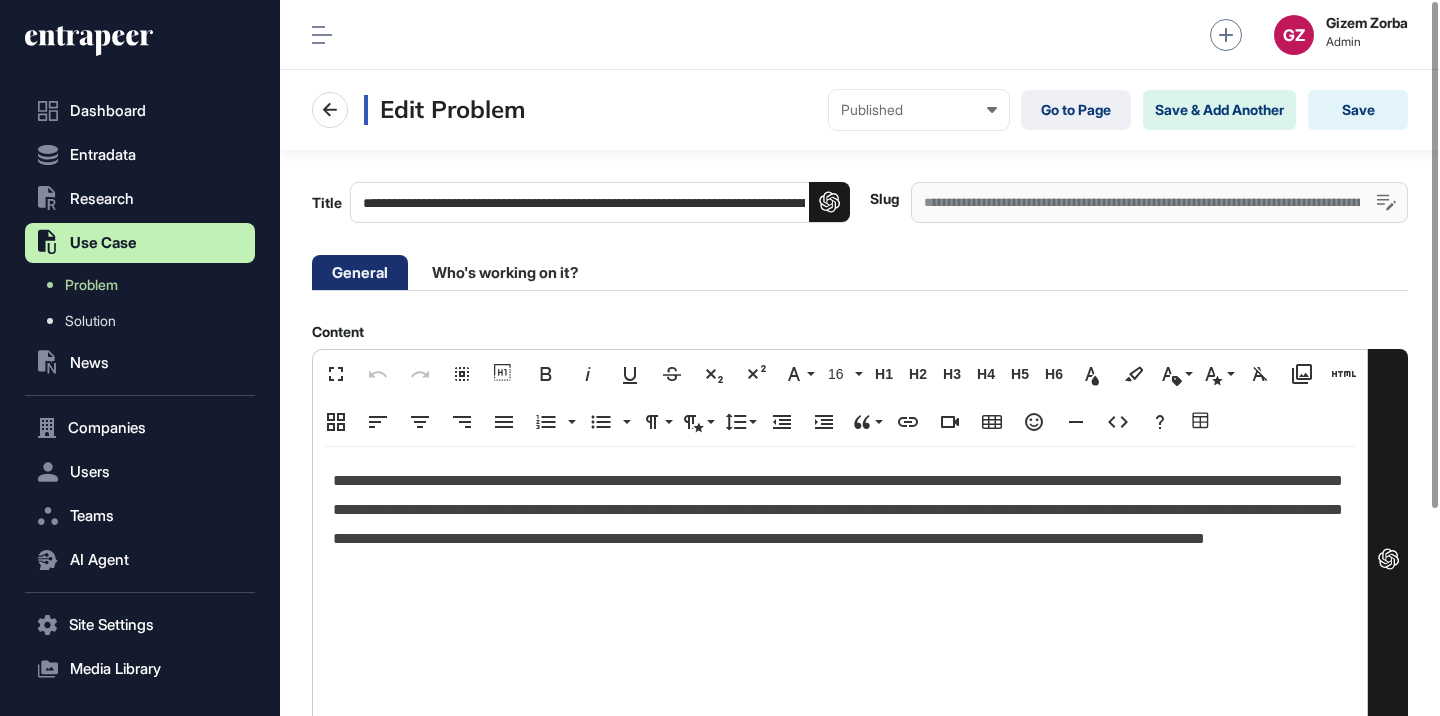 click on "**********" at bounding box center [840, 524] 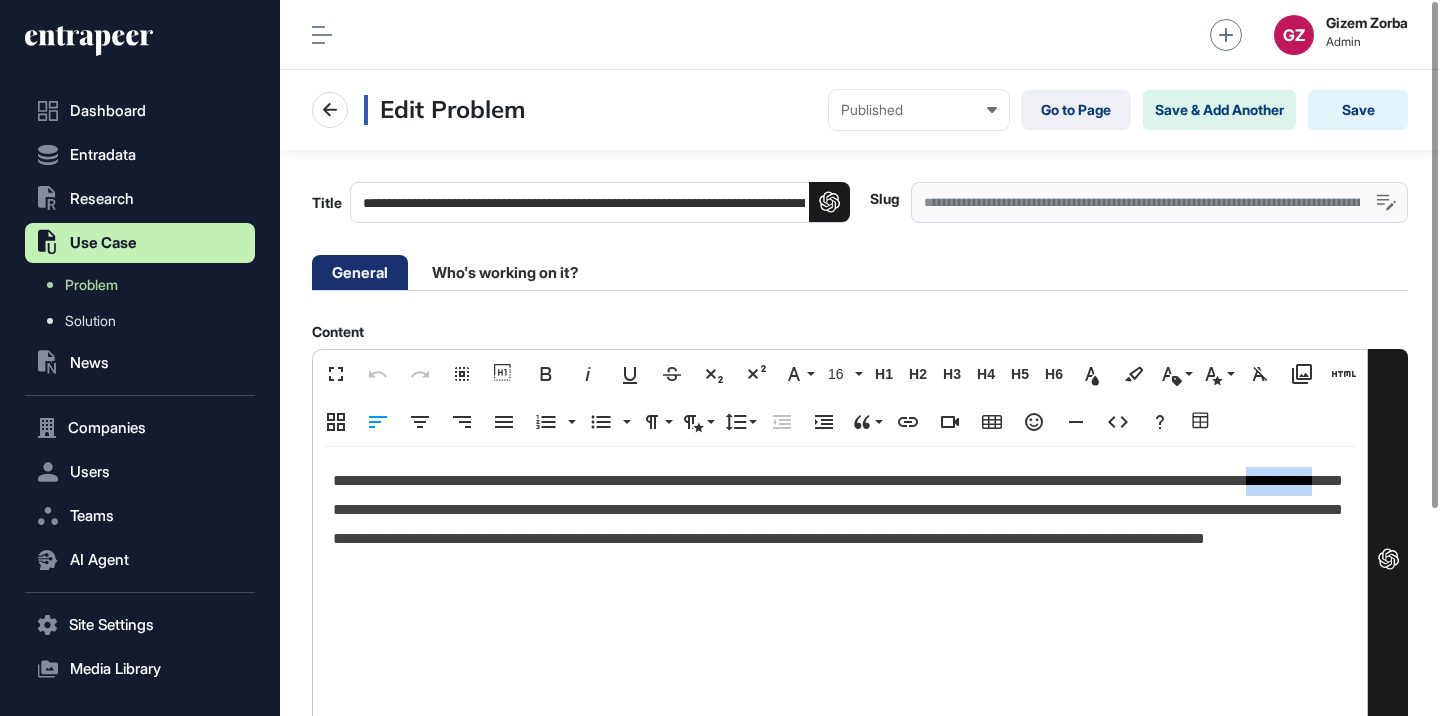 click on "**********" at bounding box center (840, 524) 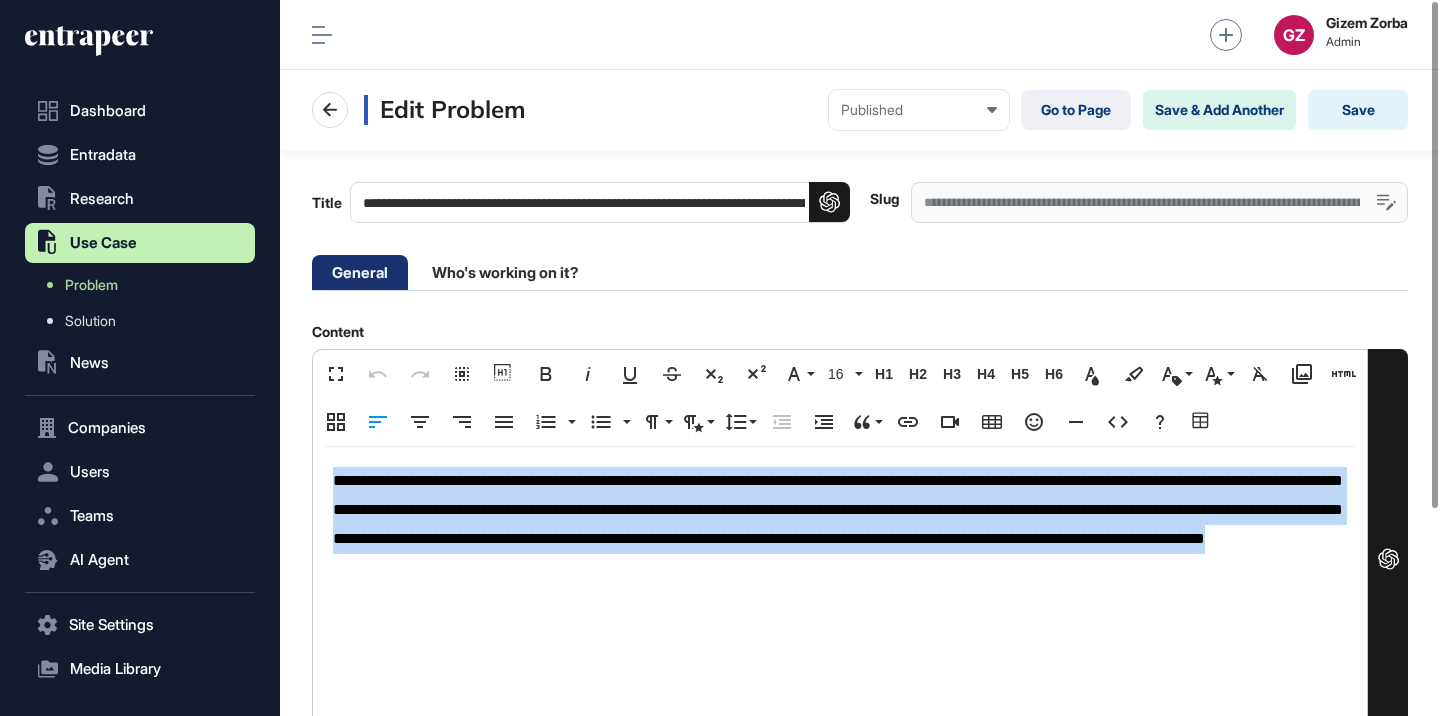 click on "**********" at bounding box center [840, 524] 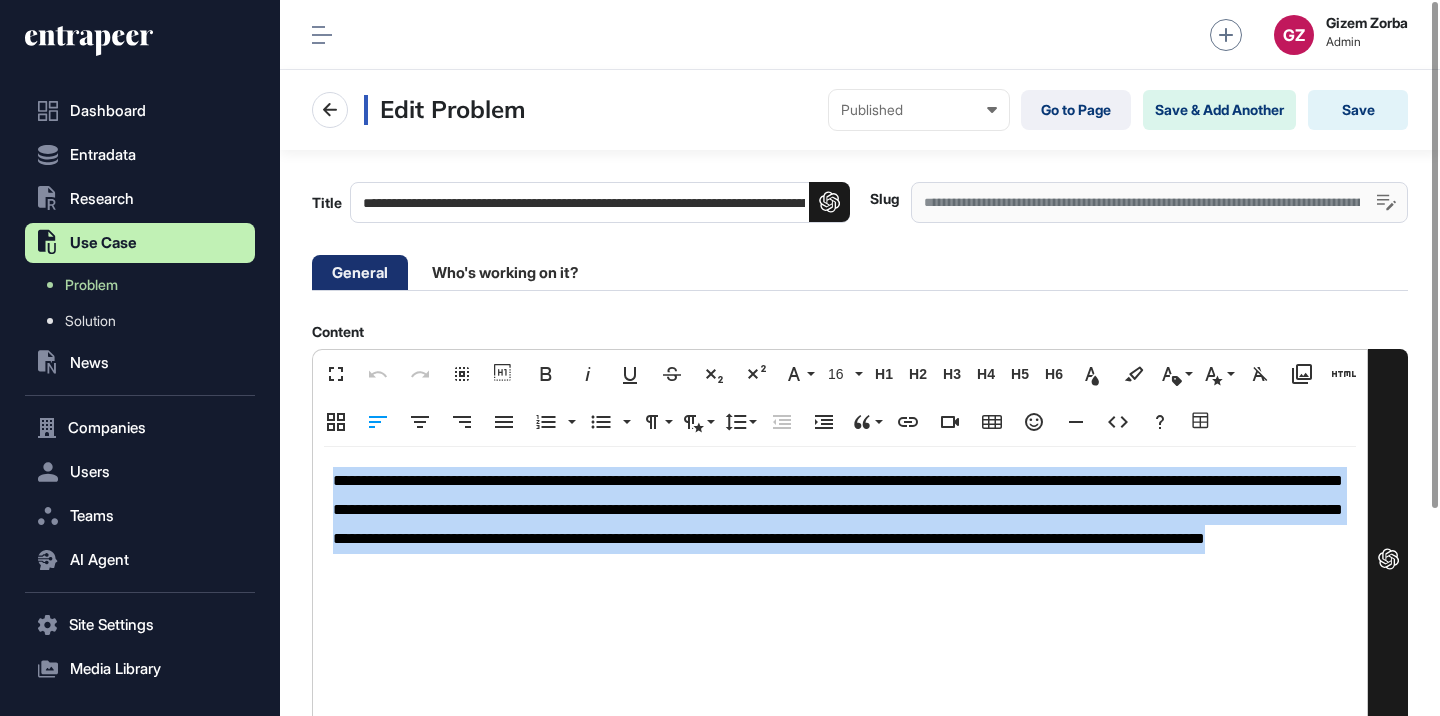 copy on "**********" 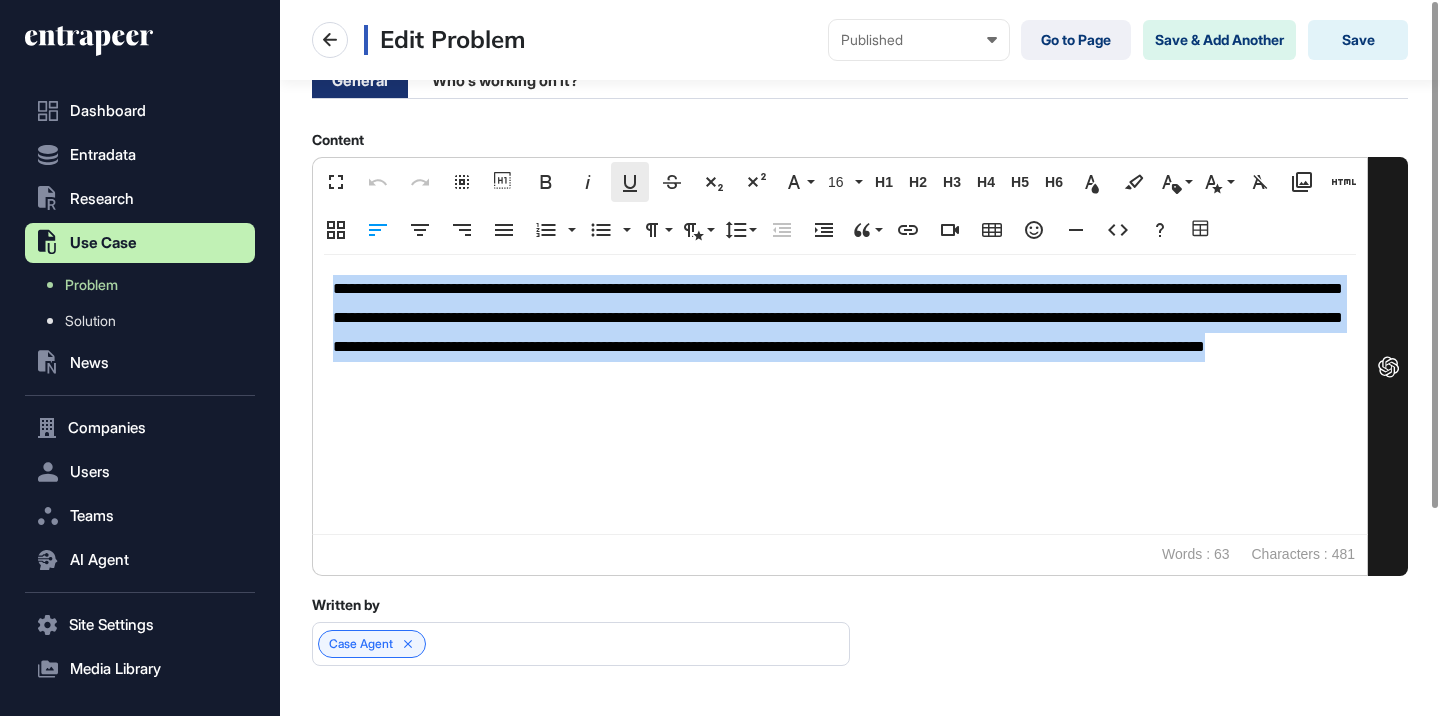 scroll, scrollTop: 0, scrollLeft: 0, axis: both 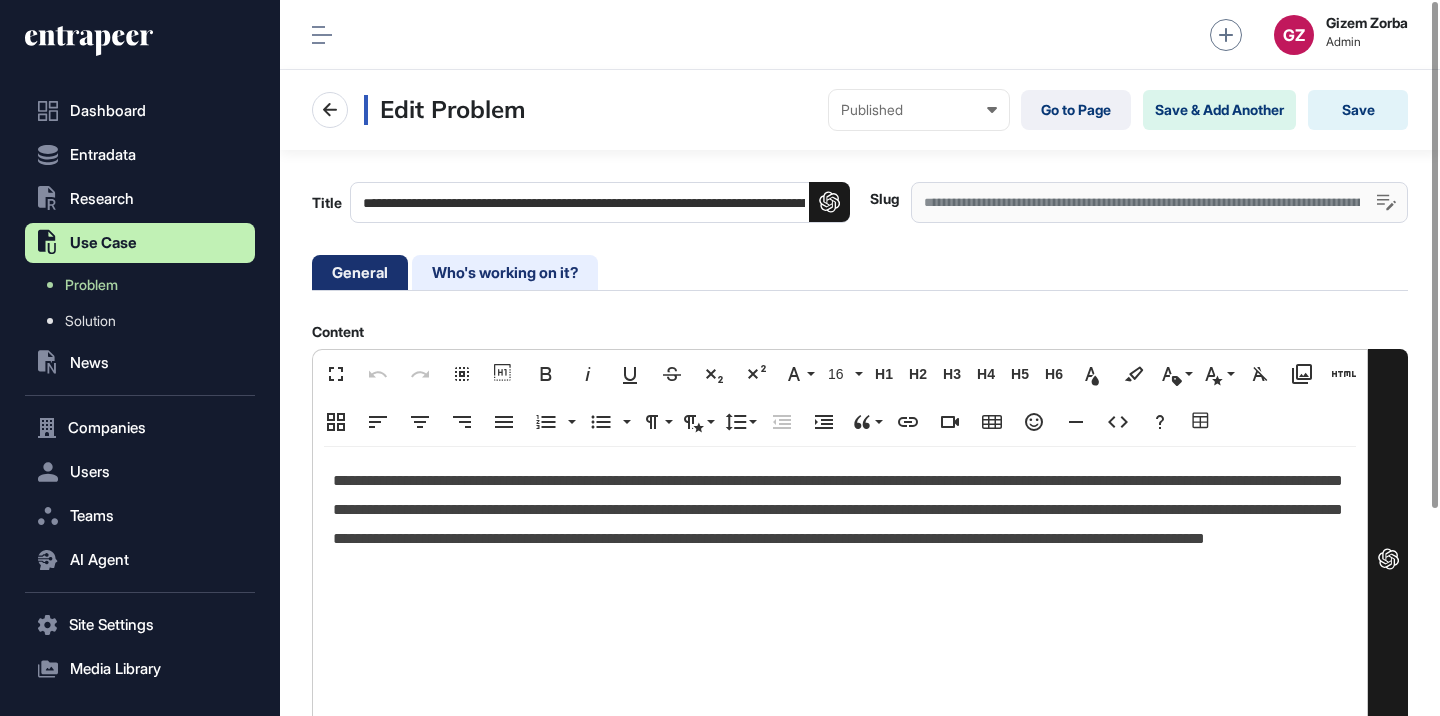 click on "Who's working on it?" 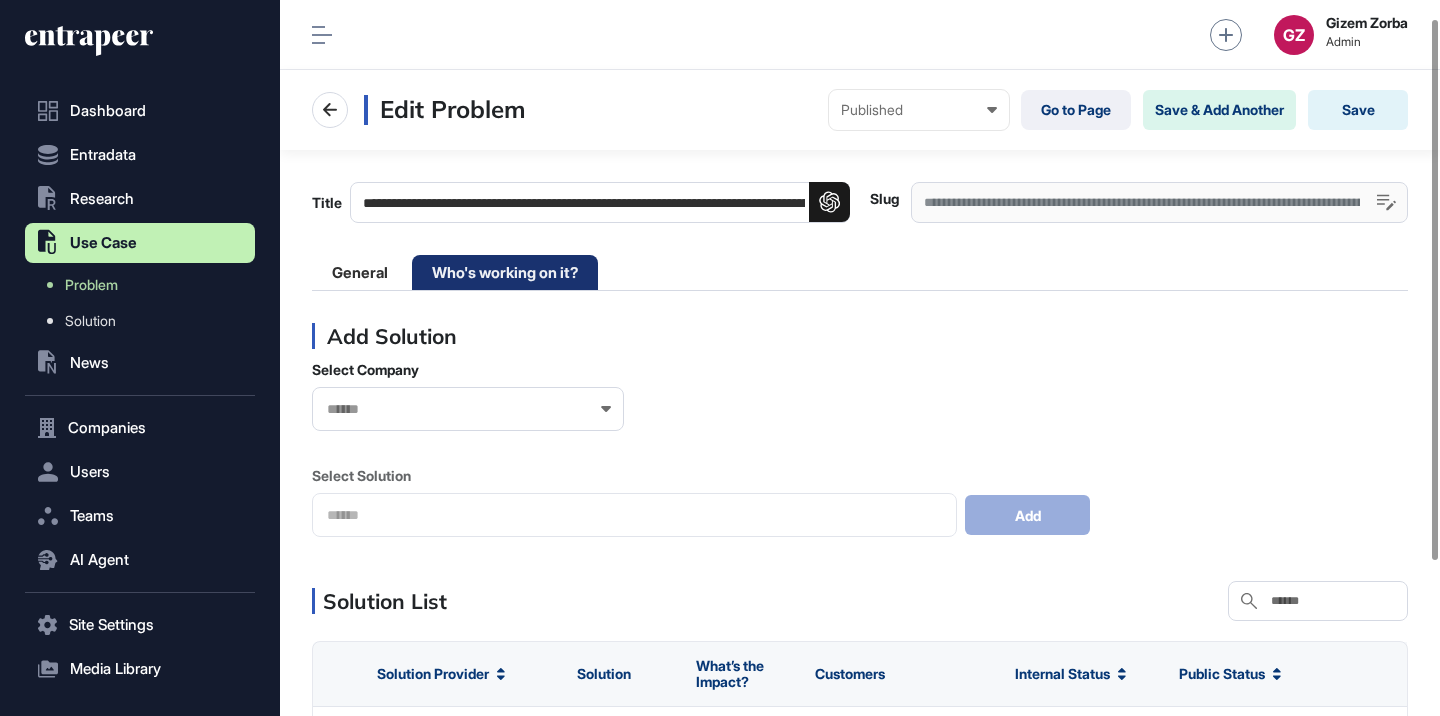 scroll, scrollTop: 228, scrollLeft: 0, axis: vertical 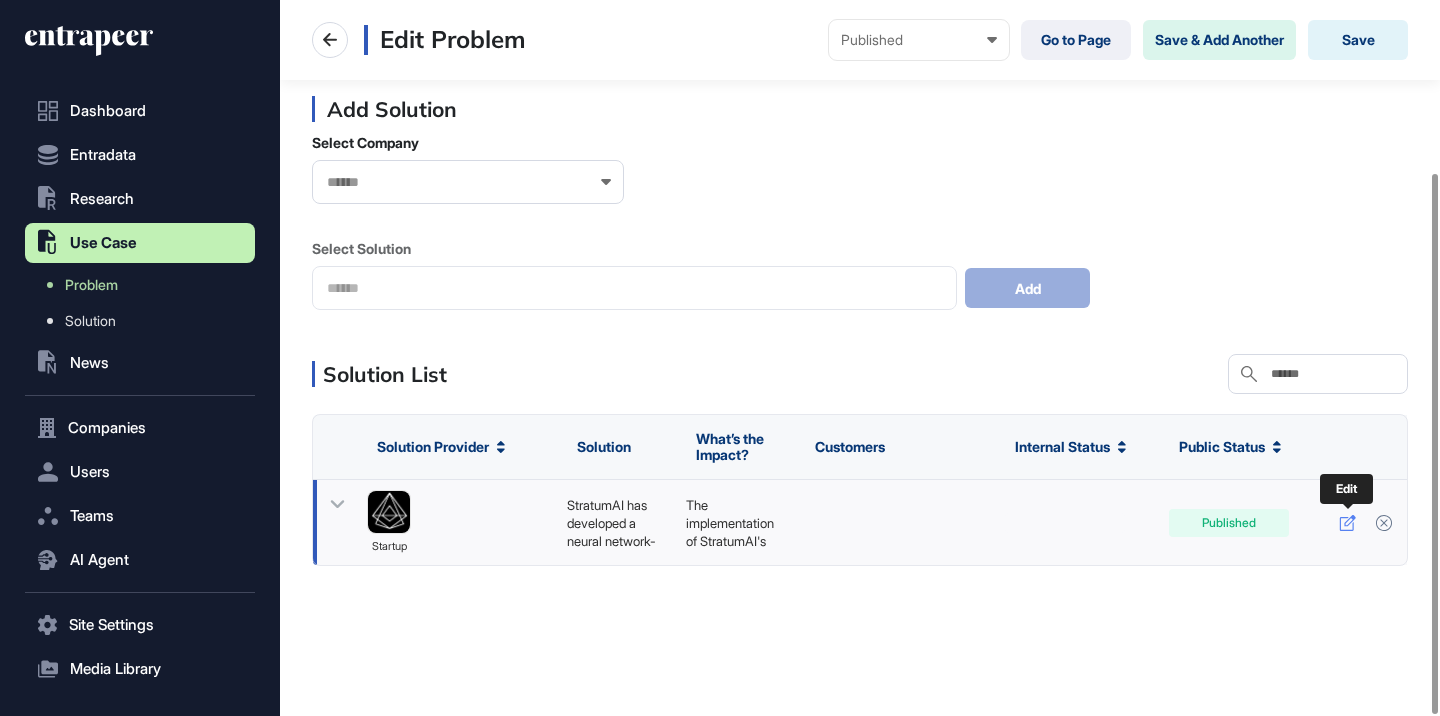 click 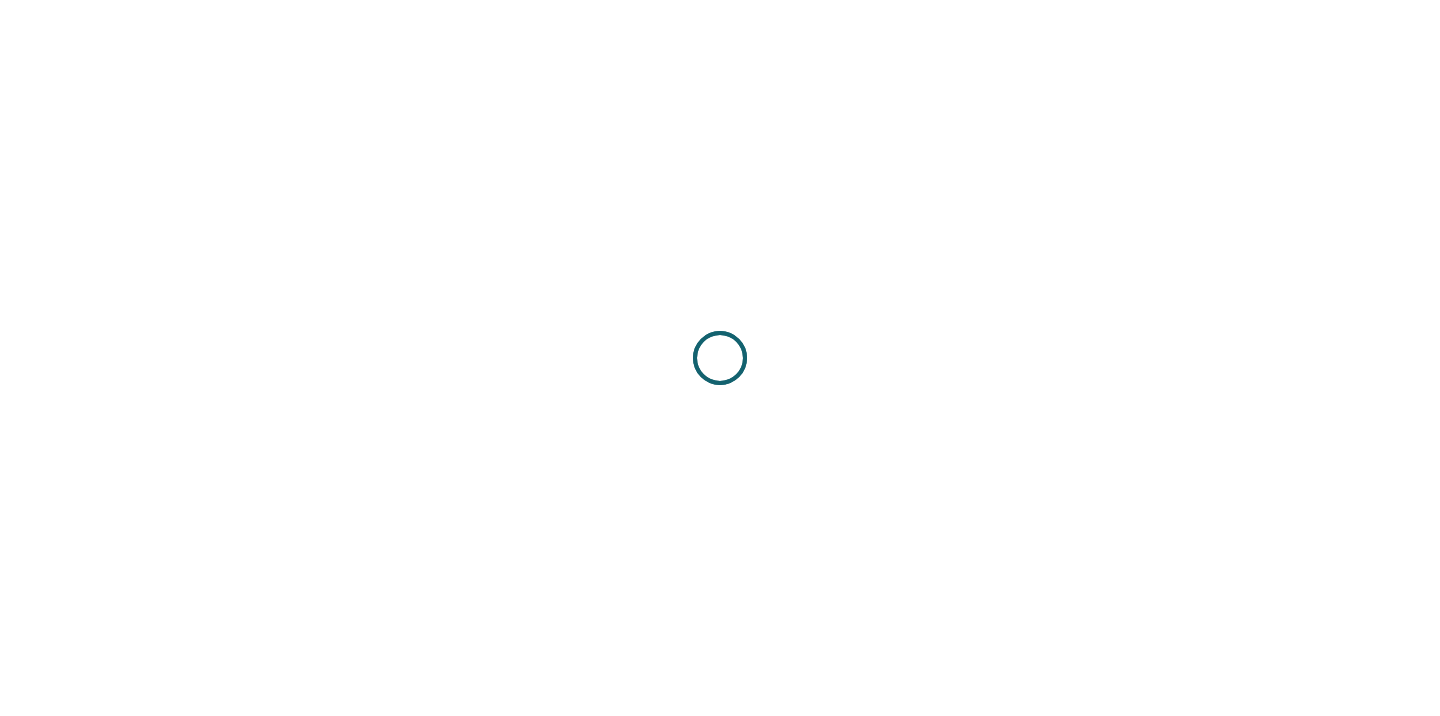scroll, scrollTop: 0, scrollLeft: 0, axis: both 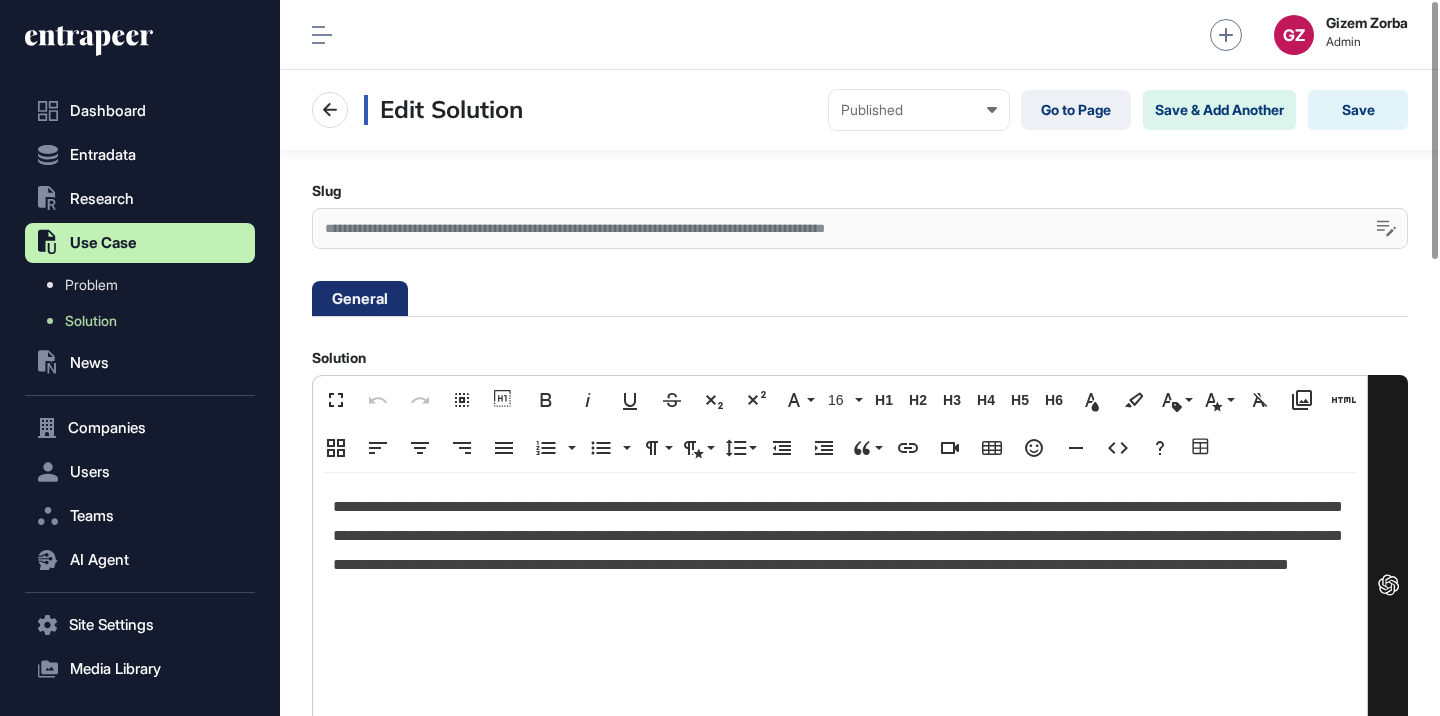 click on "**********" at bounding box center [840, 550] 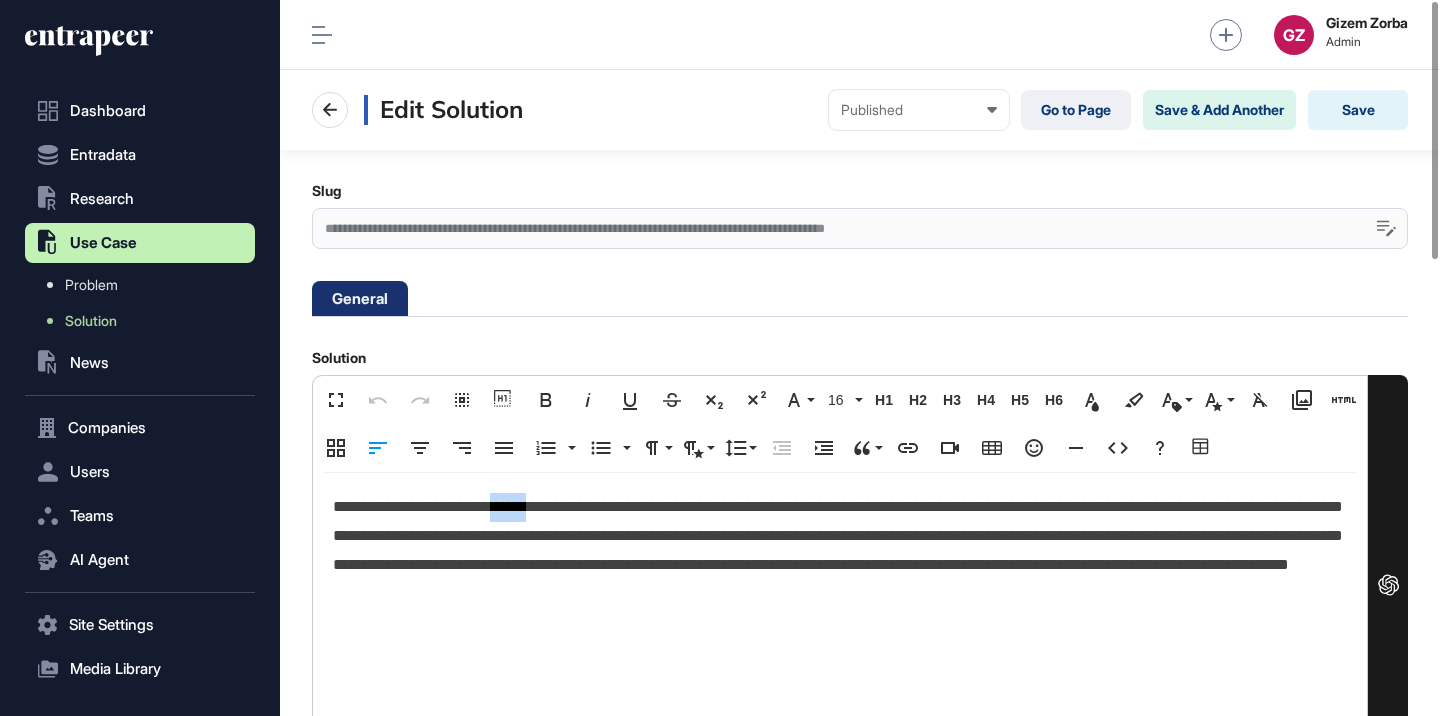 click on "**********" at bounding box center (840, 550) 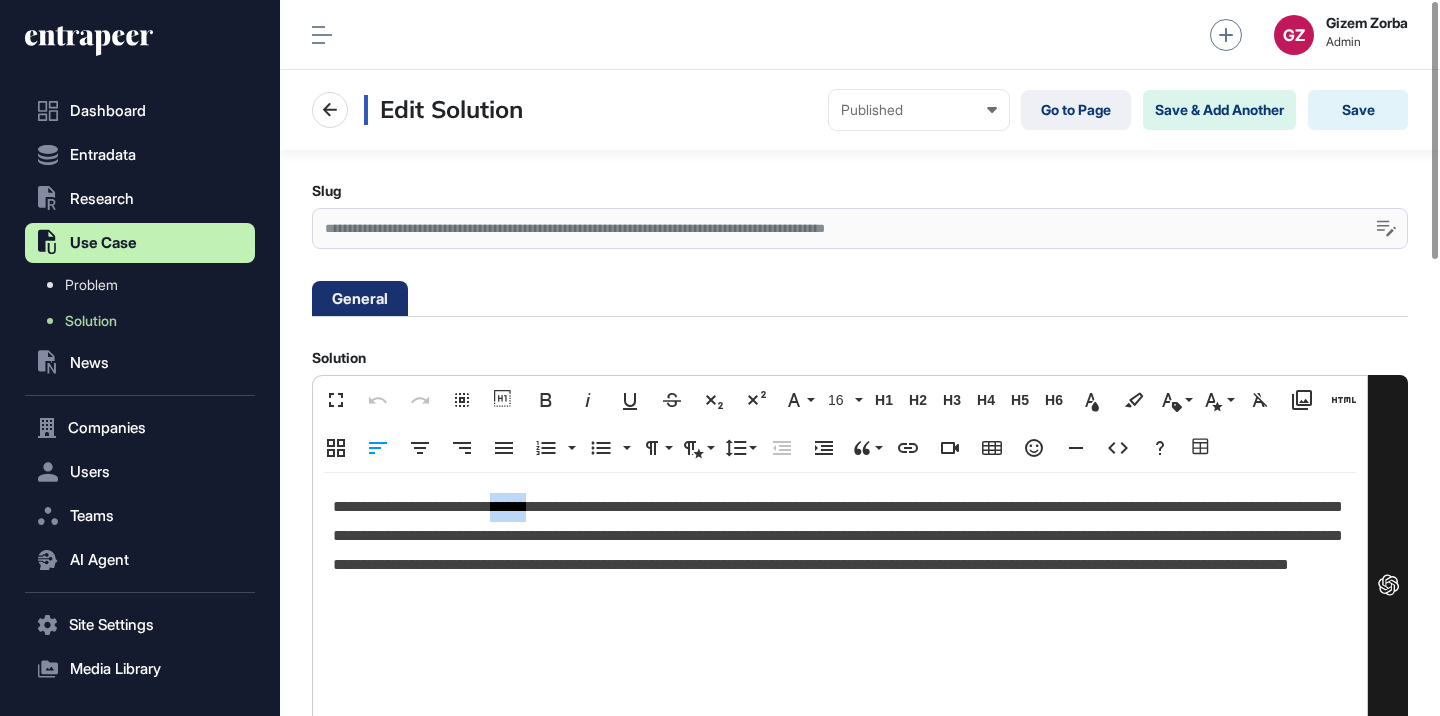 click on "**********" at bounding box center [840, 550] 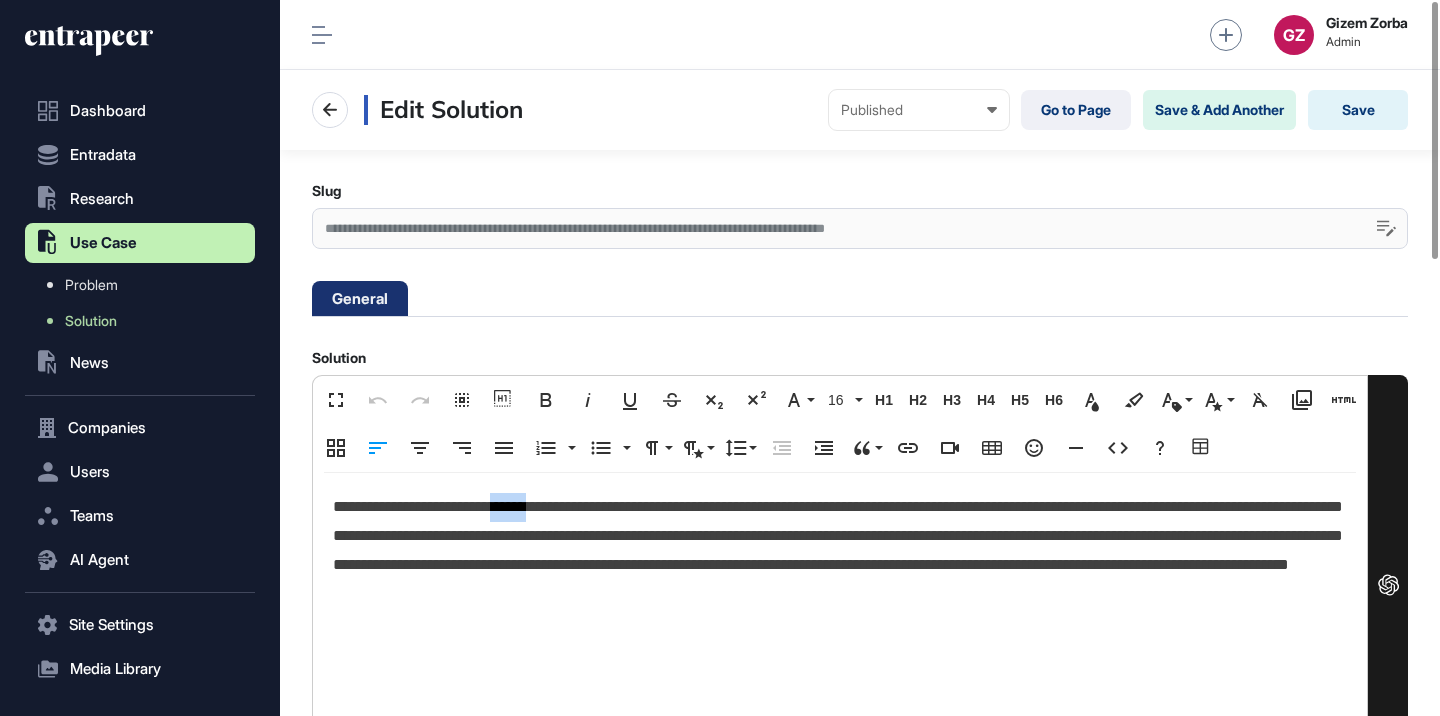 click at bounding box center (528, 518) 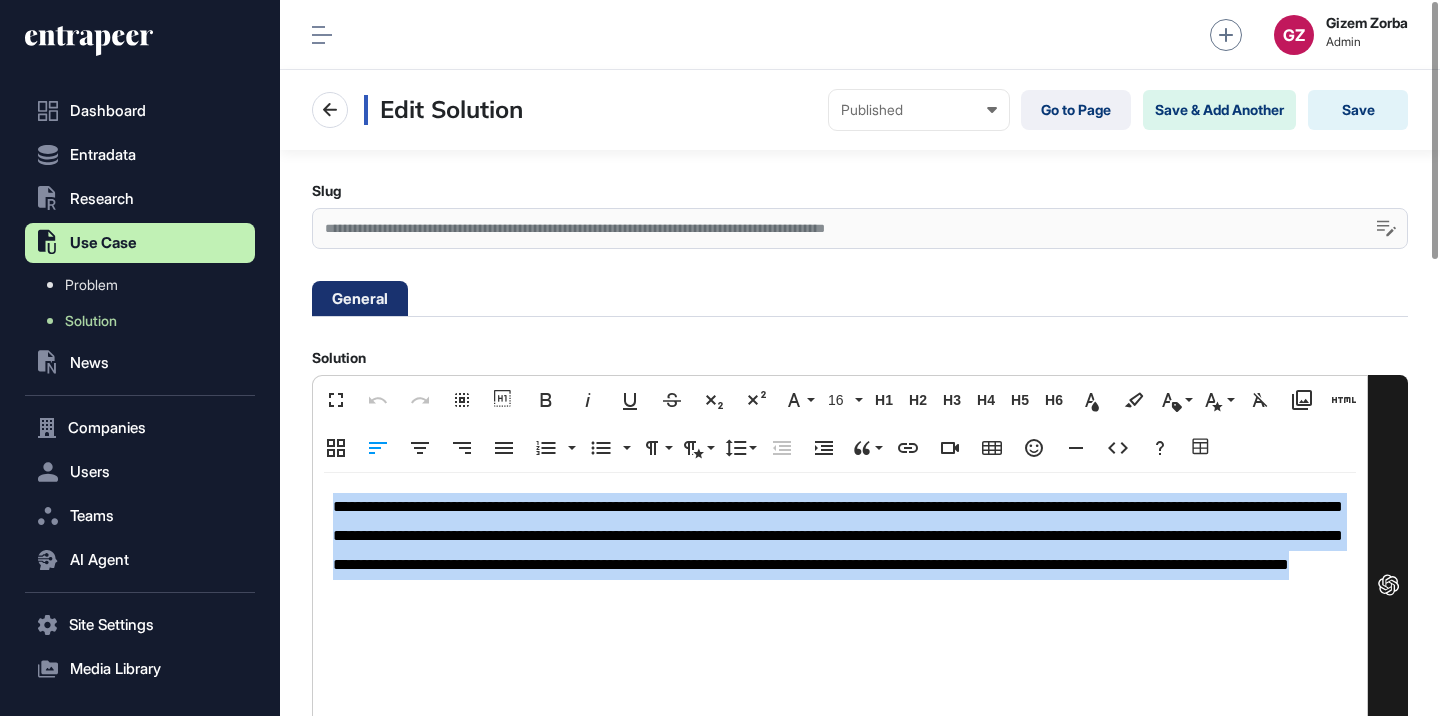 click on "**********" at bounding box center (840, 550) 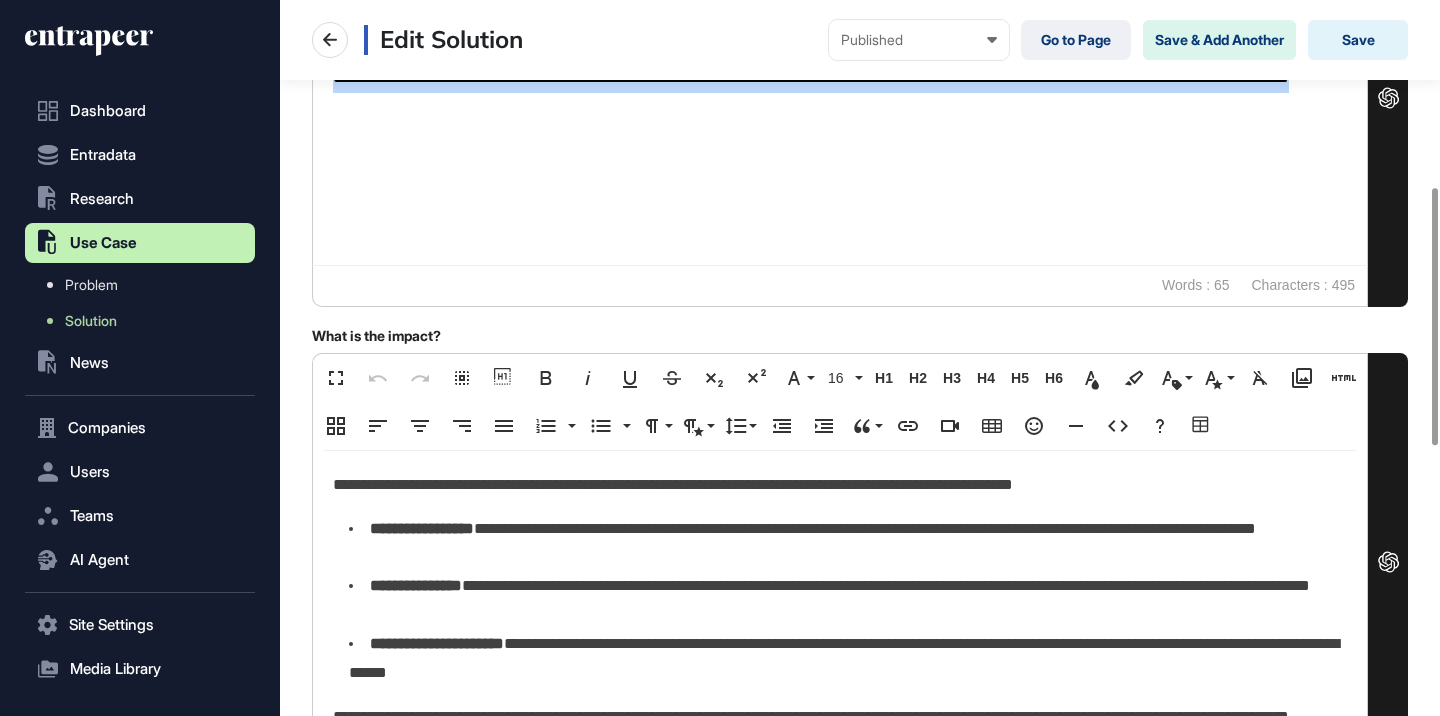 scroll, scrollTop: 546, scrollLeft: 0, axis: vertical 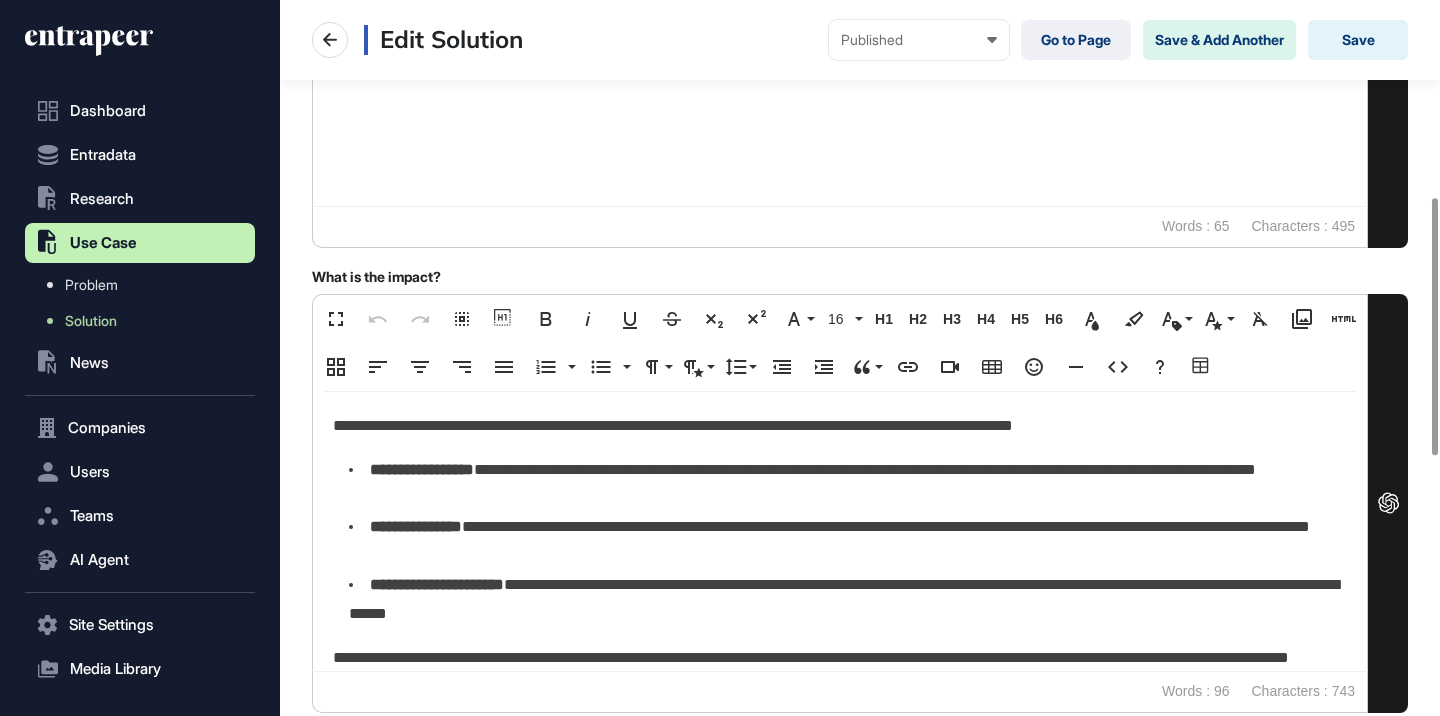 click on "**********" at bounding box center [848, 485] 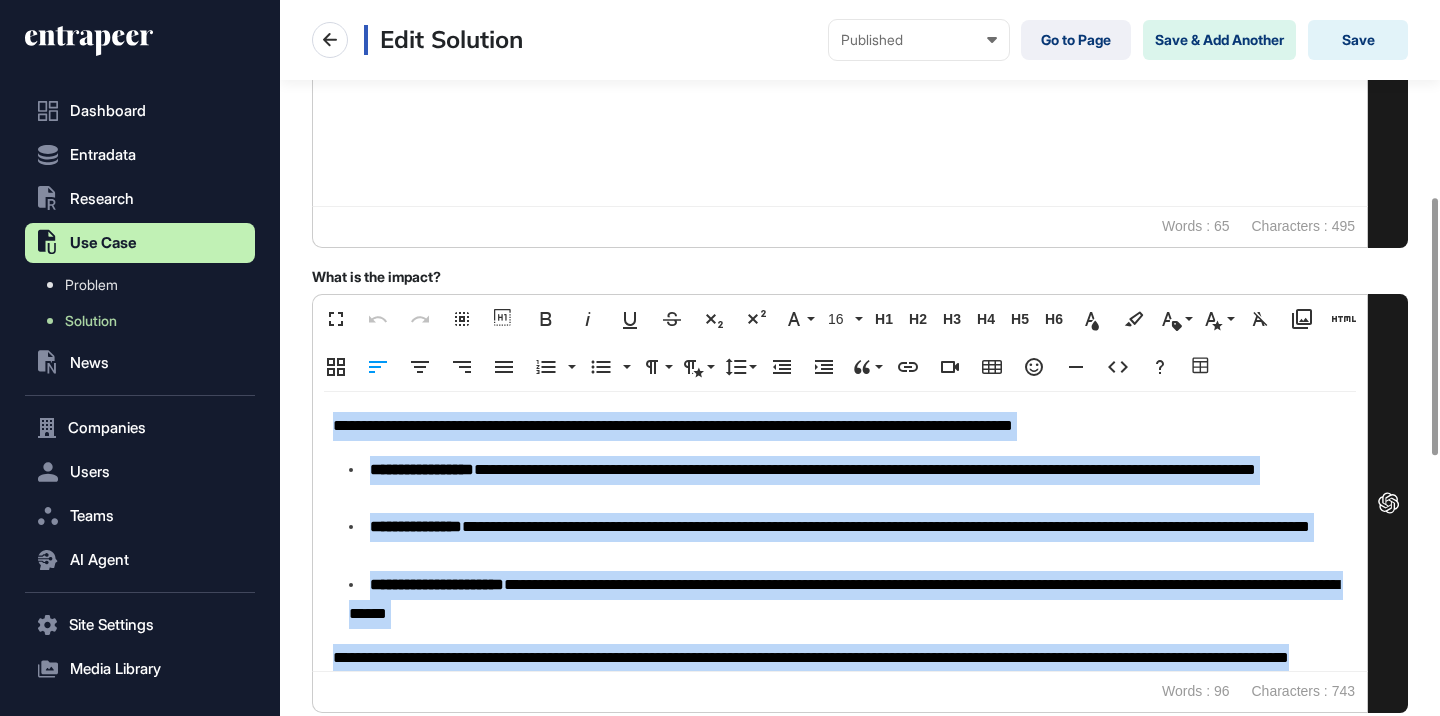 copy on "**********" 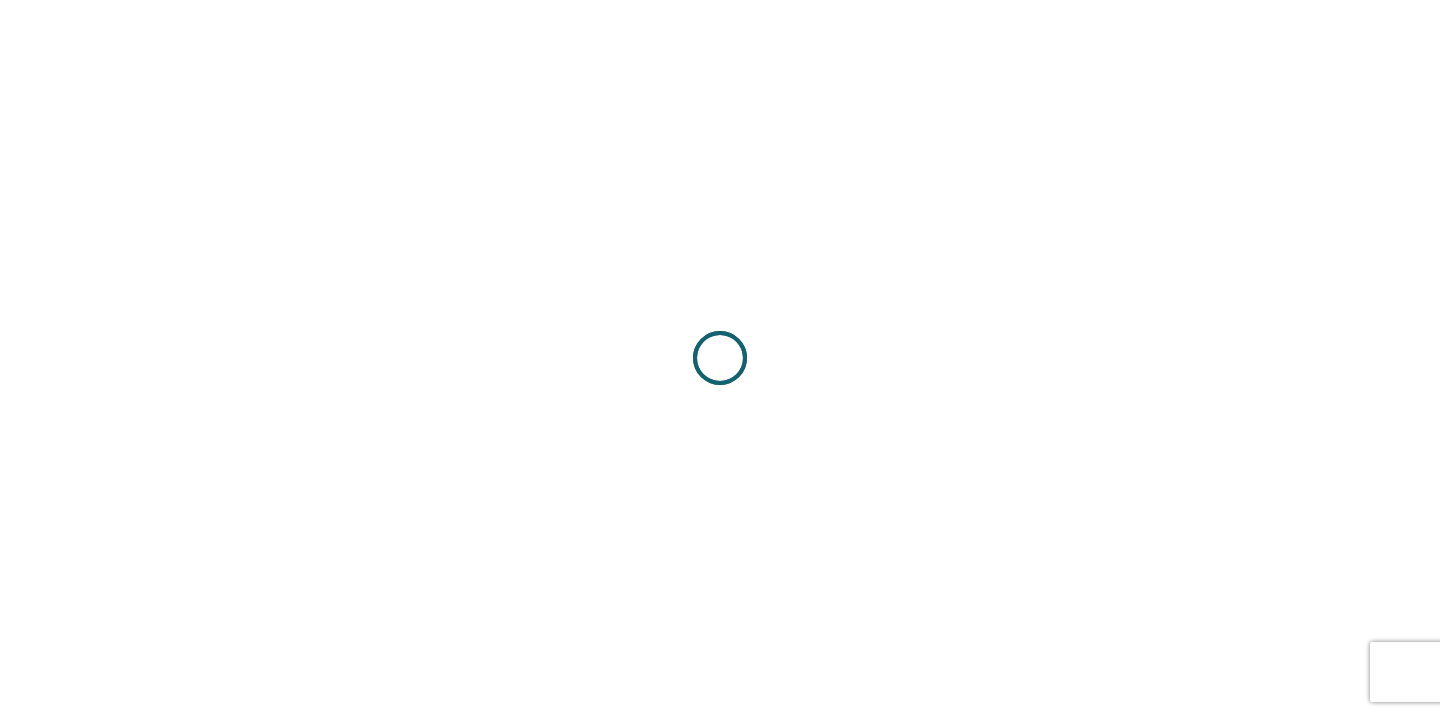 scroll, scrollTop: 0, scrollLeft: 0, axis: both 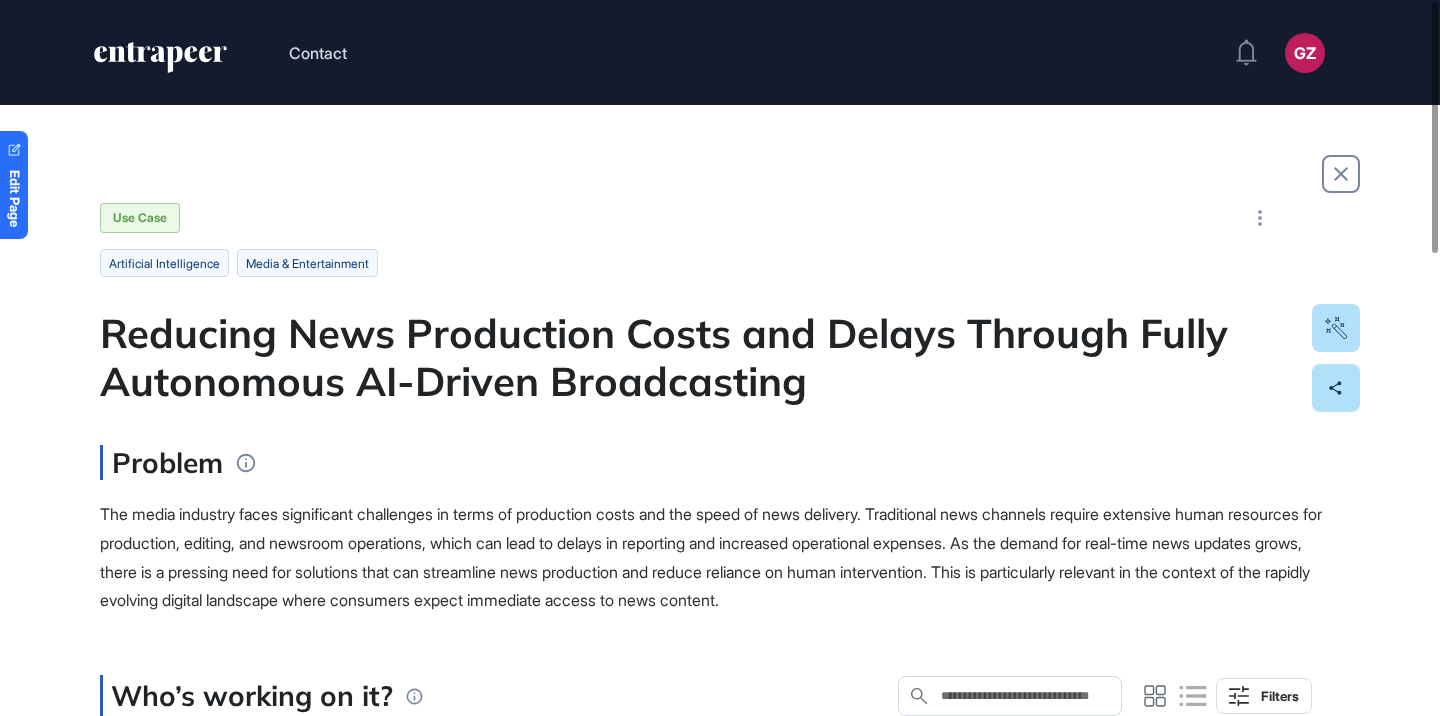 click on "Reducing News Production Costs and Delays Through Fully Autonomous AI-Driven Broadcasting" at bounding box center (720, 357) 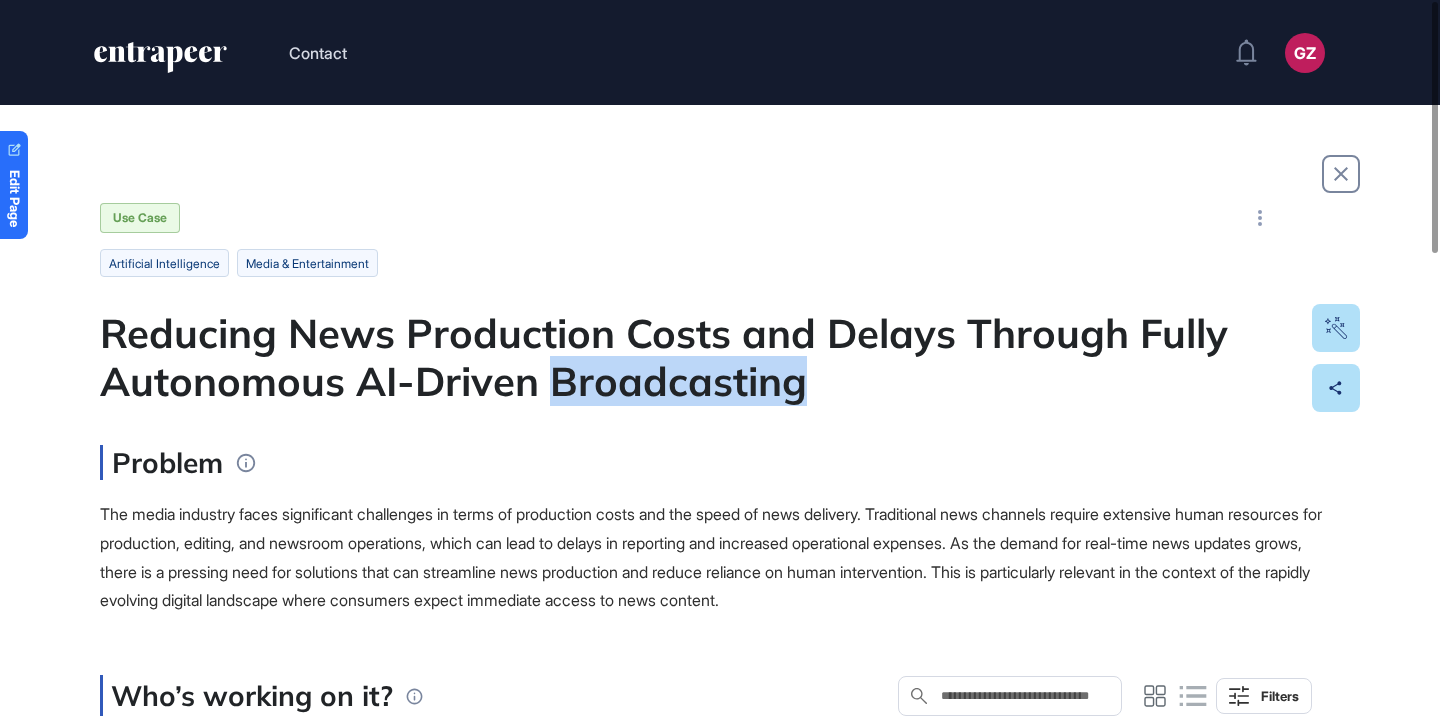 click on "Reducing News Production Costs and Delays Through Fully Autonomous AI-Driven Broadcasting" at bounding box center (720, 357) 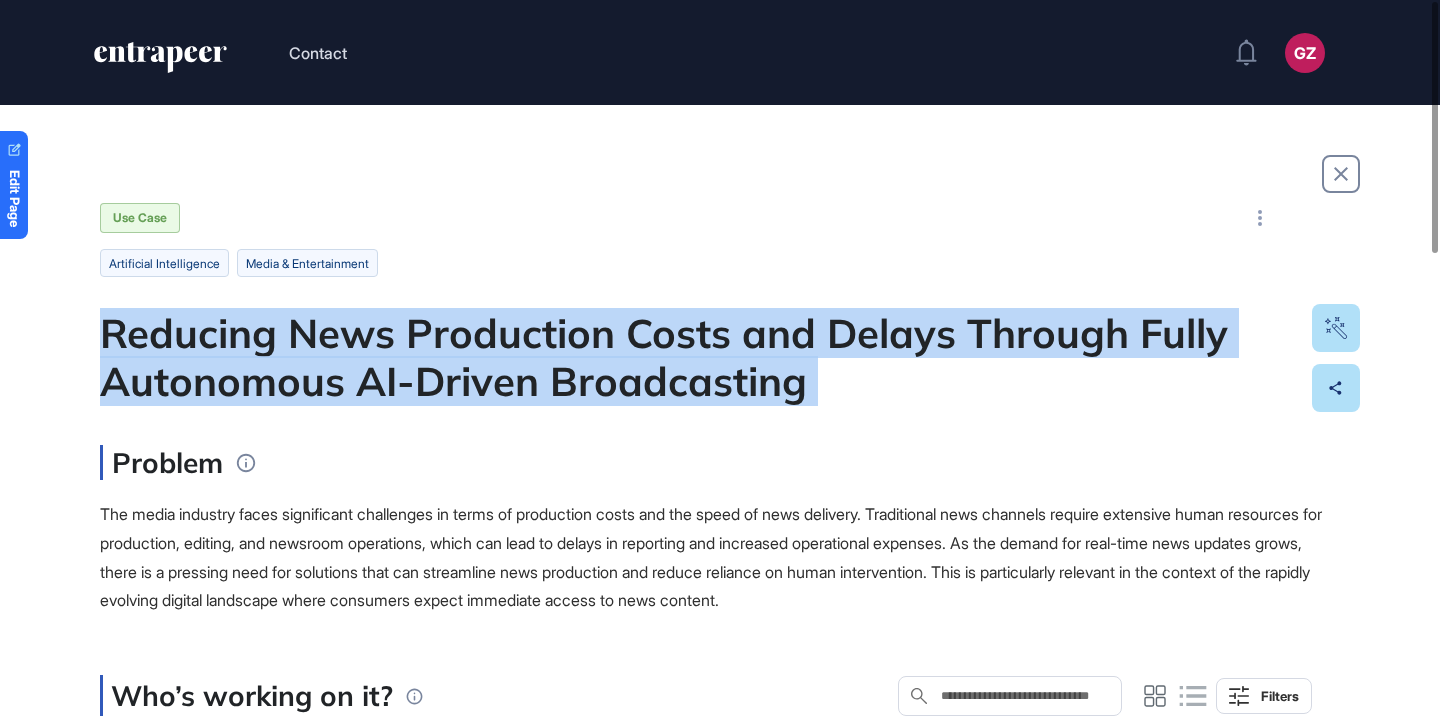 click on "Reducing News Production Costs and Delays Through Fully Autonomous AI-Driven Broadcasting" at bounding box center (720, 357) 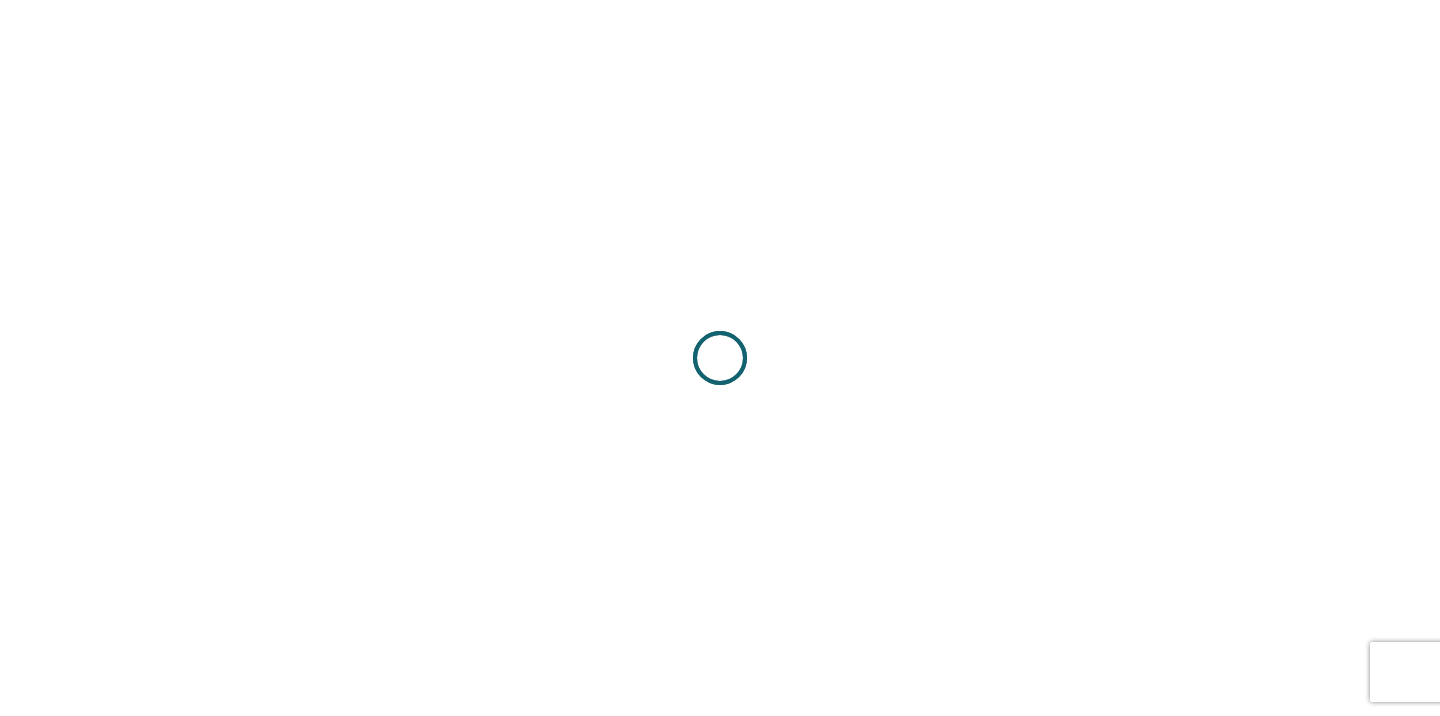scroll, scrollTop: 0, scrollLeft: 0, axis: both 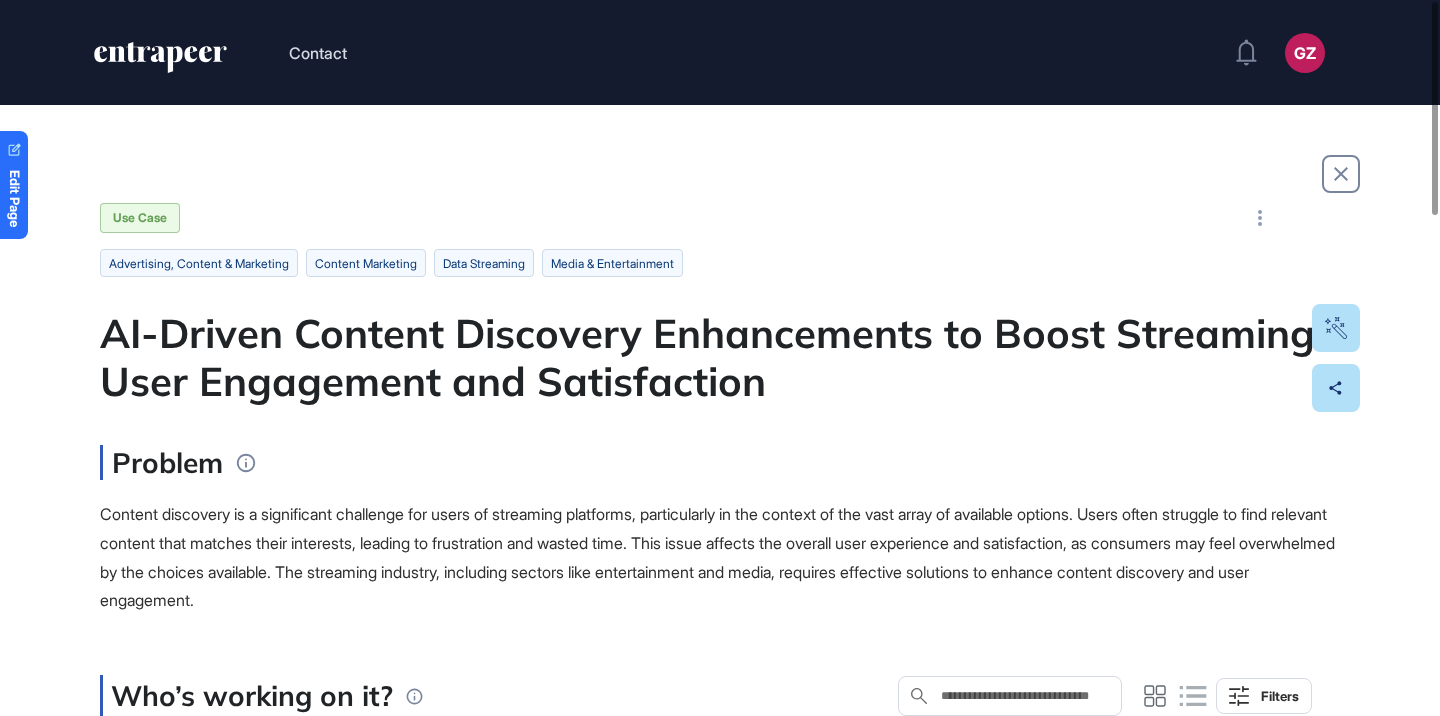 click on "AI-Driven Content Discovery Enhancements to Boost Streaming User Engagement and Satisfaction" at bounding box center [720, 357] 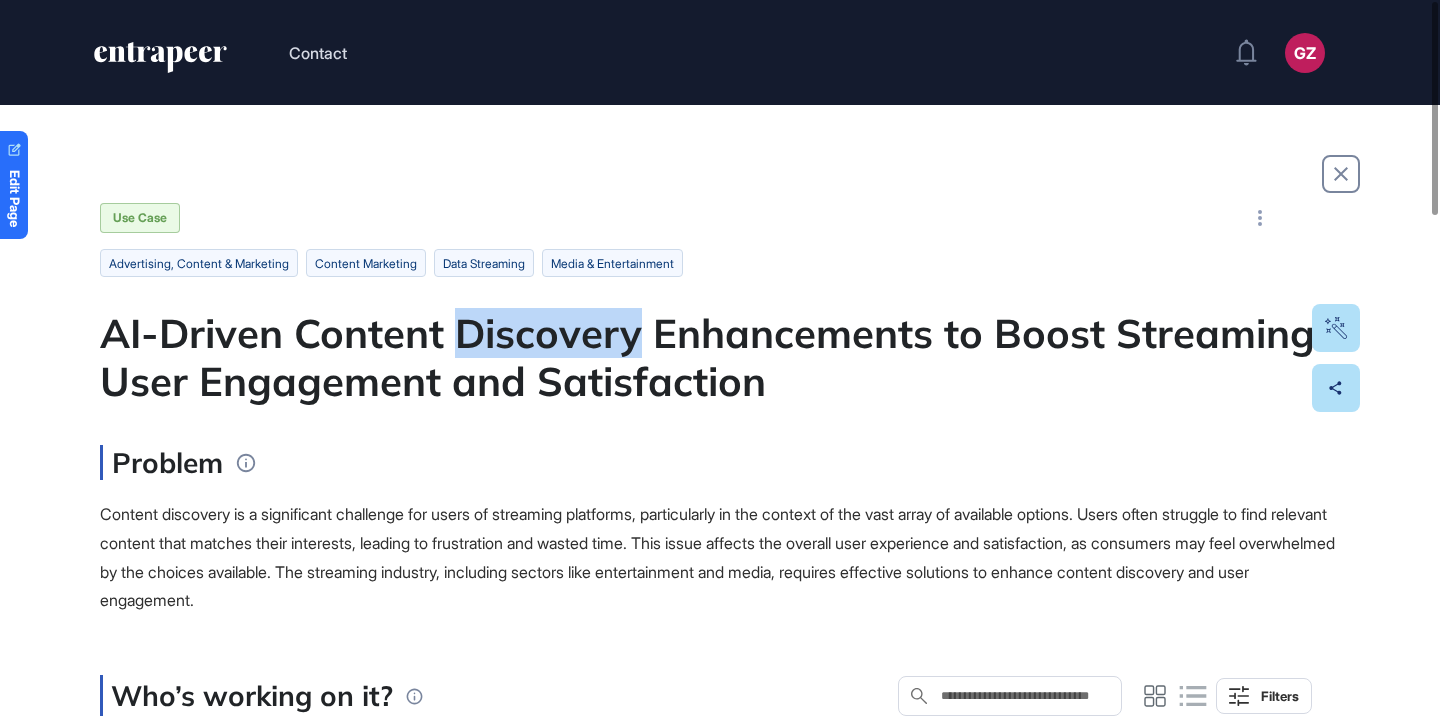 click on "AI-Driven Content Discovery Enhancements to Boost Streaming User Engagement and Satisfaction" at bounding box center [720, 357] 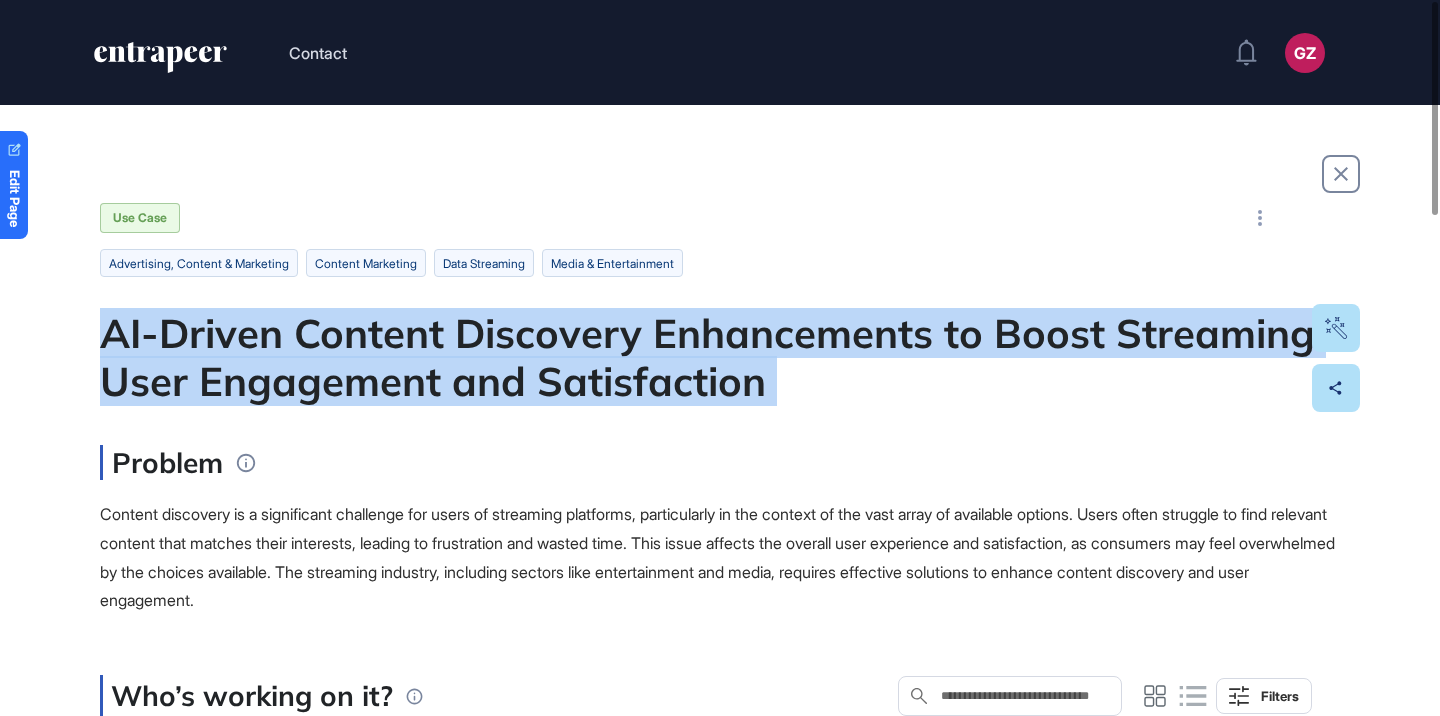 click on "AI-Driven Content Discovery Enhancements to Boost Streaming User Engagement and Satisfaction" at bounding box center (720, 357) 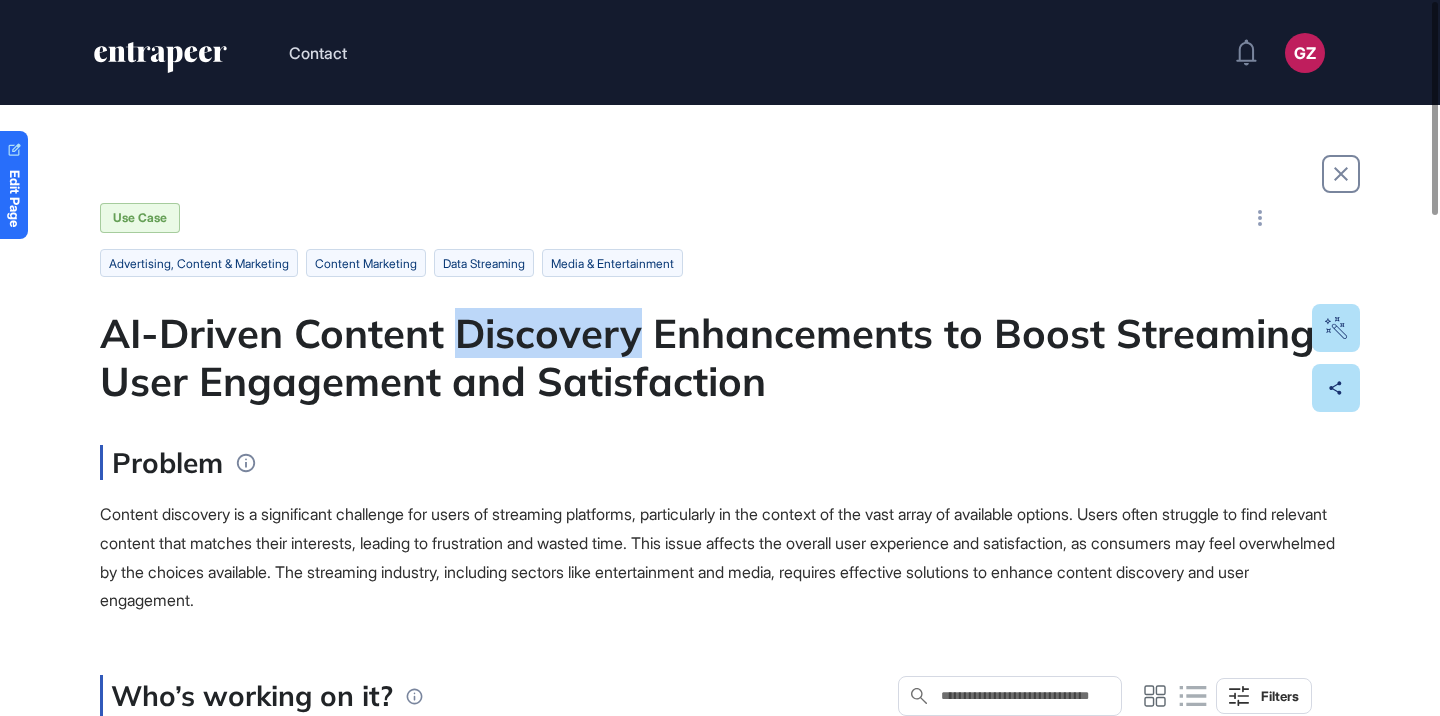 click on "AI-Driven Content Discovery Enhancements to Boost Streaming User Engagement and Satisfaction" at bounding box center [720, 357] 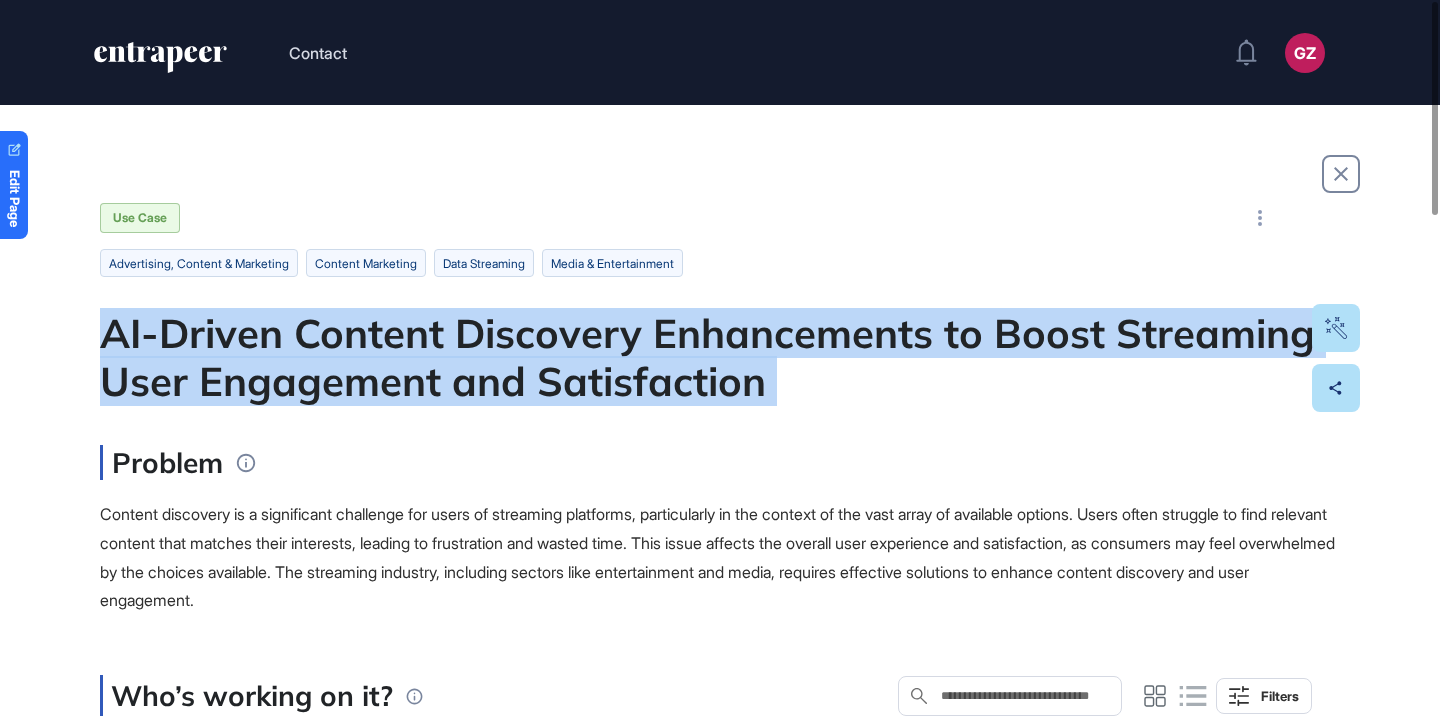 click on "AI-Driven Content Discovery Enhancements to Boost Streaming User Engagement and Satisfaction" at bounding box center (720, 357) 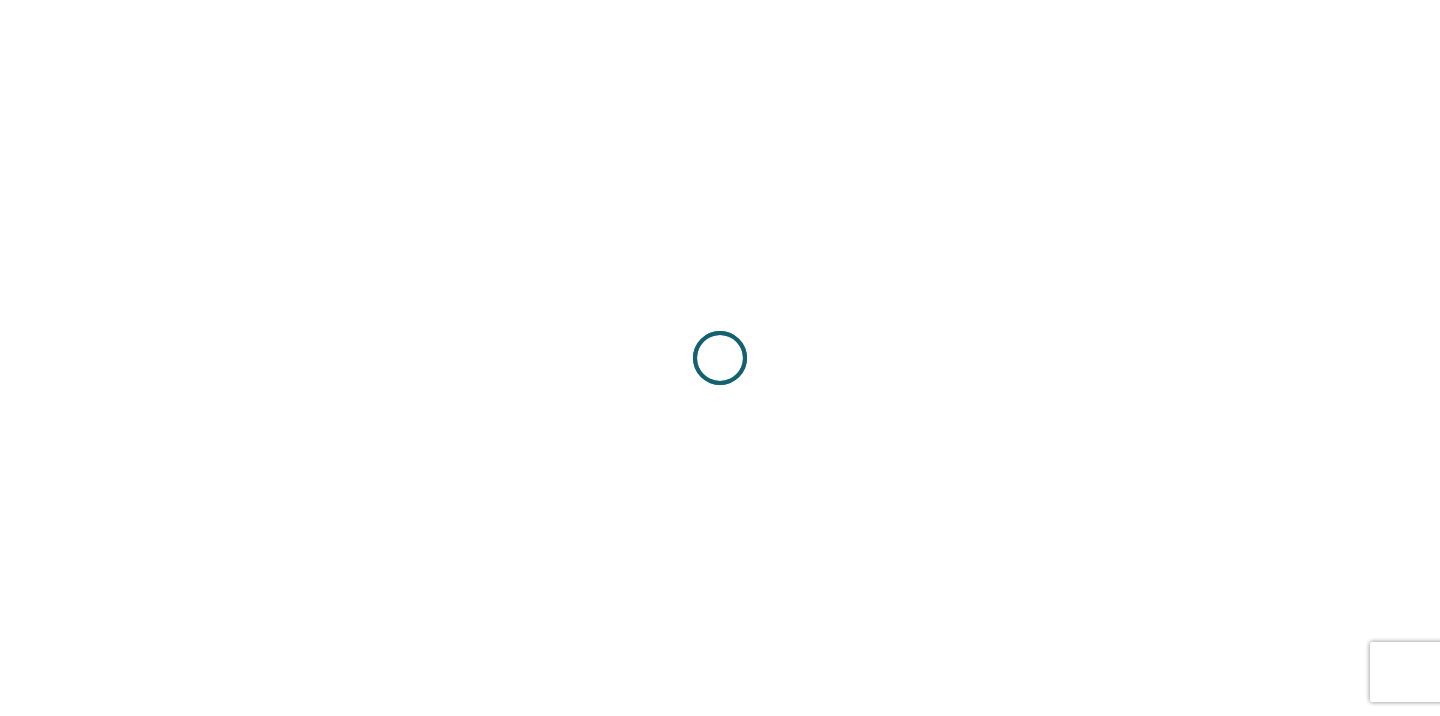 scroll, scrollTop: 0, scrollLeft: 0, axis: both 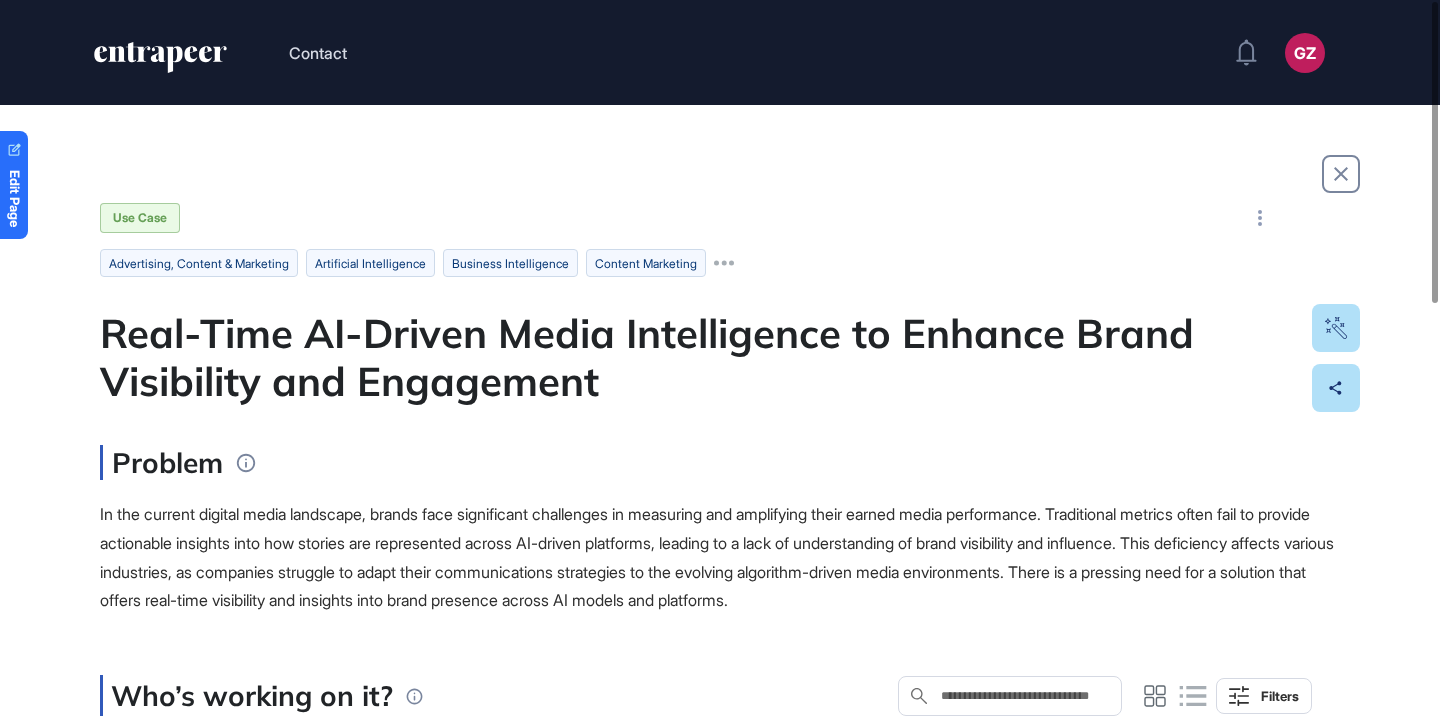 click on "Real-Time AI-Driven Media Intelligence to Enhance Brand Visibility and Engagement" at bounding box center (720, 357) 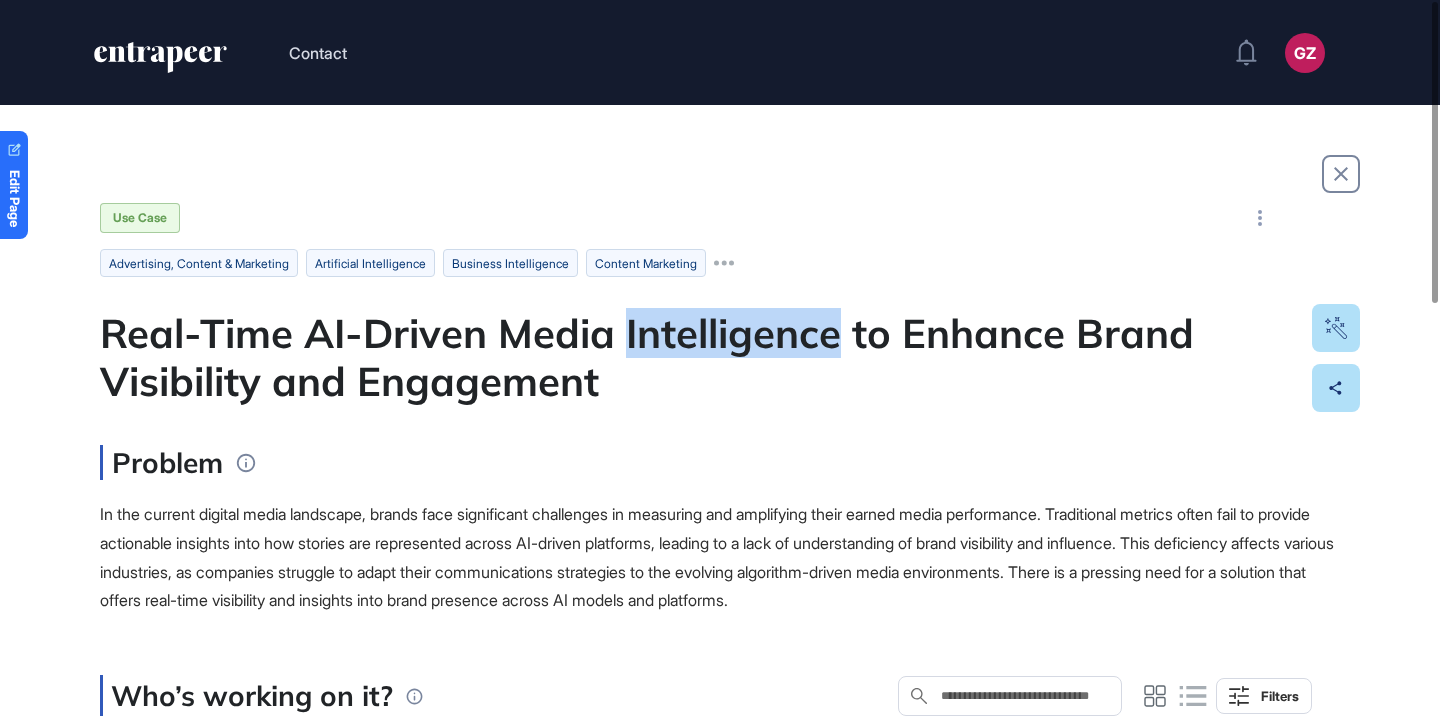 click on "Real-Time AI-Driven Media Intelligence to Enhance Brand Visibility and Engagement" at bounding box center [720, 357] 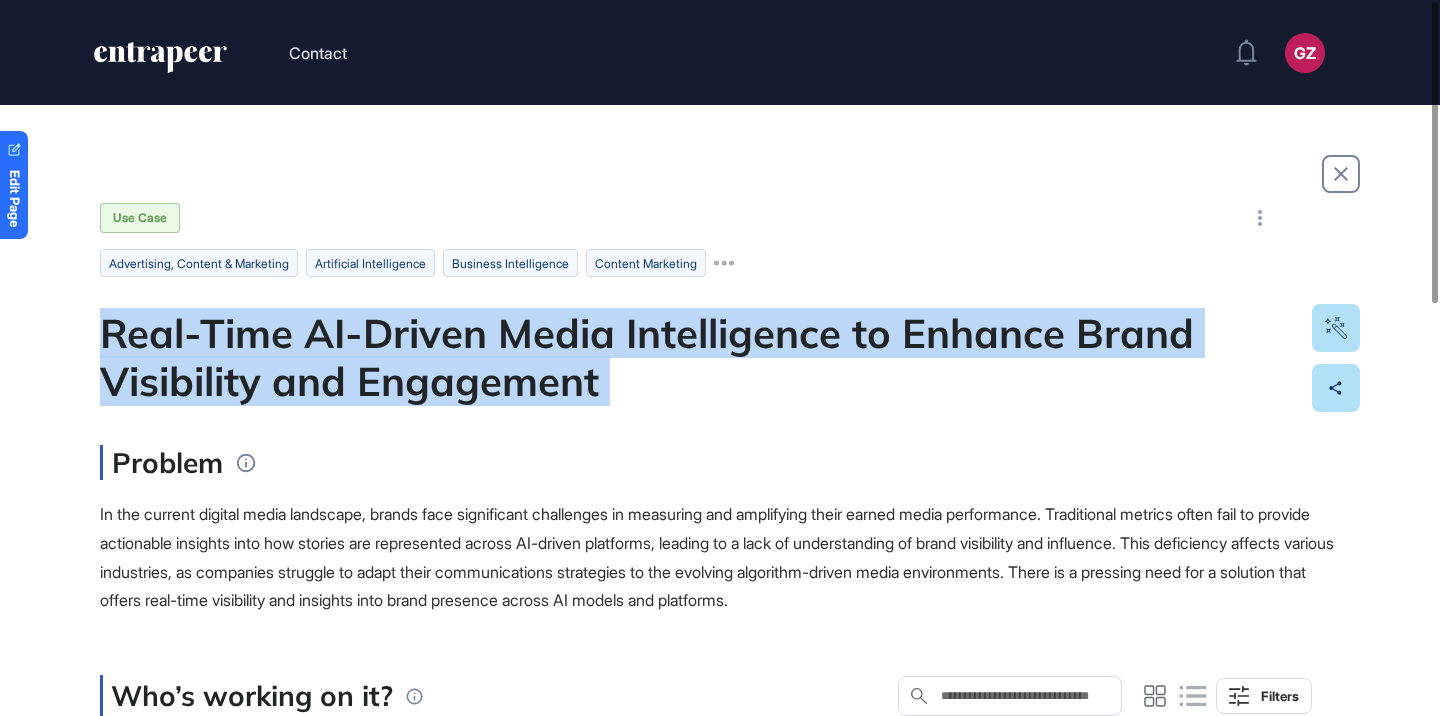 click on "Real-Time AI-Driven Media Intelligence to Enhance Brand Visibility and Engagement" at bounding box center (720, 357) 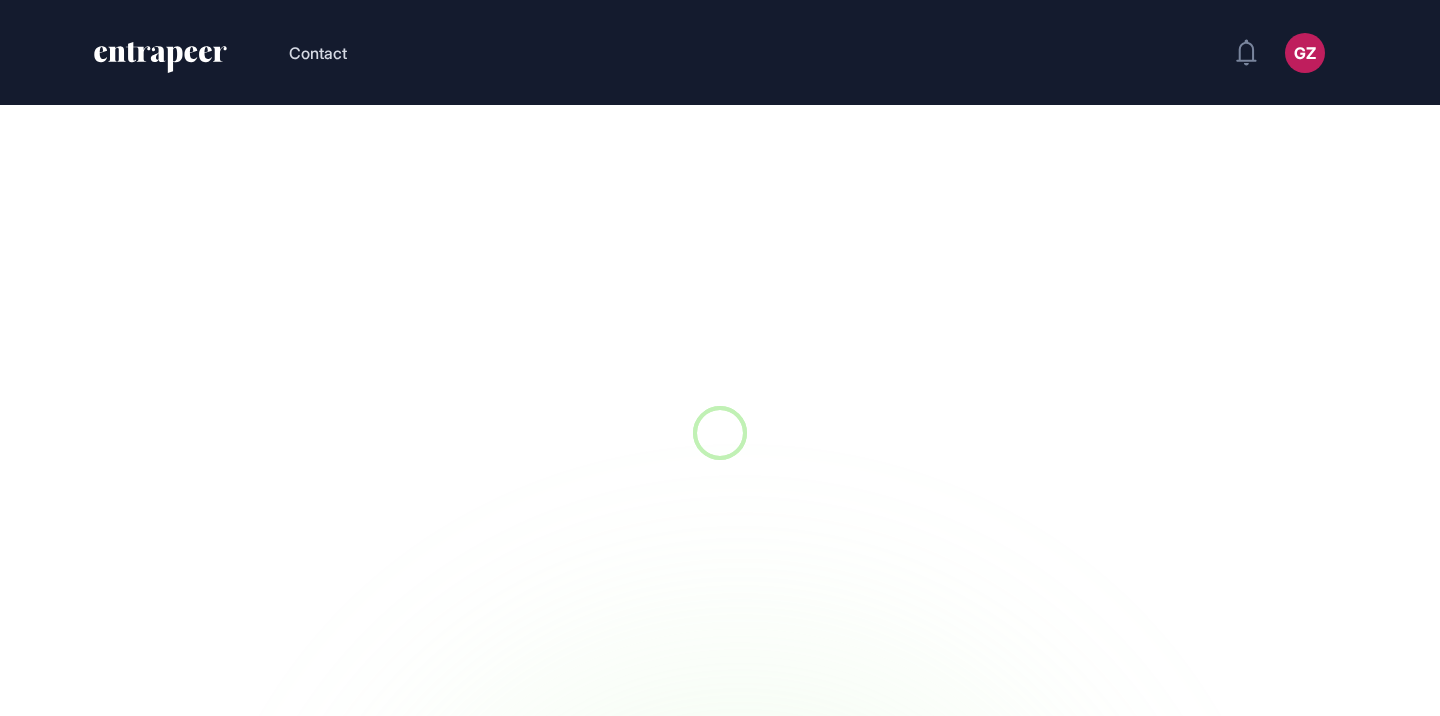 scroll, scrollTop: 0, scrollLeft: 0, axis: both 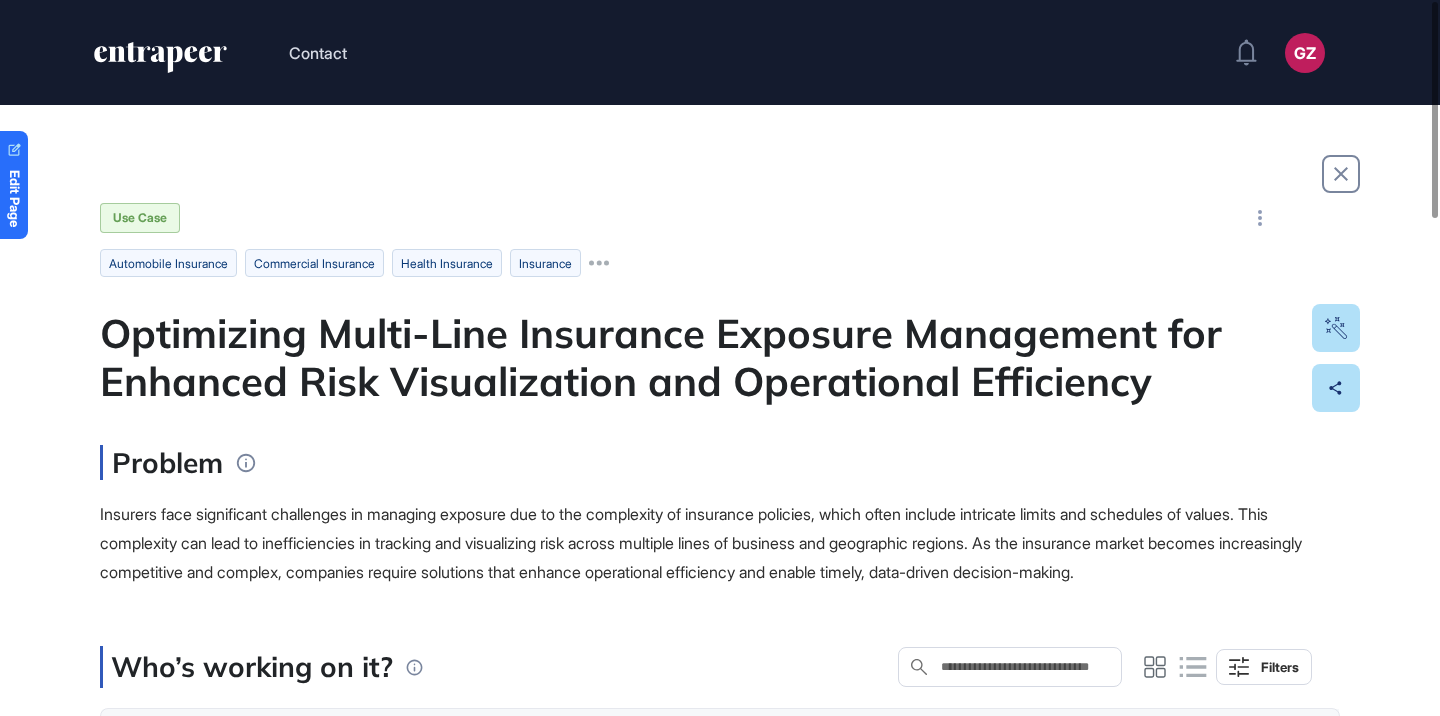 click on "Optimizing Multi-Line Insurance Exposure Management for Enhanced Risk Visualization and Operational Efficiency" at bounding box center [720, 357] 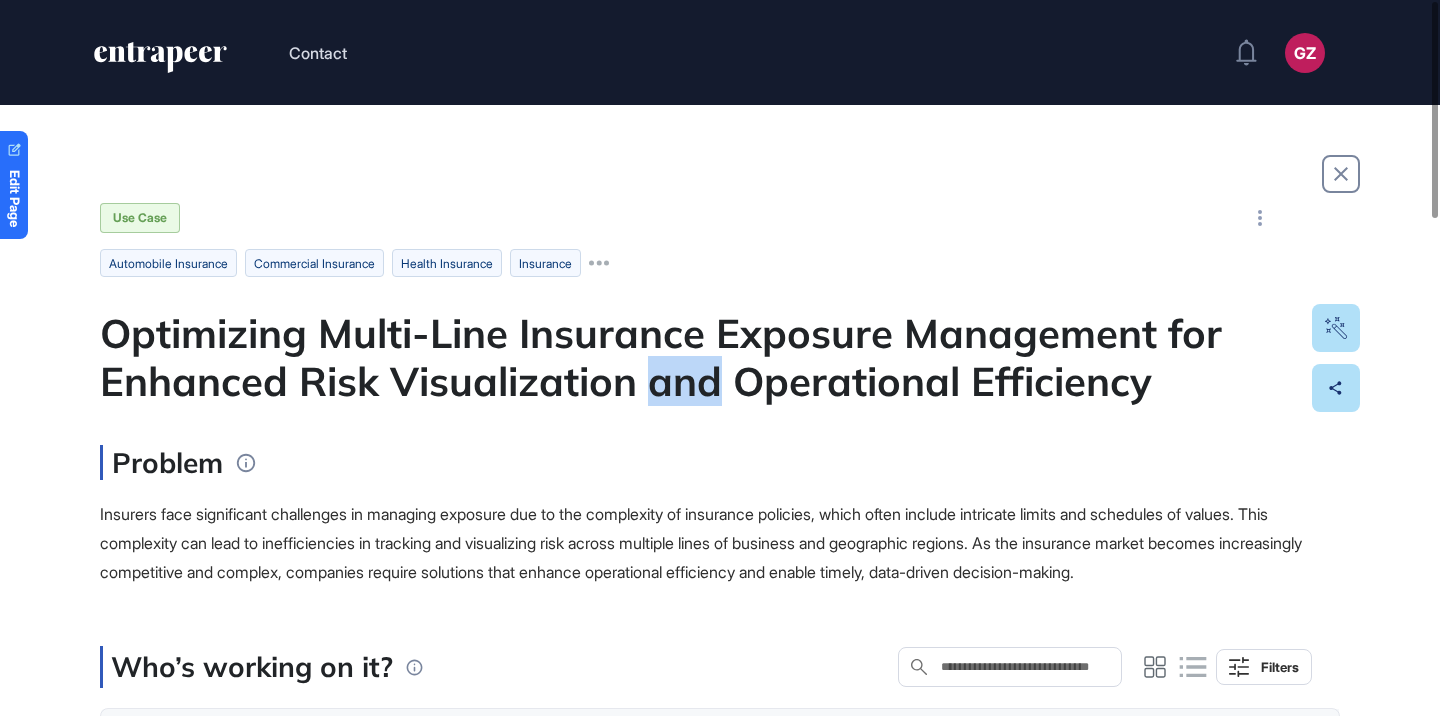 click on "Optimizing Multi-Line Insurance Exposure Management for Enhanced Risk Visualization and Operational Efficiency" at bounding box center [720, 357] 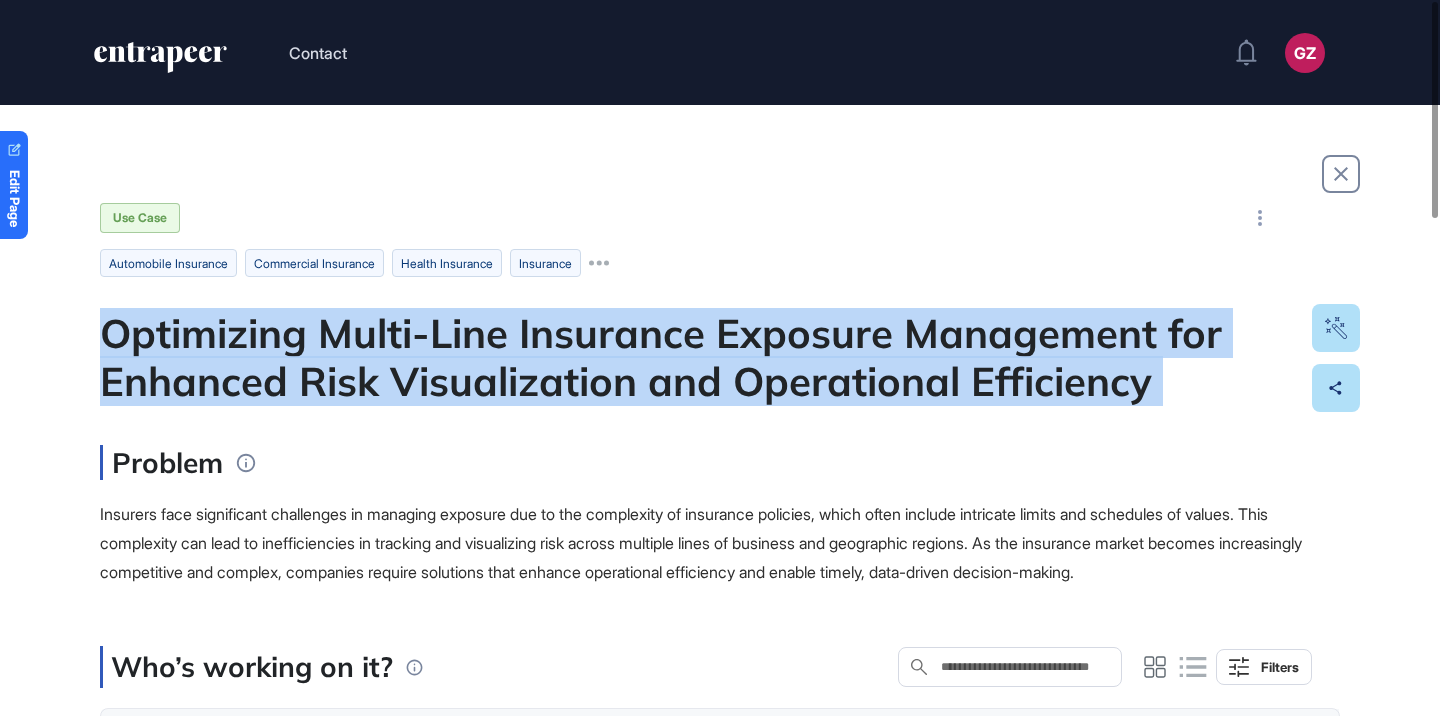 click on "Optimizing Multi-Line Insurance Exposure Management for Enhanced Risk Visualization and Operational Efficiency" at bounding box center [720, 357] 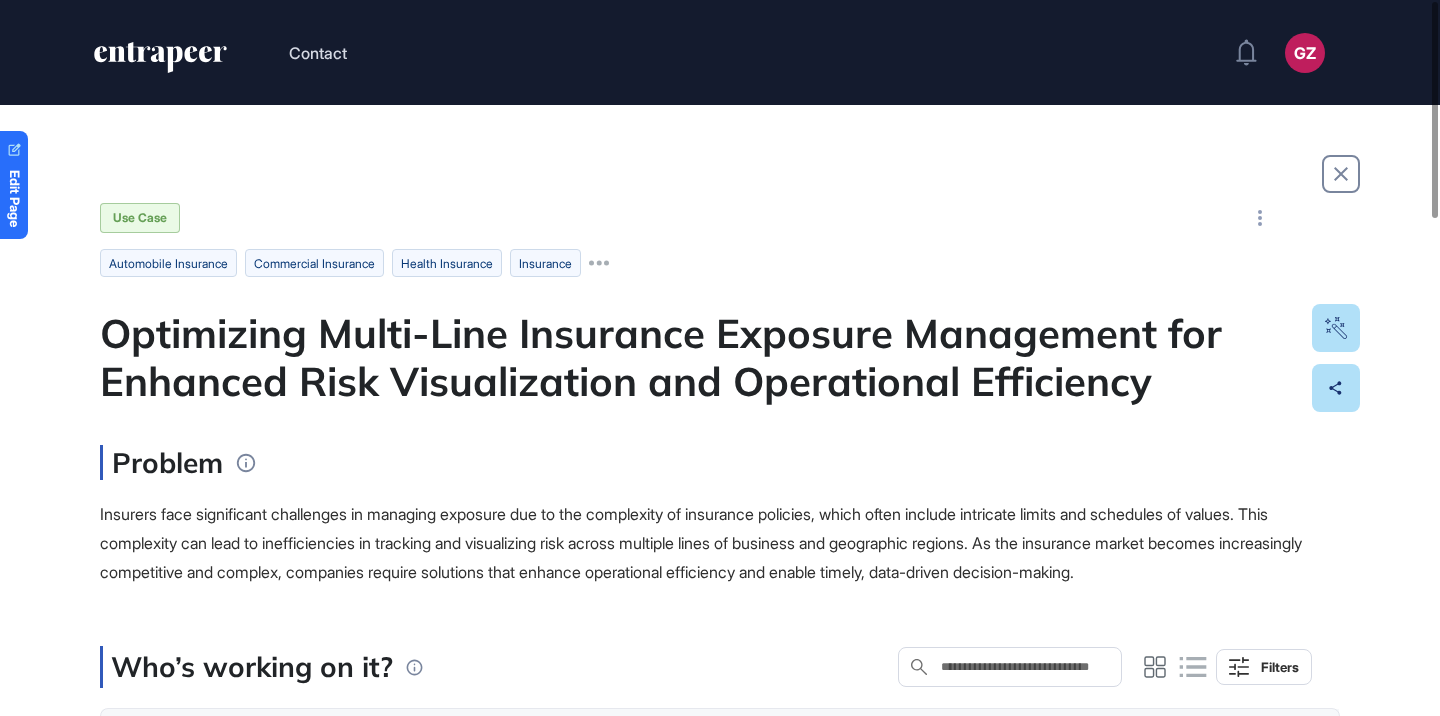 click on "Optimizing Multi-Line Insurance Exposure Management for Enhanced Risk Visualization and Operational Efficiency" at bounding box center (720, 357) 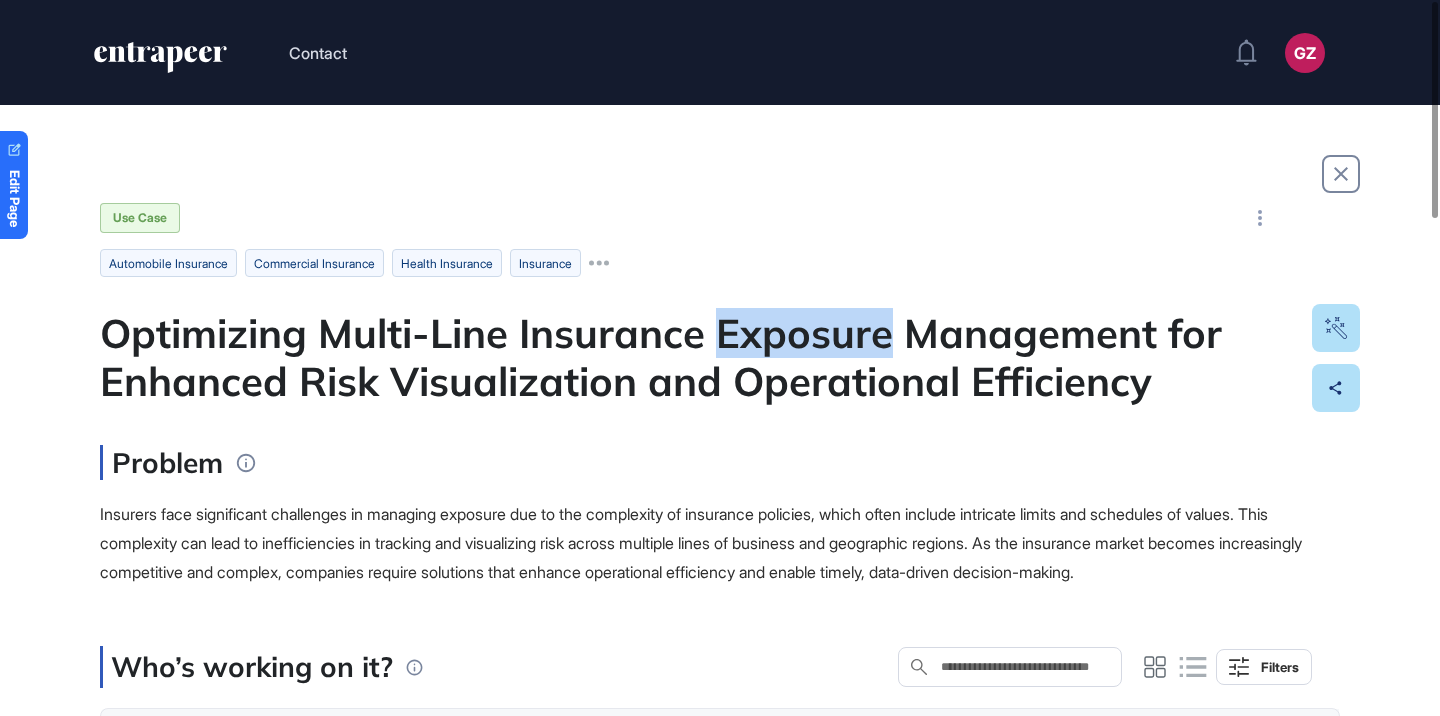 click on "Optimizing Multi-Line Insurance Exposure Management for Enhanced Risk Visualization and Operational Efficiency" at bounding box center (720, 357) 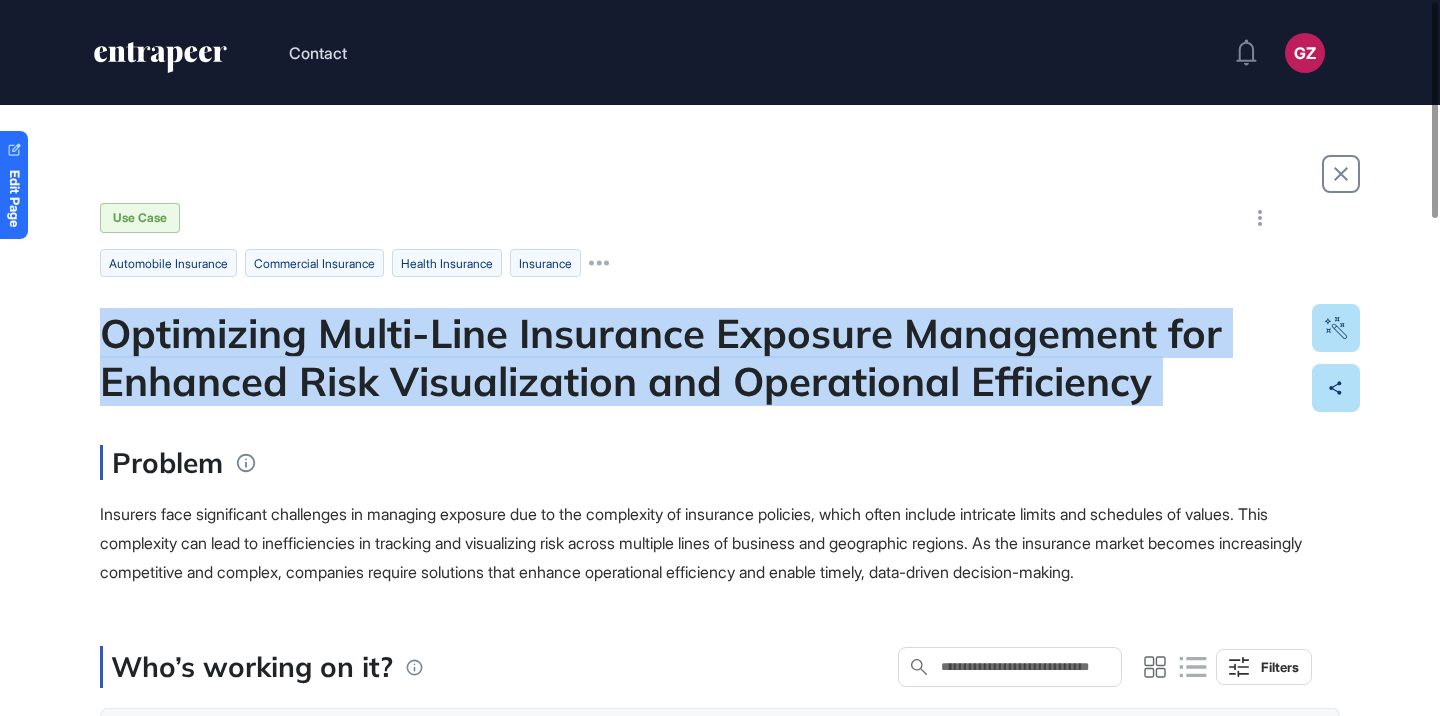 click on "Optimizing Multi-Line Insurance Exposure Management for Enhanced Risk Visualization and Operational Efficiency" at bounding box center (720, 357) 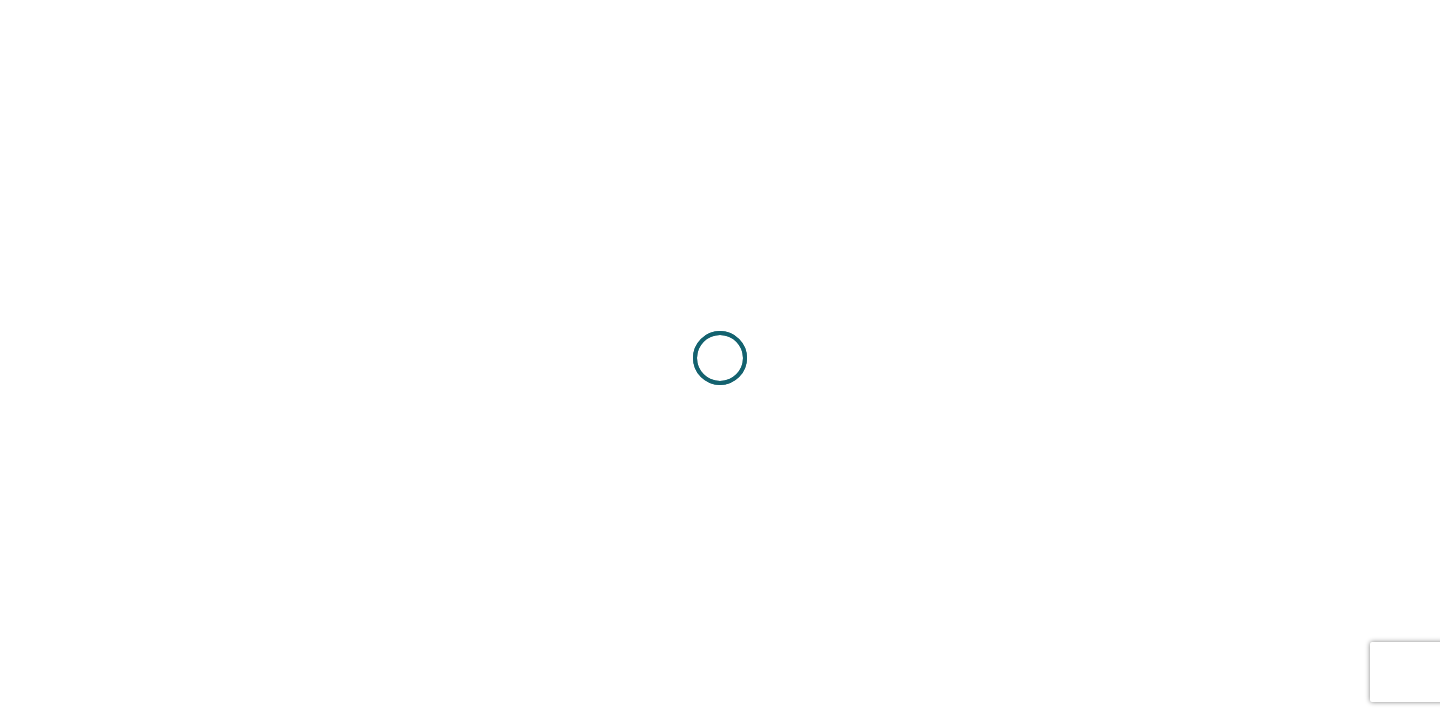 scroll, scrollTop: 0, scrollLeft: 0, axis: both 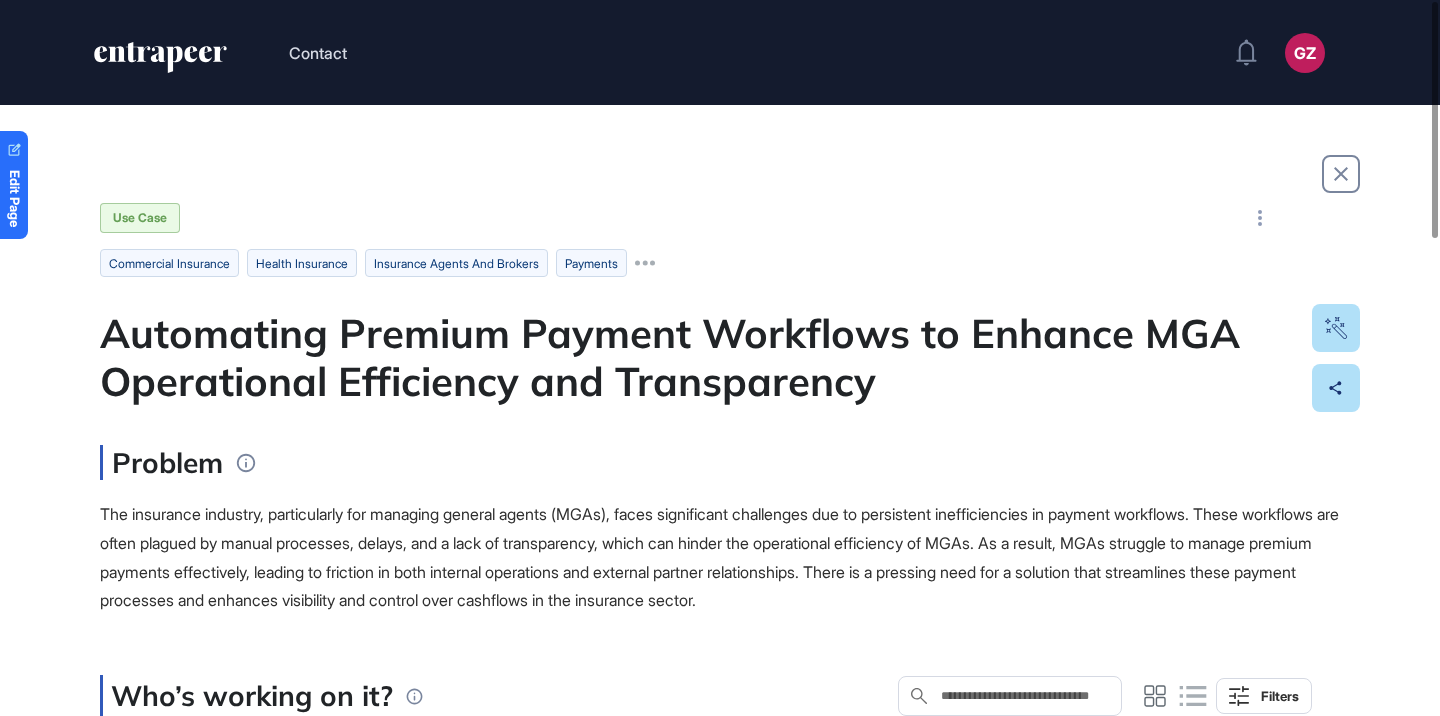 click on "Automating Premium Payment Workflows to Enhance MGA Operational Efficiency and Transparency" at bounding box center [720, 357] 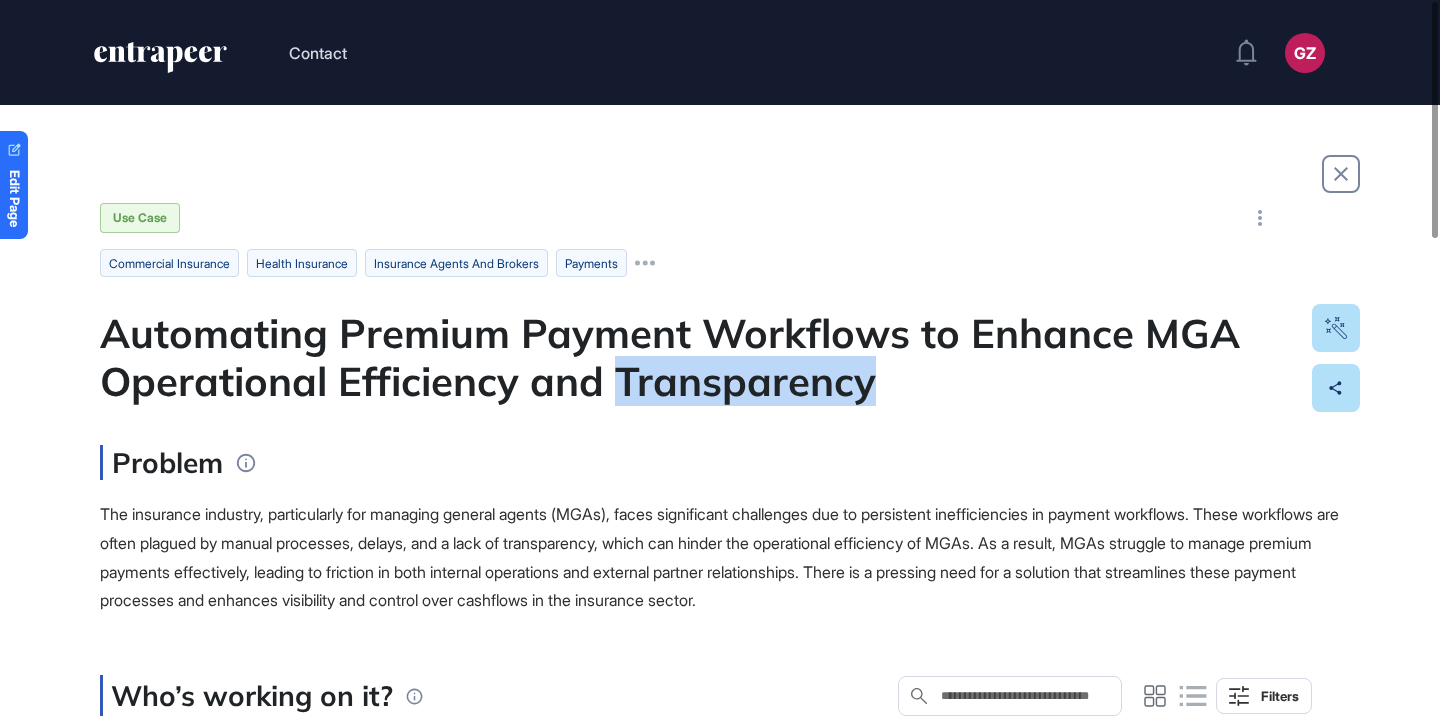 click on "Automating Premium Payment Workflows to Enhance MGA Operational Efficiency and Transparency" at bounding box center [720, 357] 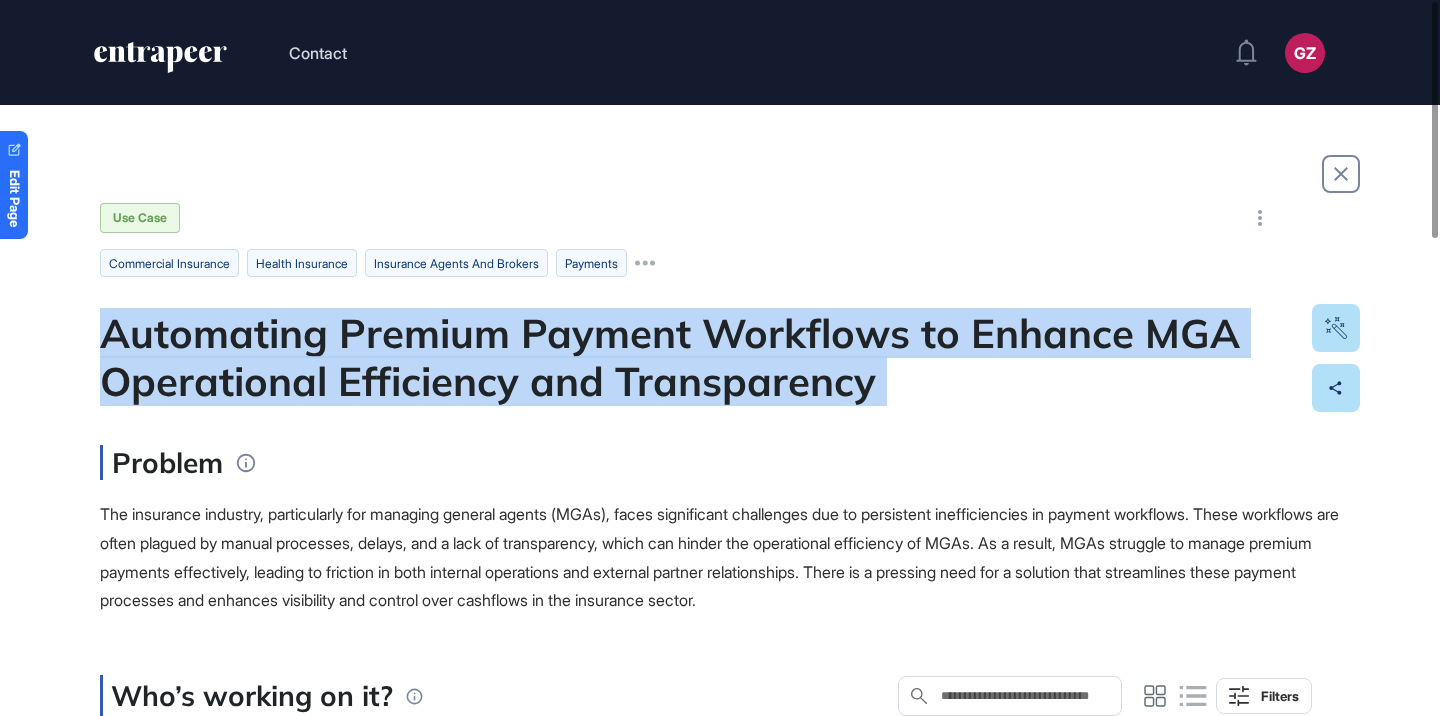 click on "Automating Premium Payment Workflows to Enhance MGA Operational Efficiency and Transparency" at bounding box center [720, 357] 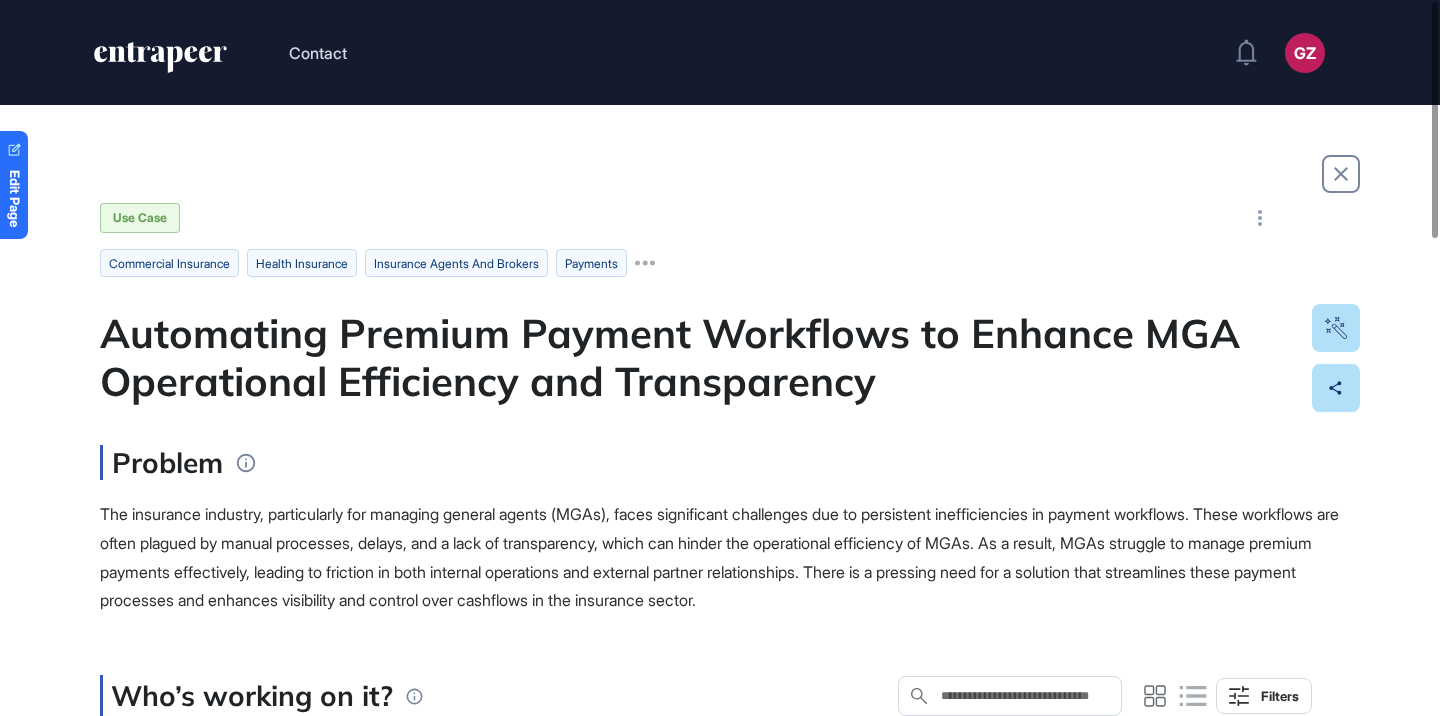 click on "Use Case commercial insurance health insurance insurance agents and brokers payments Automating Premium Payment Workflows to Enhance MGA Operational Efficiency and Transparency Problem The insurance industry, particularly for managing general agents (MGAs), faces significant challenges due to persistent inefficiencies in payment workflows. These workflows are often plagued by manual processes, delays, and a lack of transparency, which can hinder the operational efficiency of MGAs. As a result, MGAs struggle to manage premium payments effectively, leading to friction in both internal operations and external partner relationships. There is a pressing need for a solution that streamlines these payment processes and enhances visibility and control over cashflows in the insurance sector. Who’s working on it? Search in Who’s working on it? Filters Solution Provider Solution What’s the Impact? Customers Locations startup View Source Efficiency Transparency Scalability Competitive Advantage United Kingdom Title" at bounding box center (720, 1054) 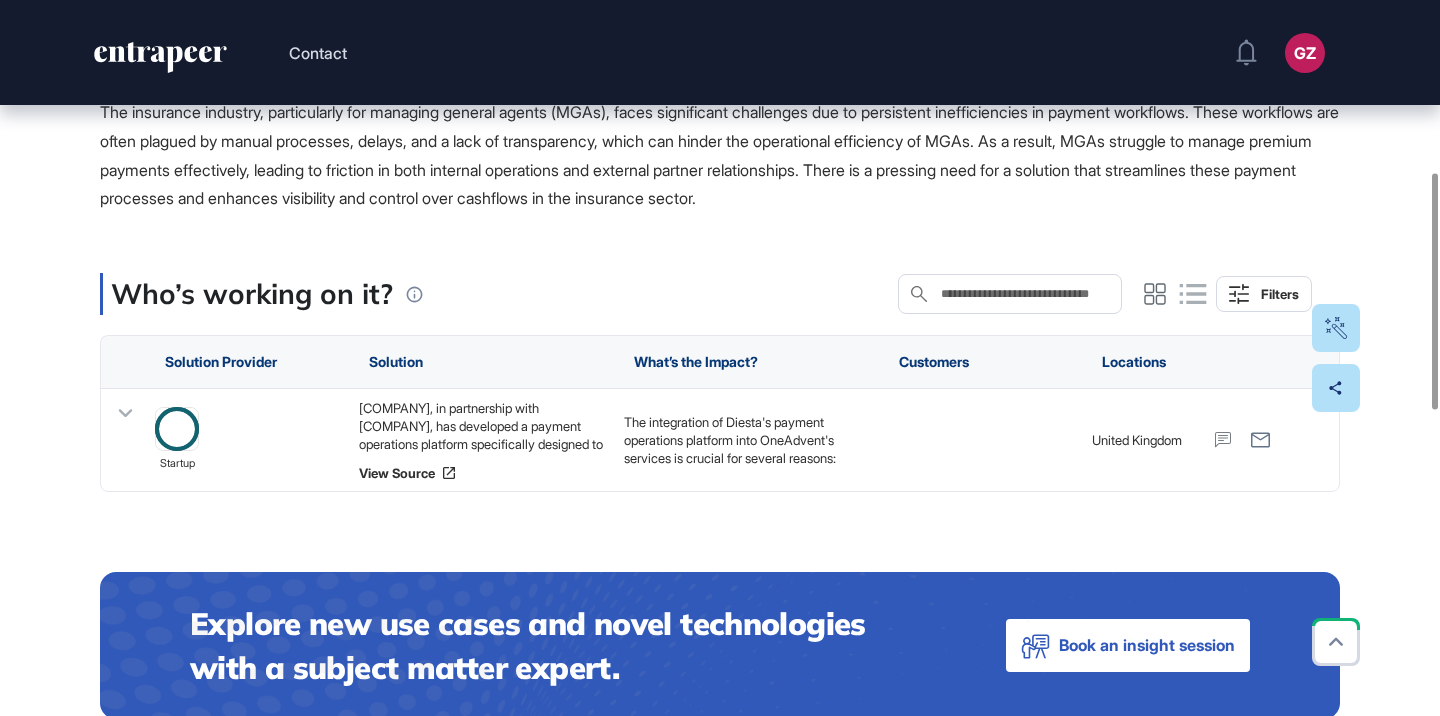 scroll, scrollTop: 521, scrollLeft: 0, axis: vertical 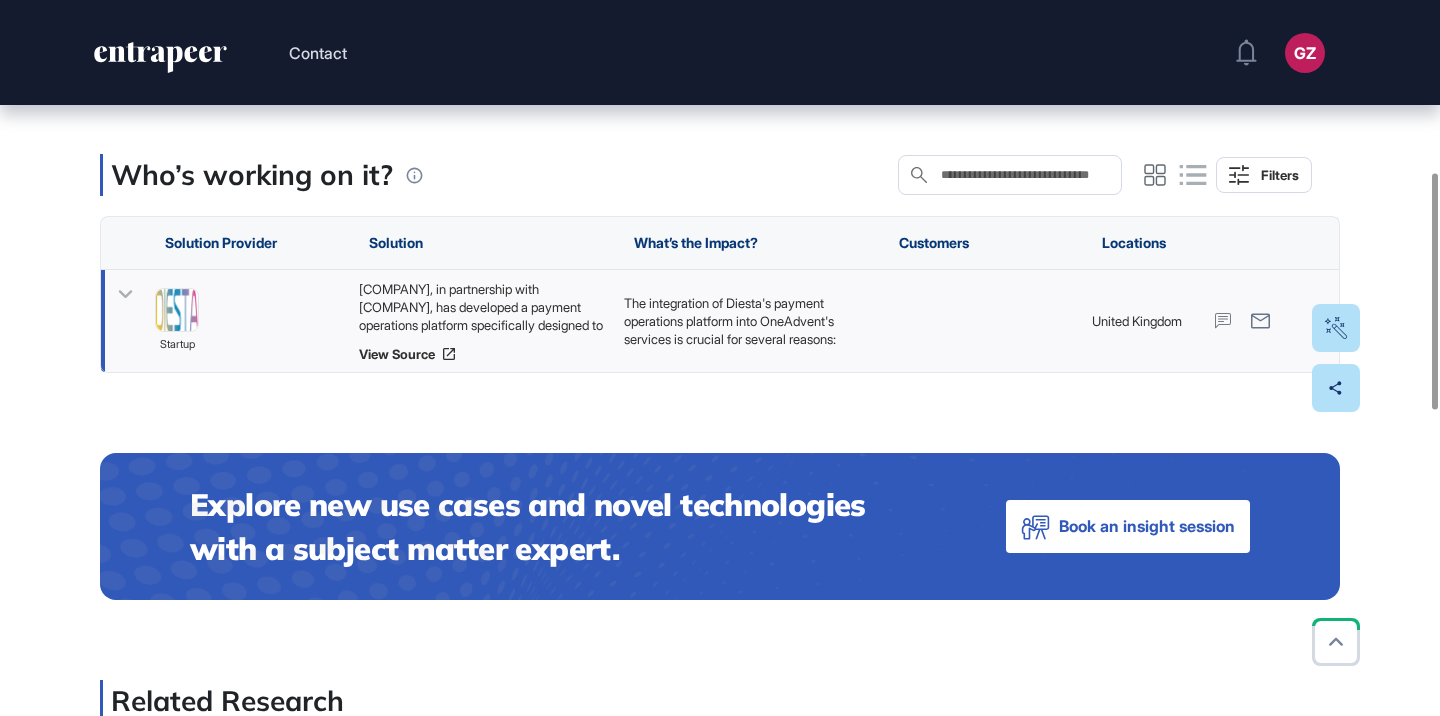 click on "Diesta, in partnership with OneAdvent, has developed a payment operations platform specifically designed to address the inefficiencies in premium payment processing for MGAs. By integrating Diesta's technology into OneAdvent's operational model, the solution automates reconciliation and remittance processes, providing real-time insights into premium cashflows and payment statuses. This integration aims to eliminate manual processes, enhance control over cashflows, and improve reporting capabilities, thereby facilitating faster and more transparent premium processing for MGAs." at bounding box center (481, 307) 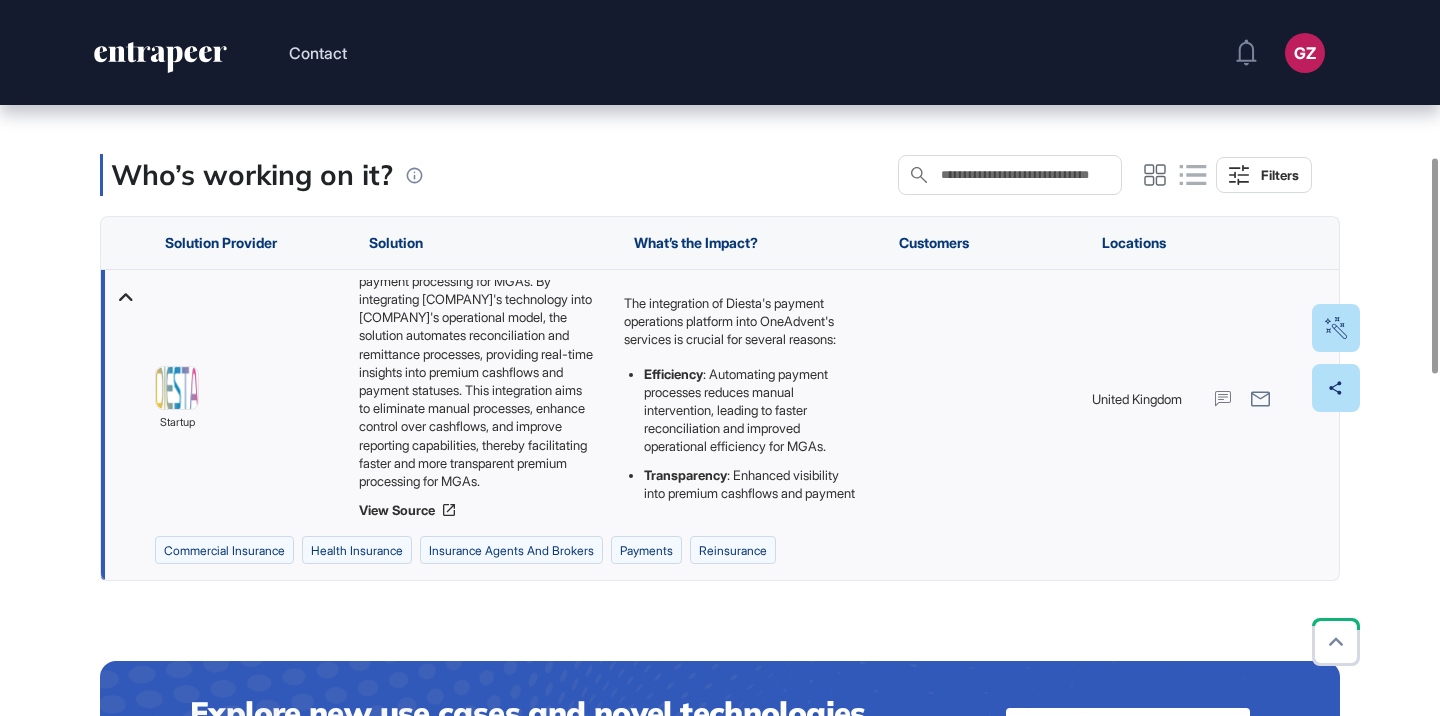 scroll, scrollTop: 117, scrollLeft: 0, axis: vertical 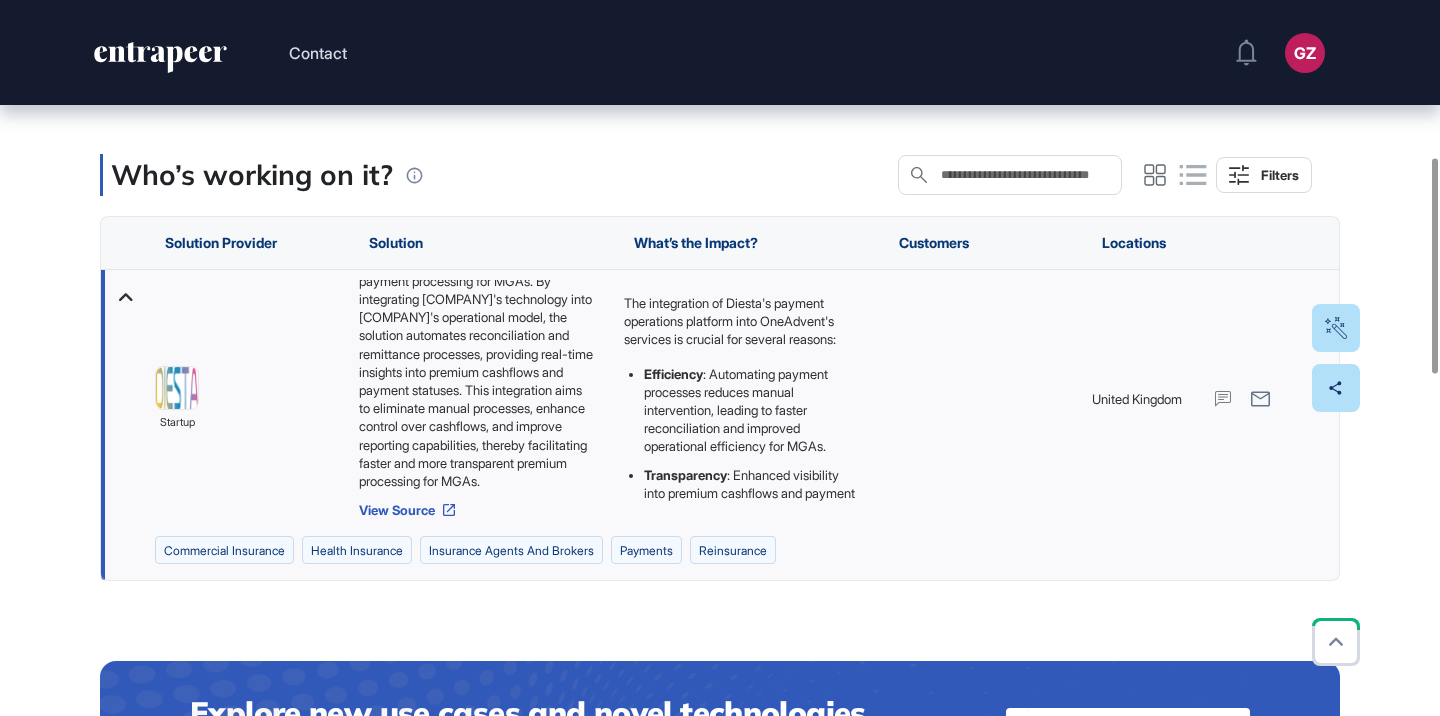 click 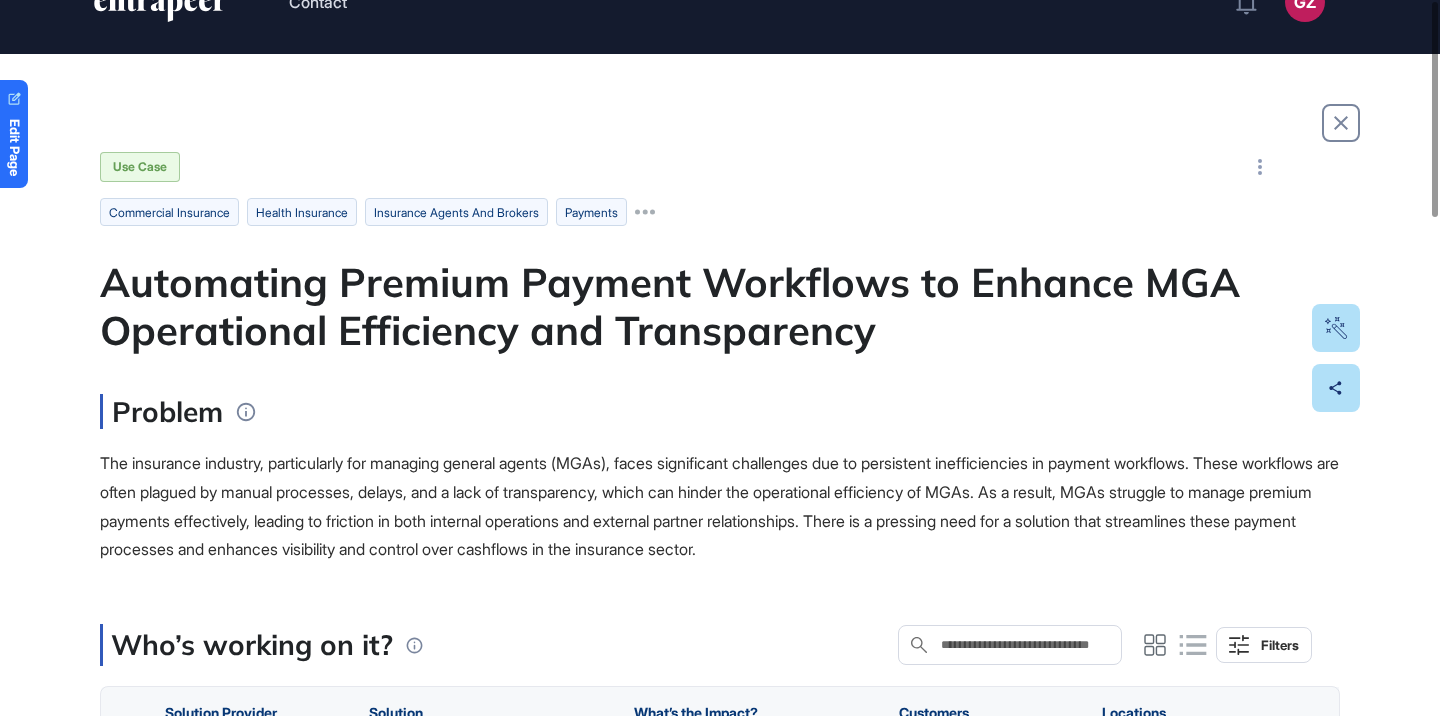 scroll, scrollTop: 0, scrollLeft: 0, axis: both 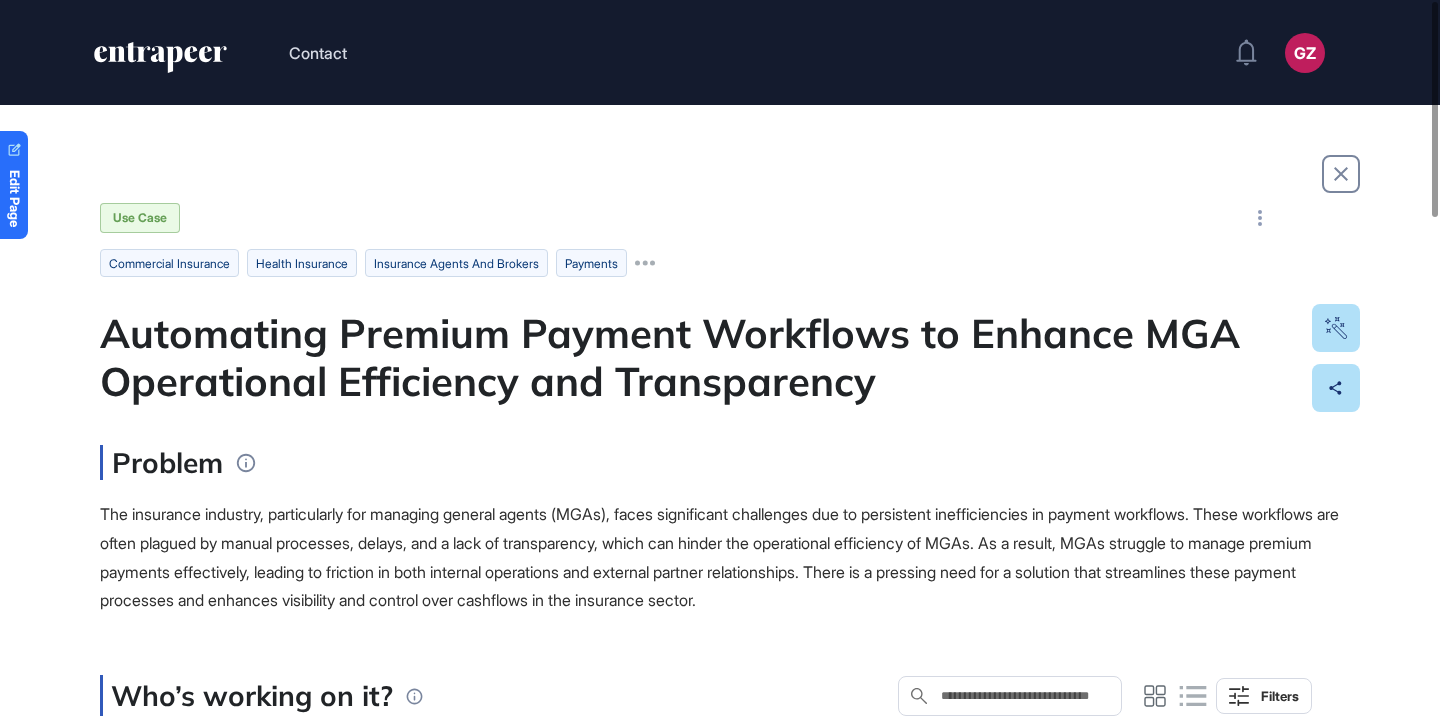 click on "Automating Premium Payment Workflows to Enhance MGA Operational Efficiency and Transparency" at bounding box center (720, 357) 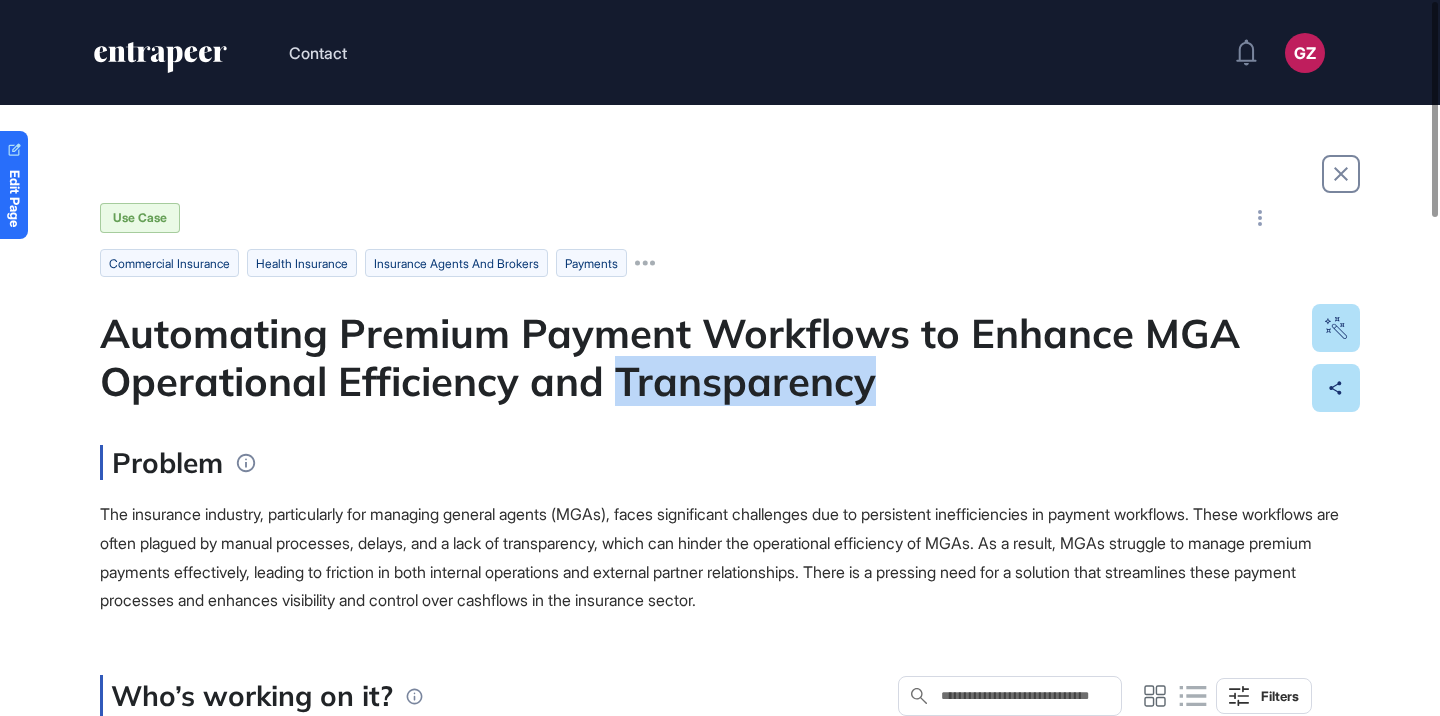 click on "Automating Premium Payment Workflows to Enhance MGA Operational Efficiency and Transparency" at bounding box center [720, 357] 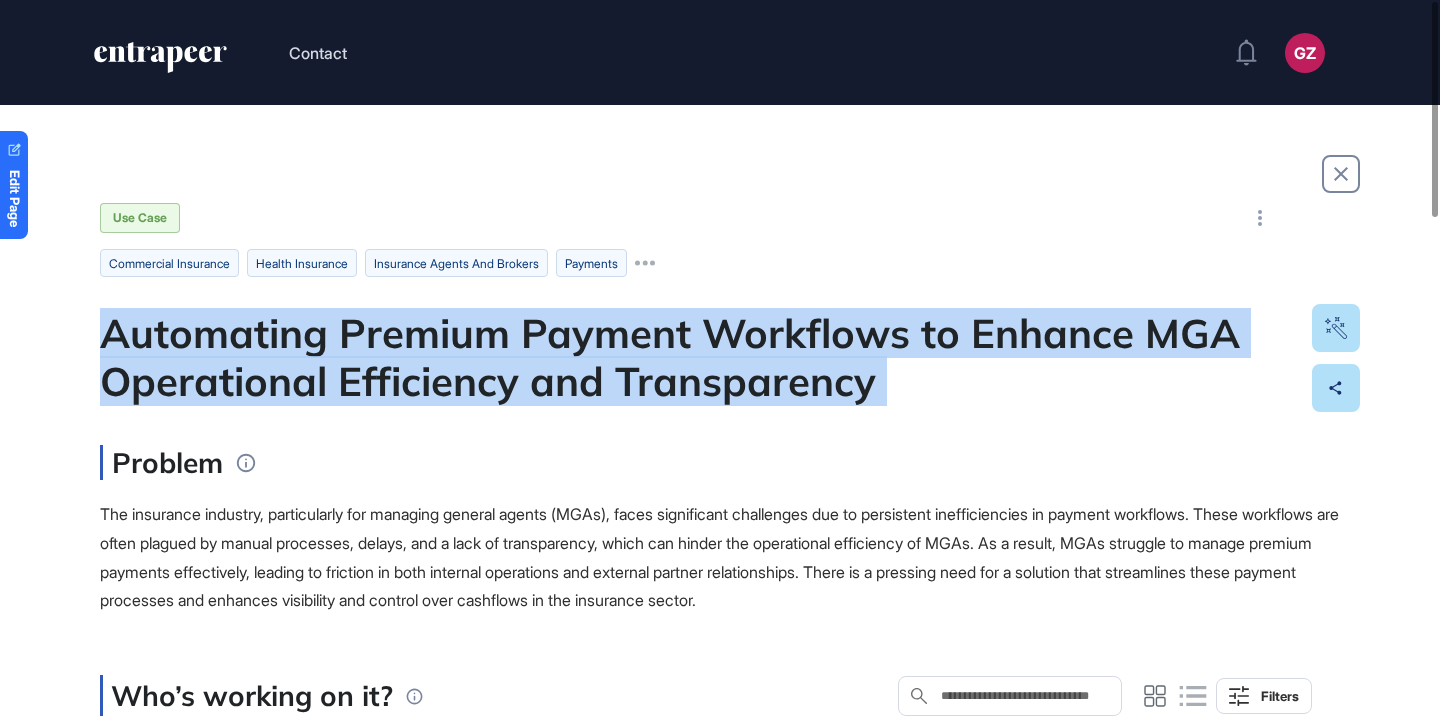 click on "Automating Premium Payment Workflows to Enhance MGA Operational Efficiency and Transparency" at bounding box center [720, 357] 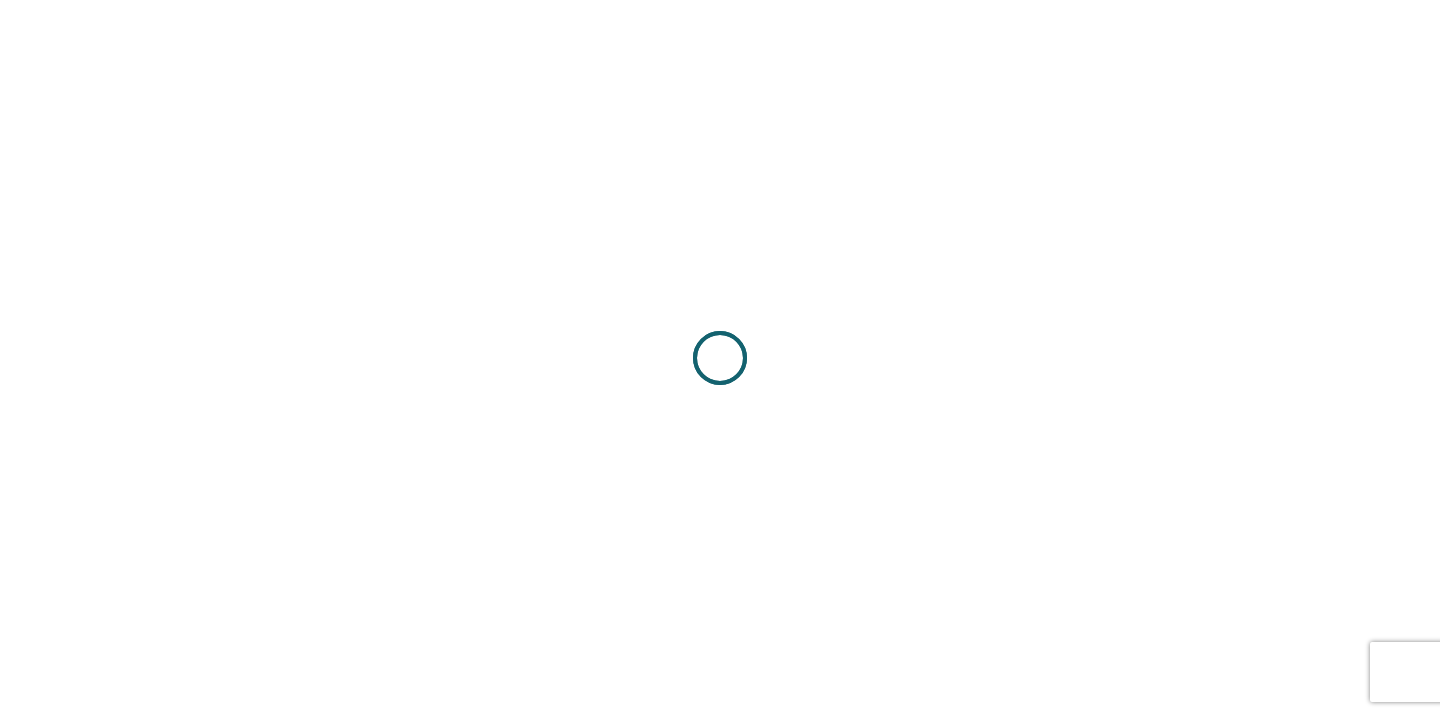 scroll, scrollTop: 0, scrollLeft: 0, axis: both 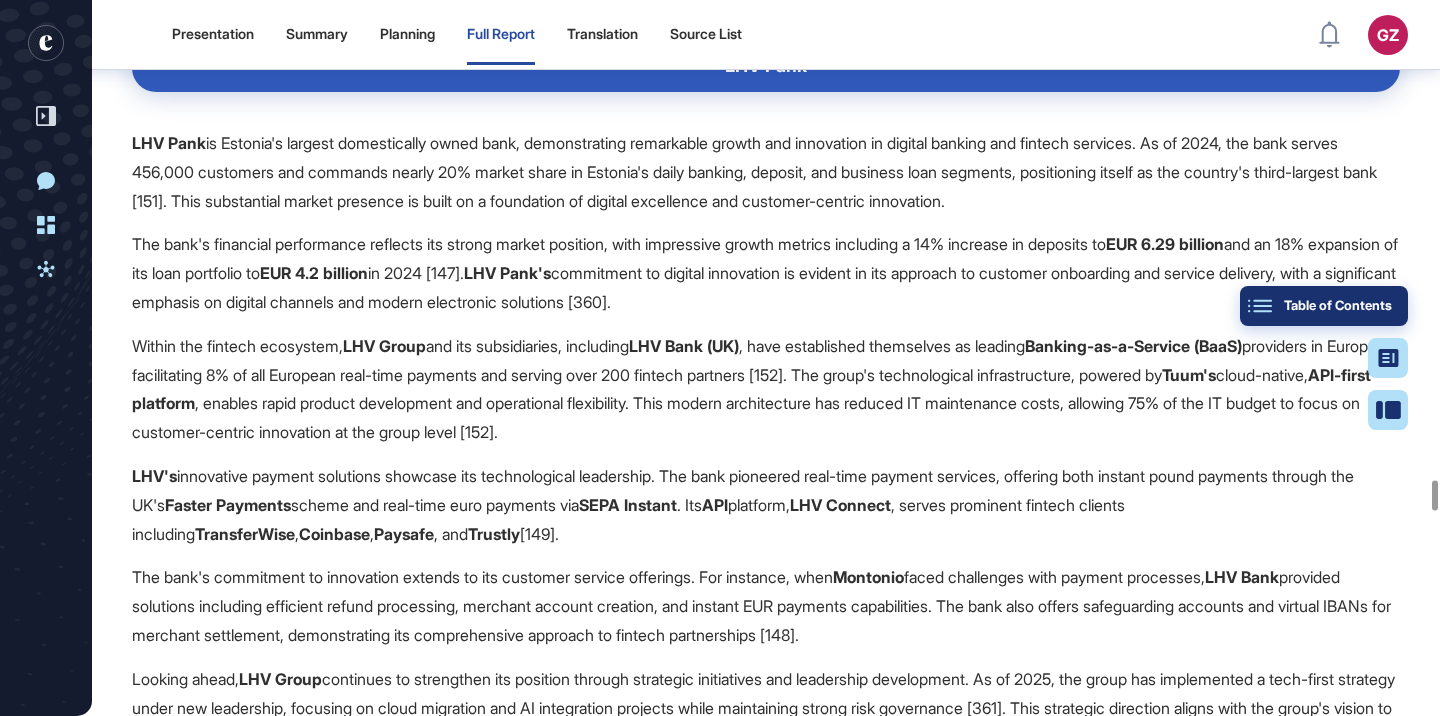 click on "Table of Contents" at bounding box center (1324, 306) 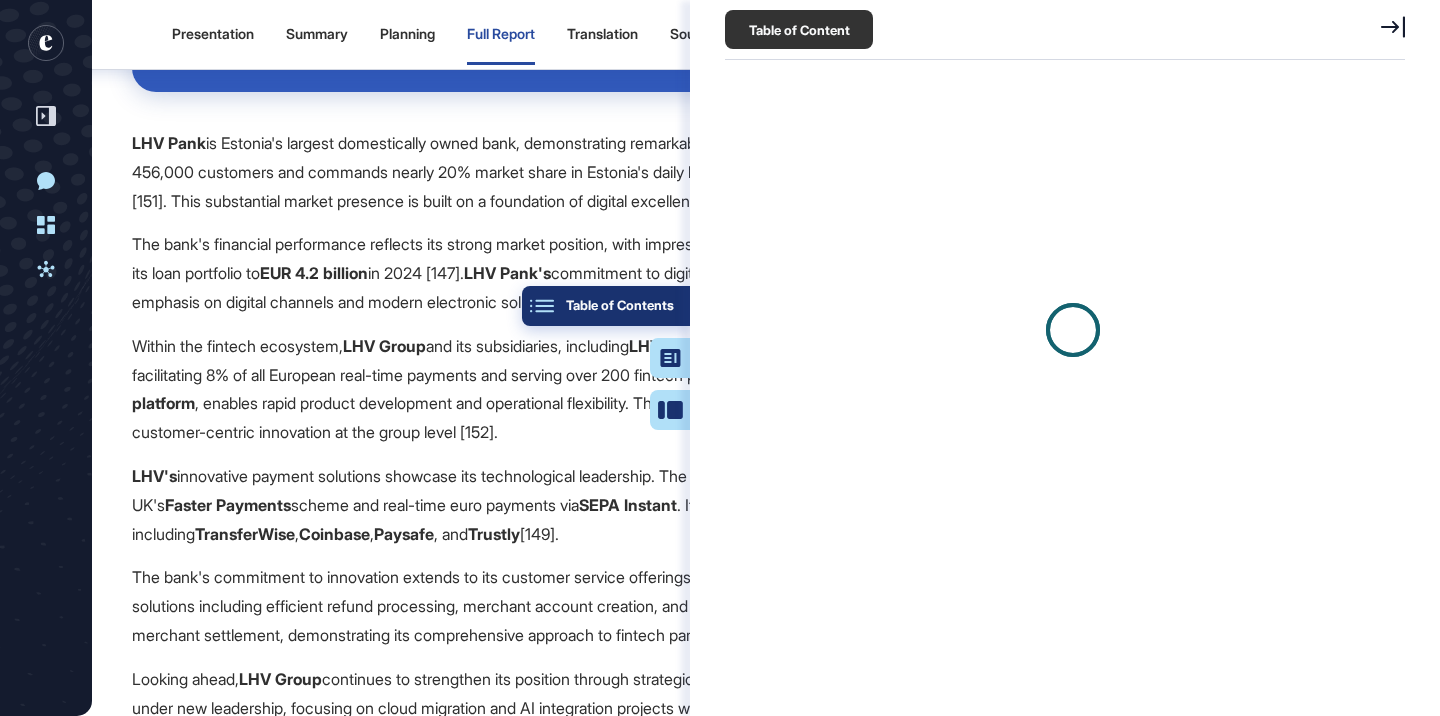 scroll, scrollTop: 616, scrollLeft: 685, axis: both 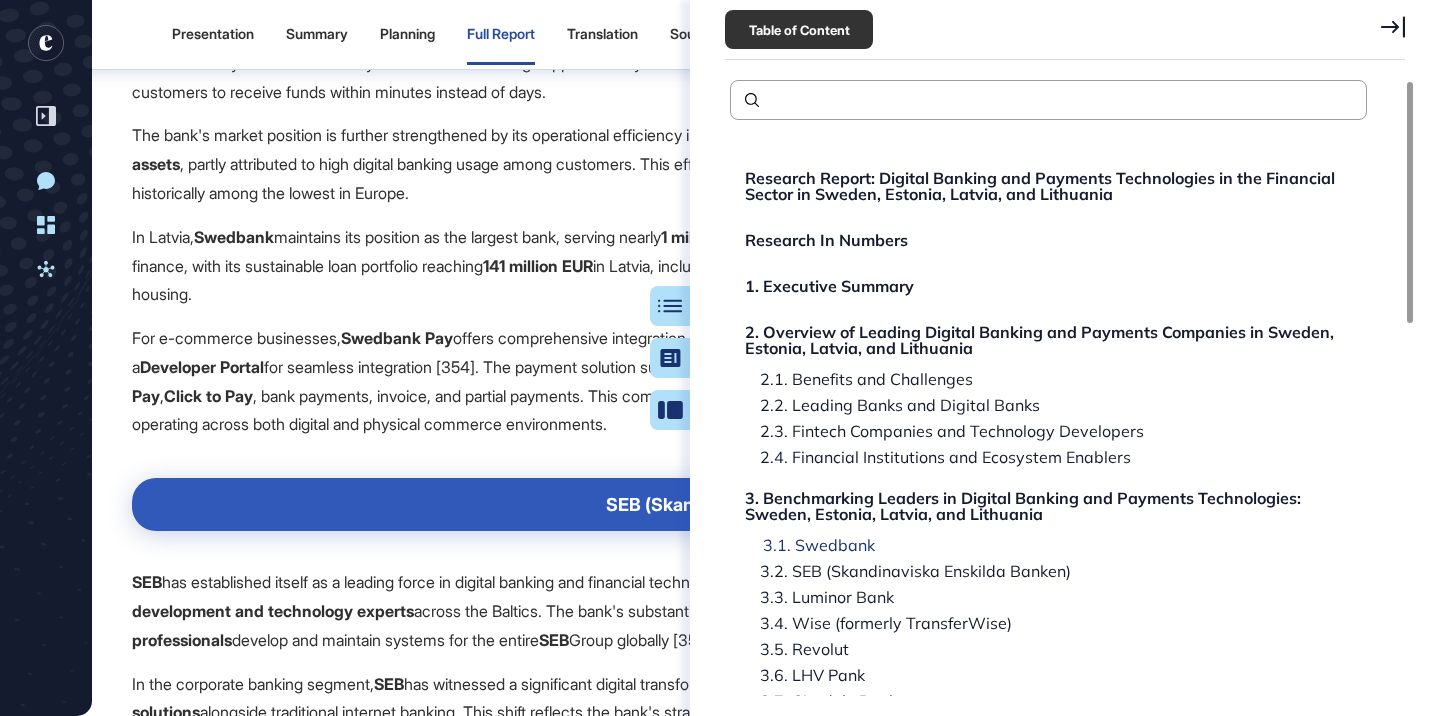 click on "3.1. Swedbank" 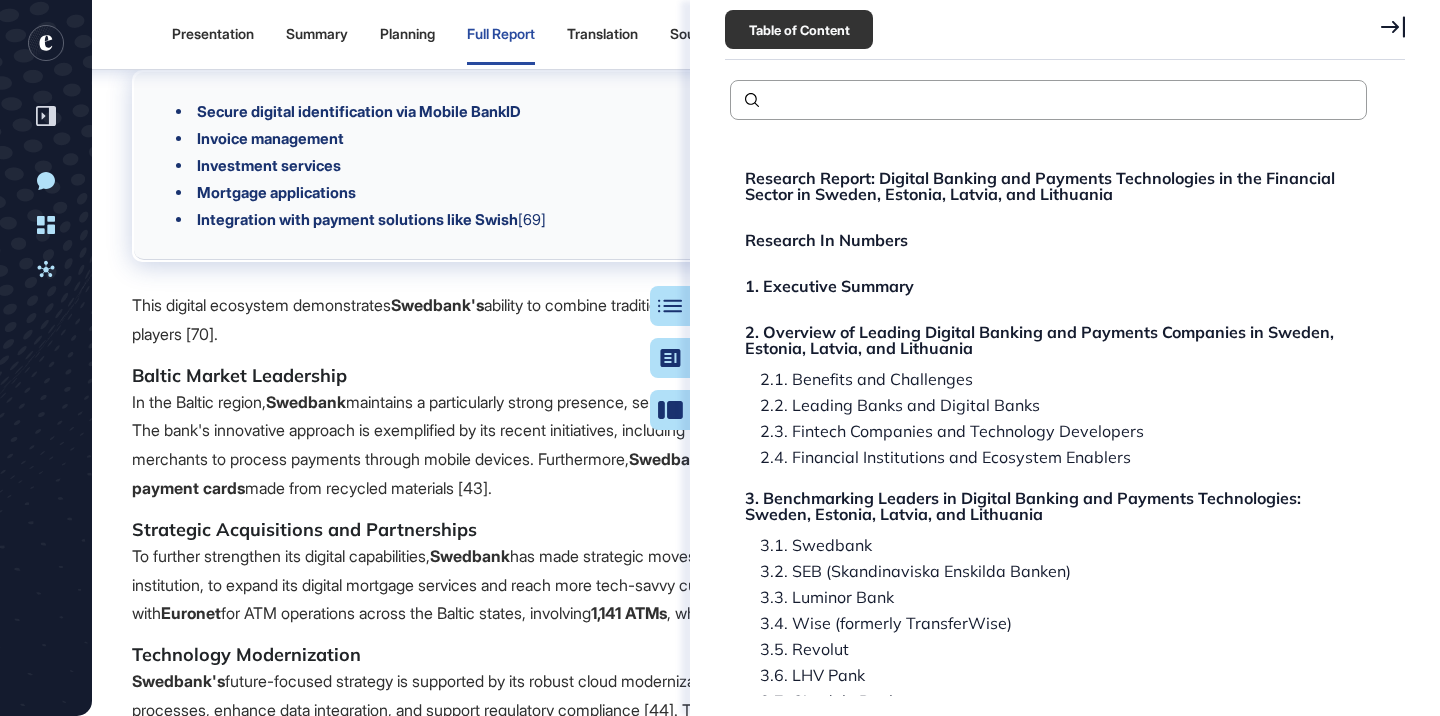 scroll, scrollTop: 87897, scrollLeft: 0, axis: vertical 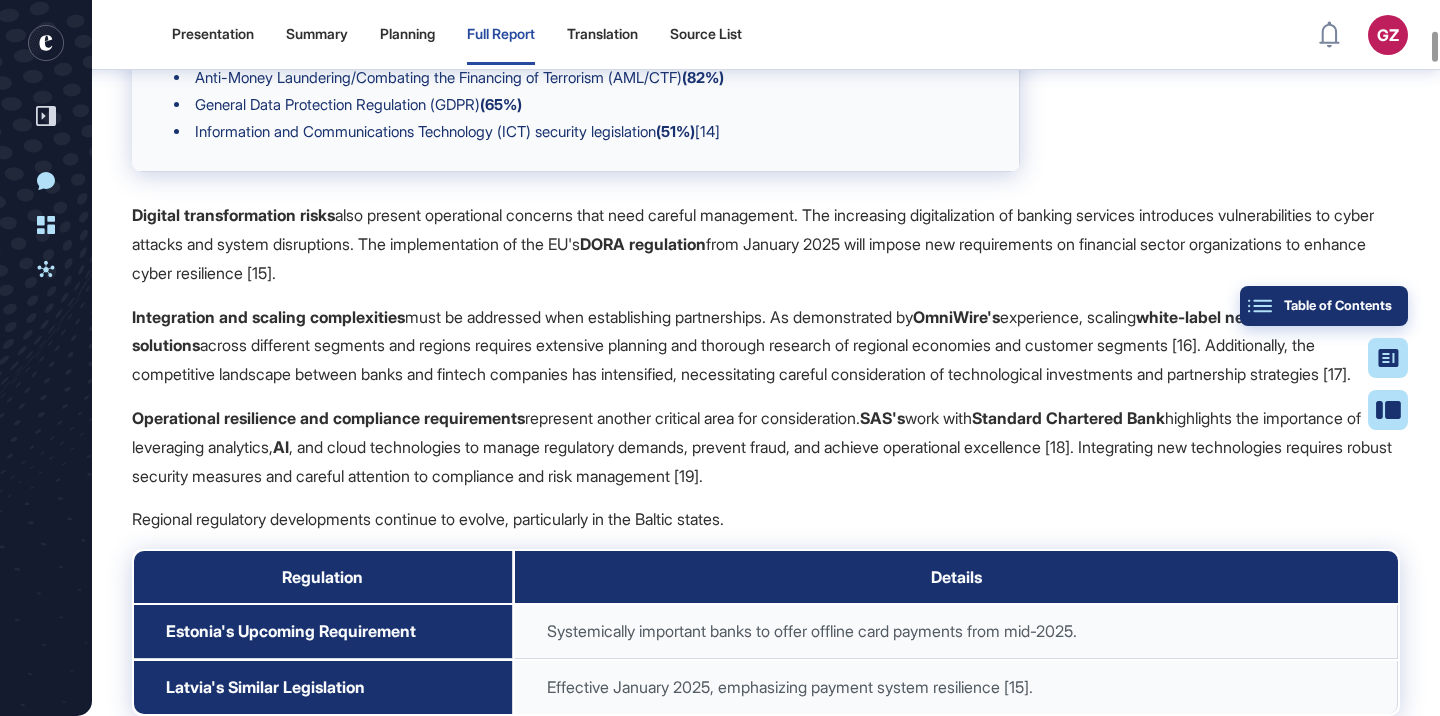 click on "Table of Contents" at bounding box center (1324, 306) 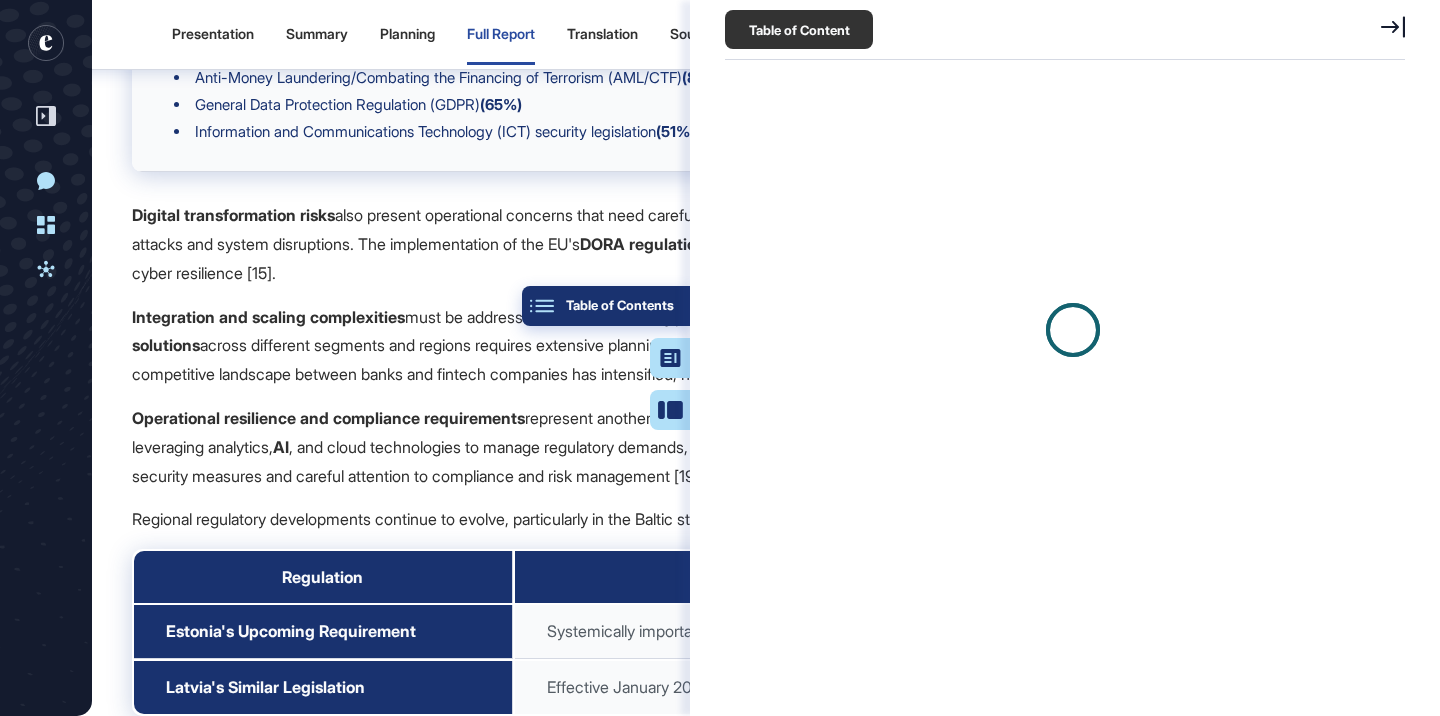 scroll, scrollTop: 616, scrollLeft: 685, axis: both 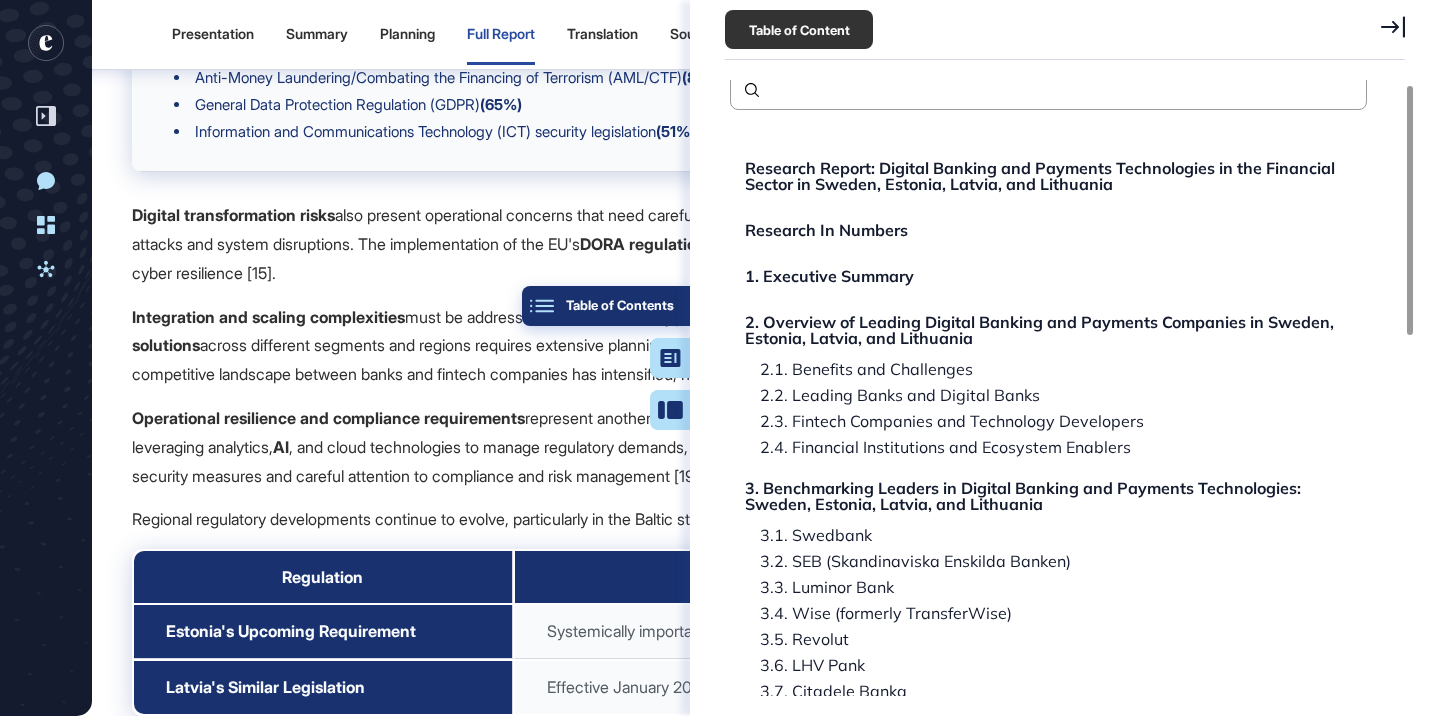 click on "Table of Contents" at bounding box center (606, 306) 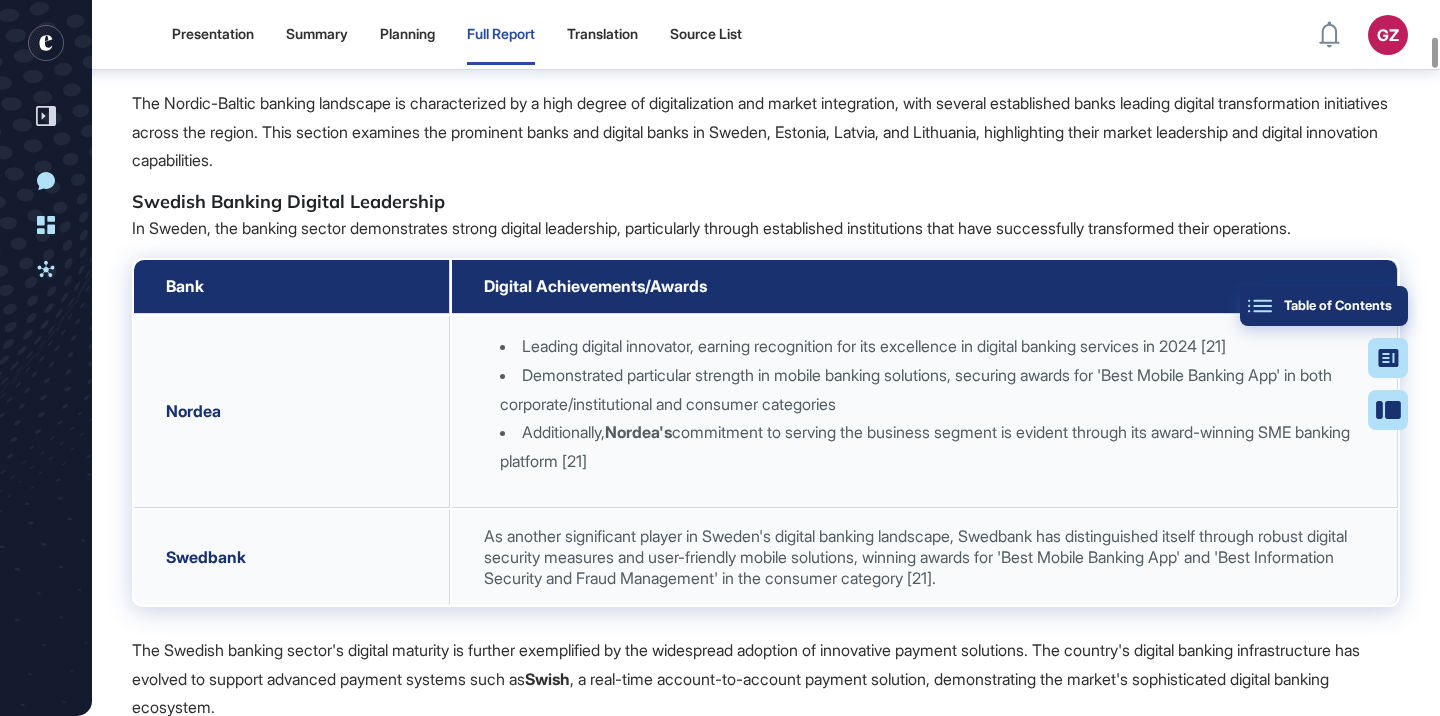 scroll, scrollTop: 5471, scrollLeft: 0, axis: vertical 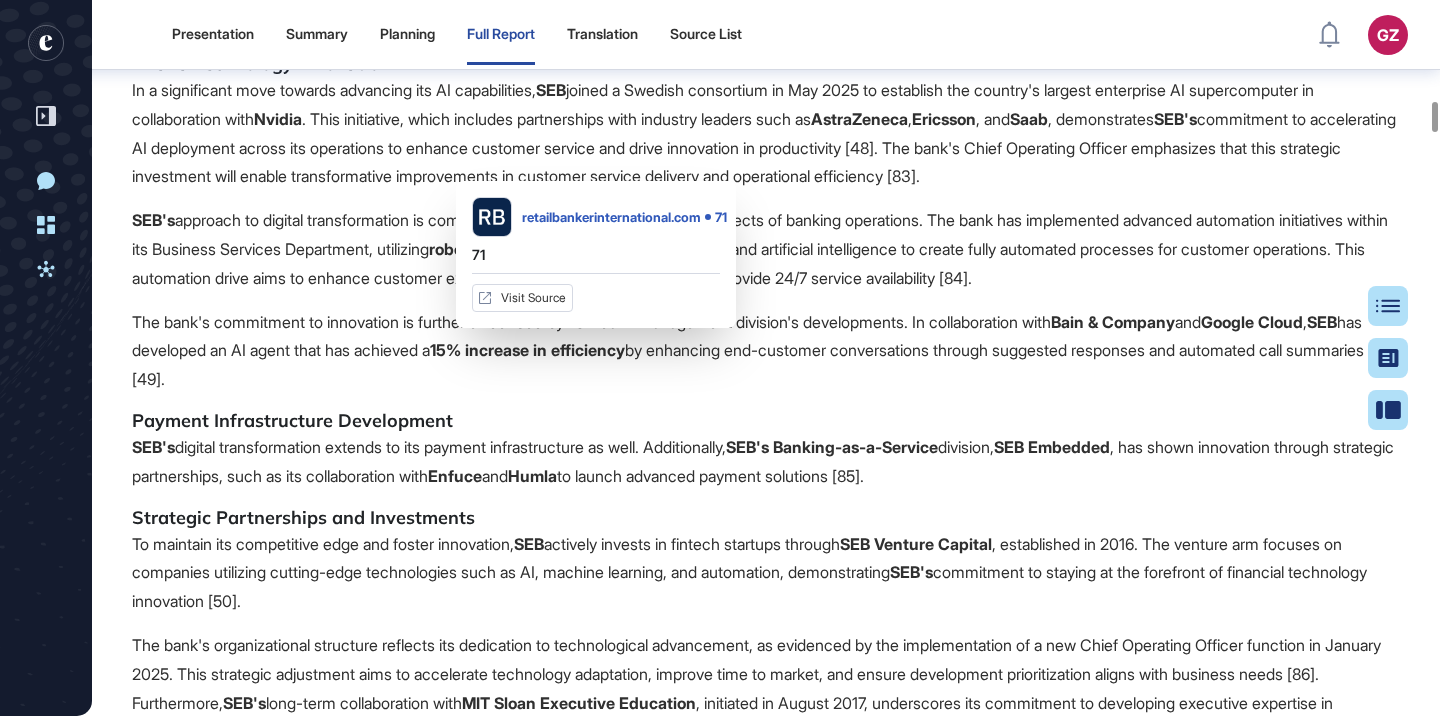 type 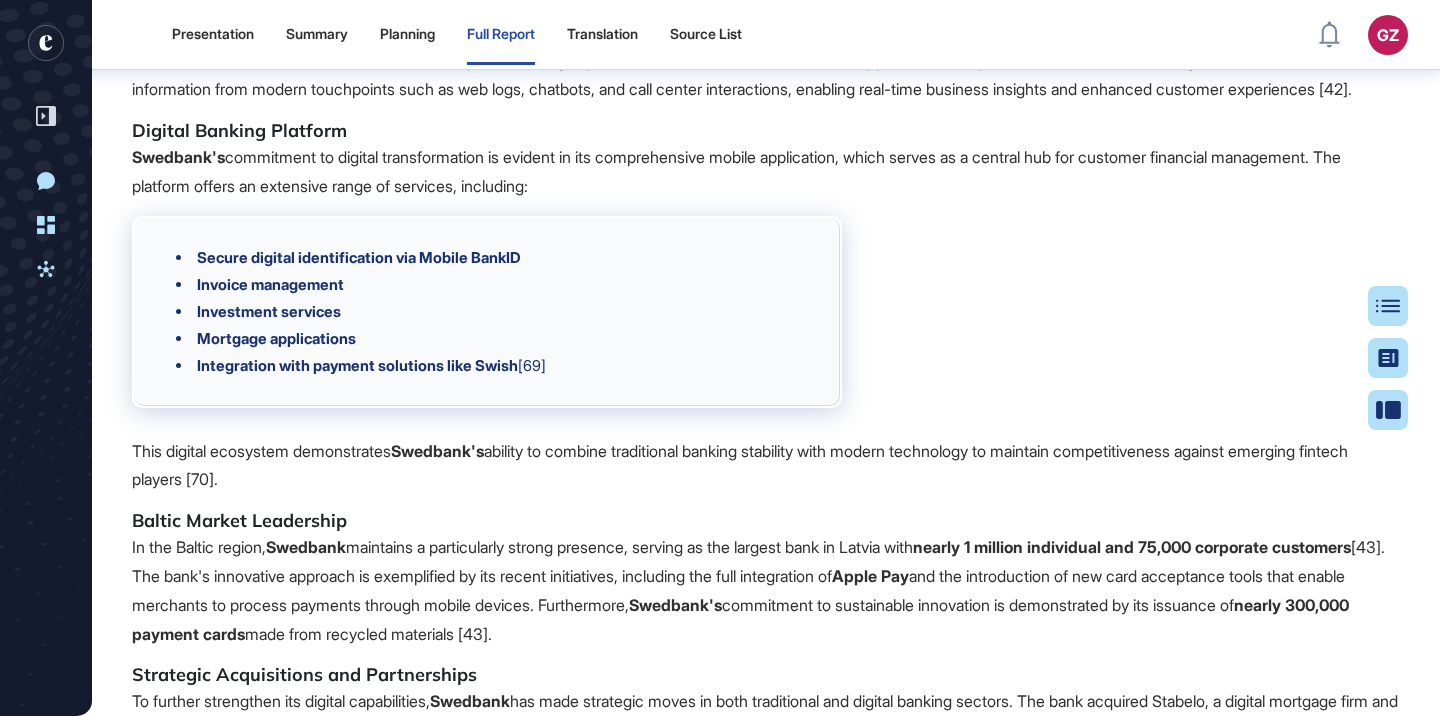scroll, scrollTop: 75219, scrollLeft: 0, axis: vertical 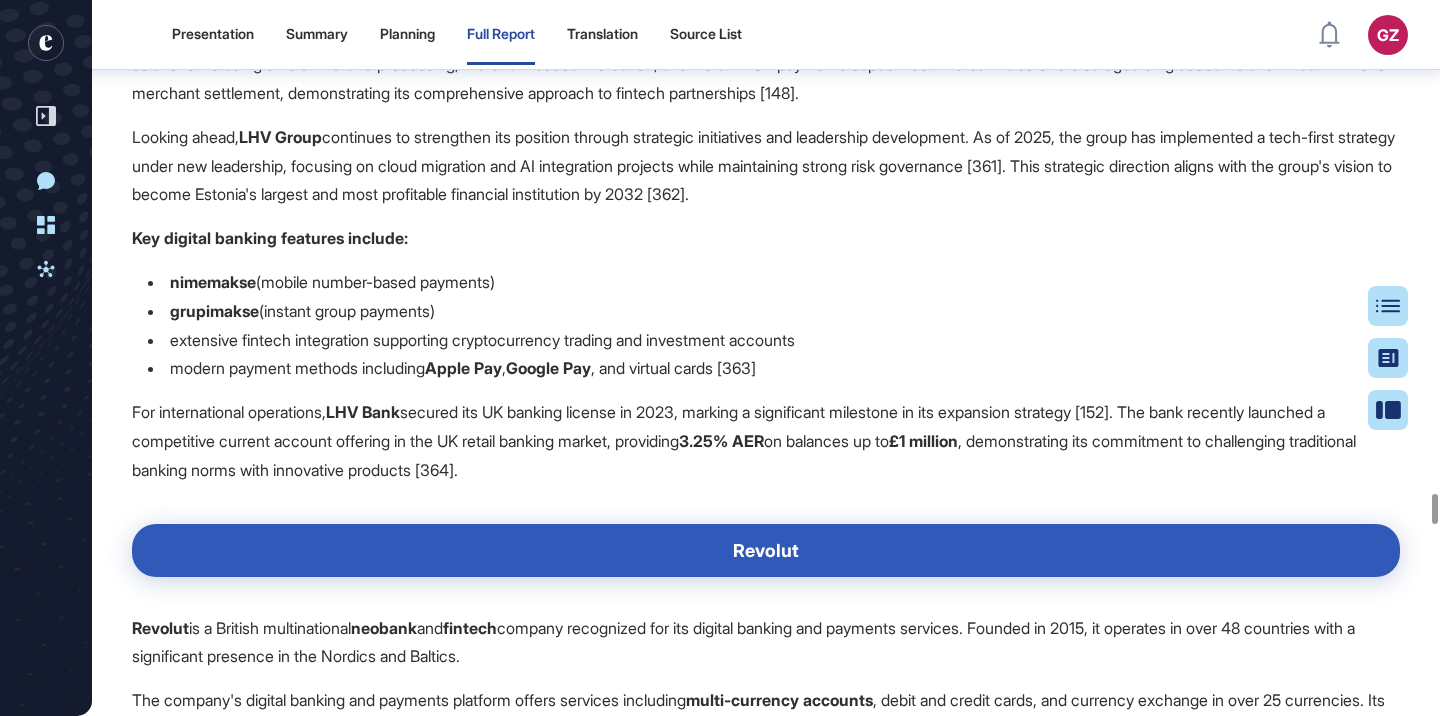 drag, startPoint x: 1254, startPoint y: 327, endPoint x: 1313, endPoint y: 337, distance: 59.841457 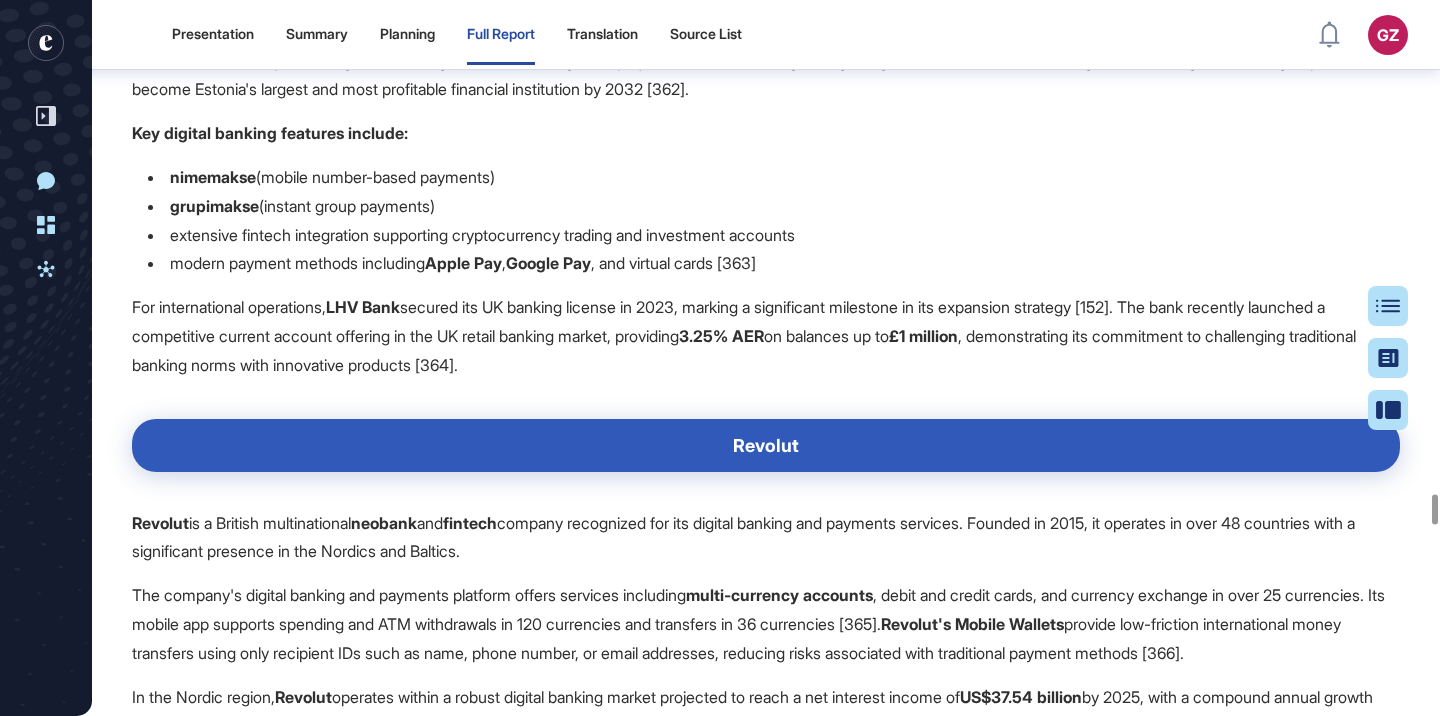 scroll, scrollTop: 75343, scrollLeft: 0, axis: vertical 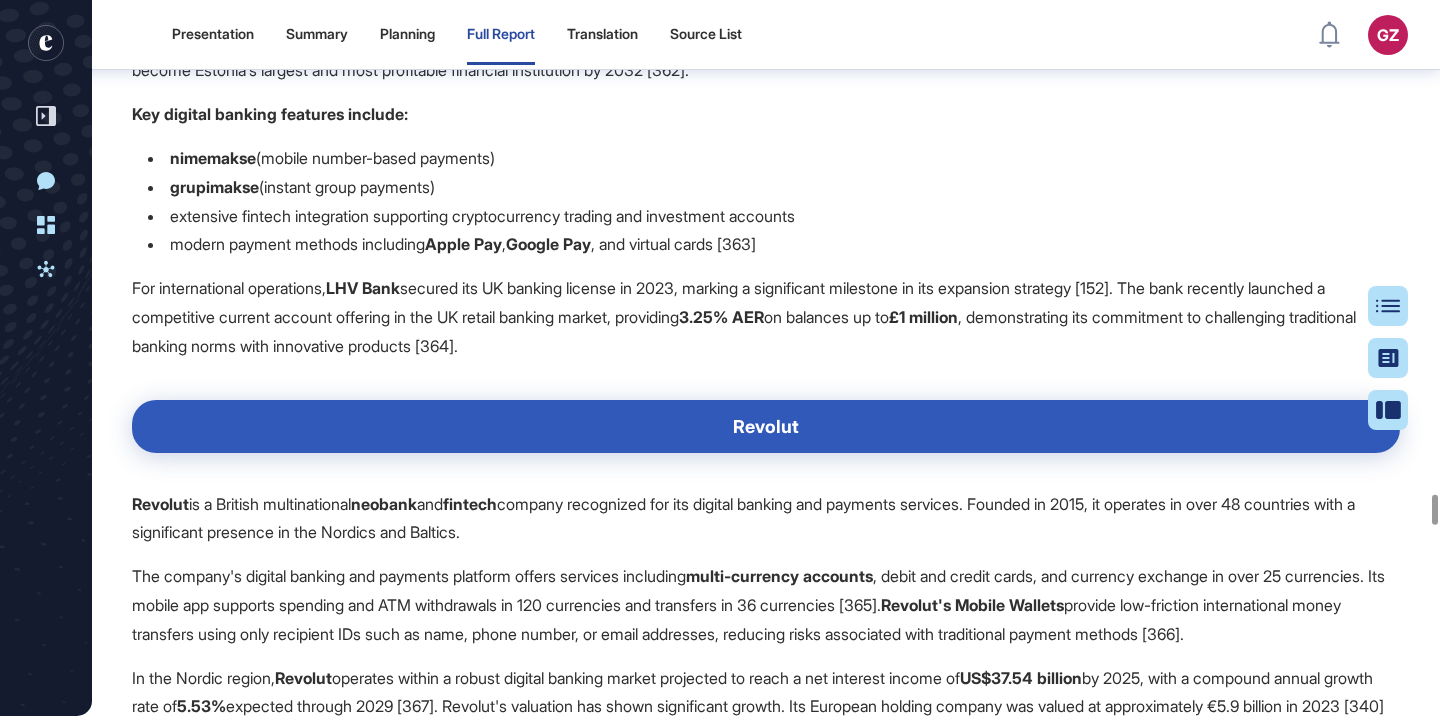 drag, startPoint x: 1251, startPoint y: 208, endPoint x: 1392, endPoint y: 200, distance: 141.22676 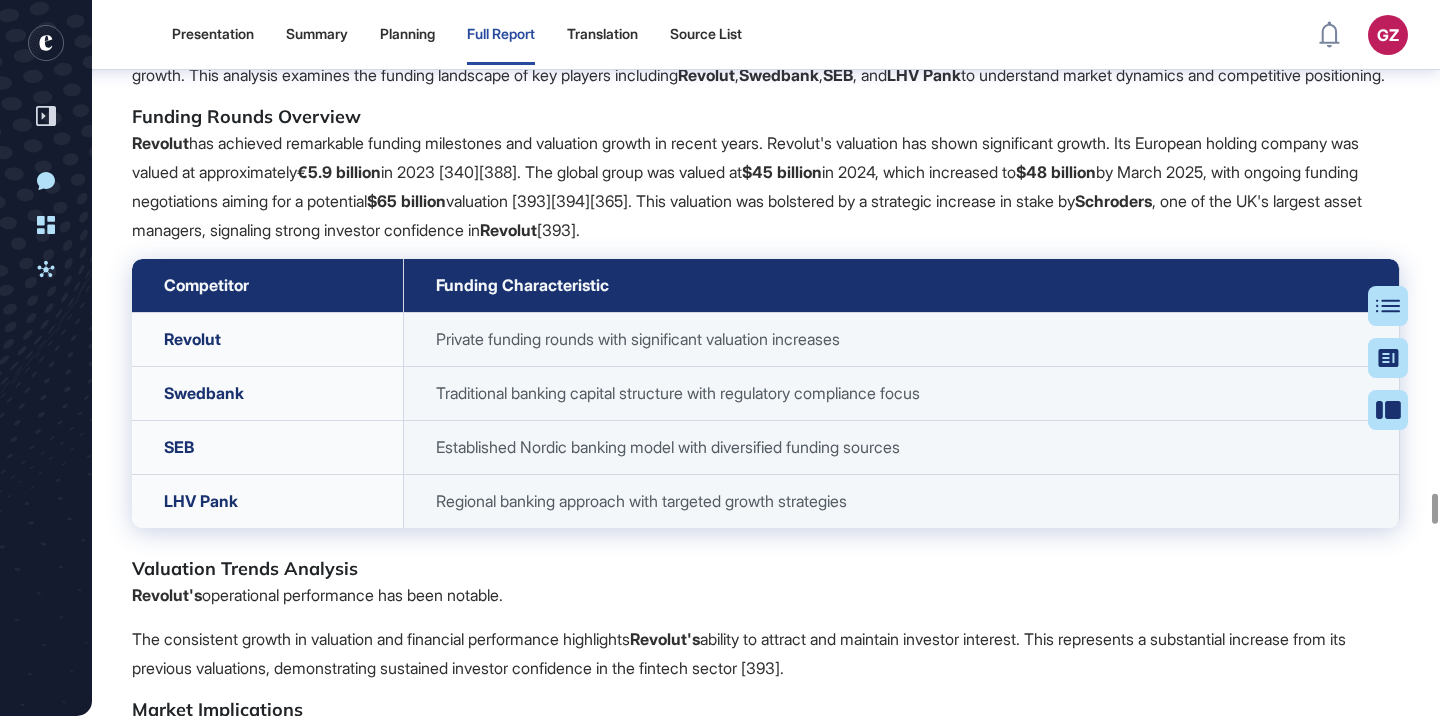 scroll, scrollTop: 75190, scrollLeft: 0, axis: vertical 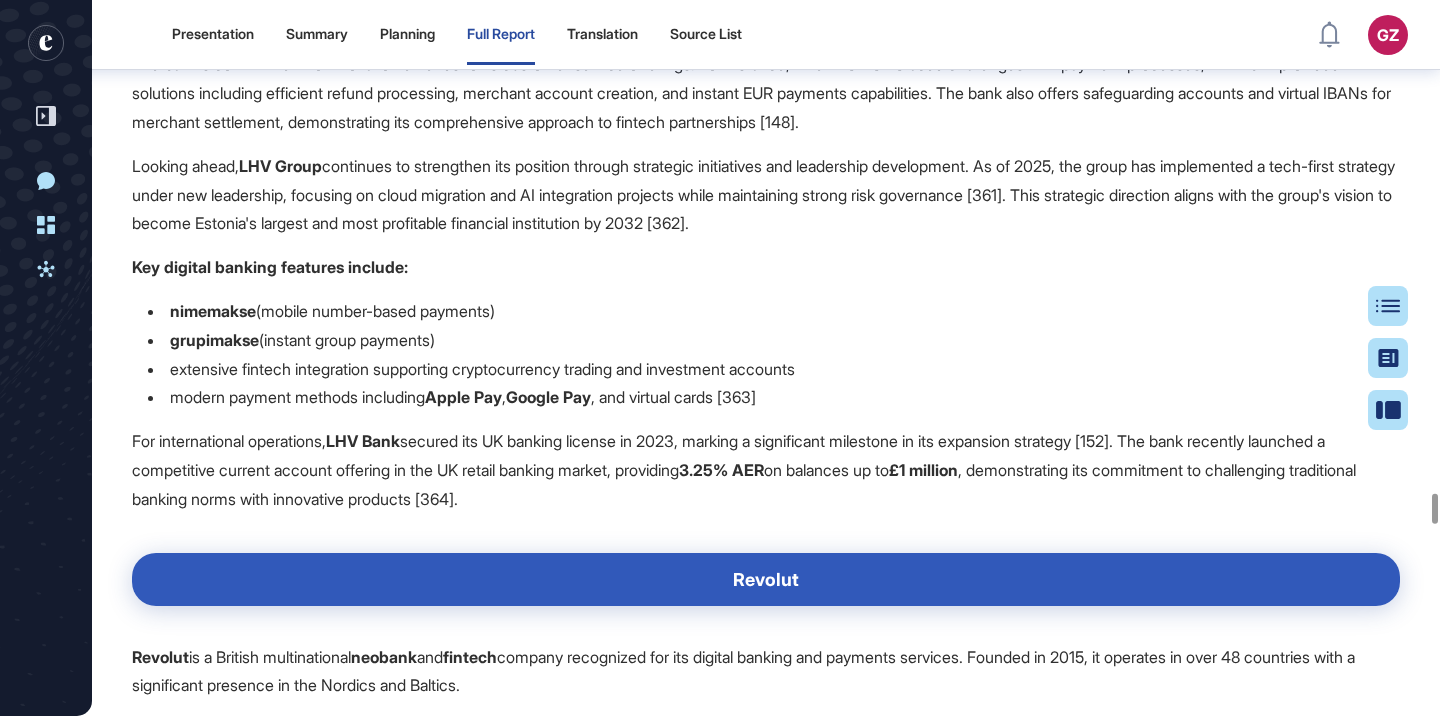 drag, startPoint x: 1320, startPoint y: 200, endPoint x: 445, endPoint y: 1, distance: 897.3439 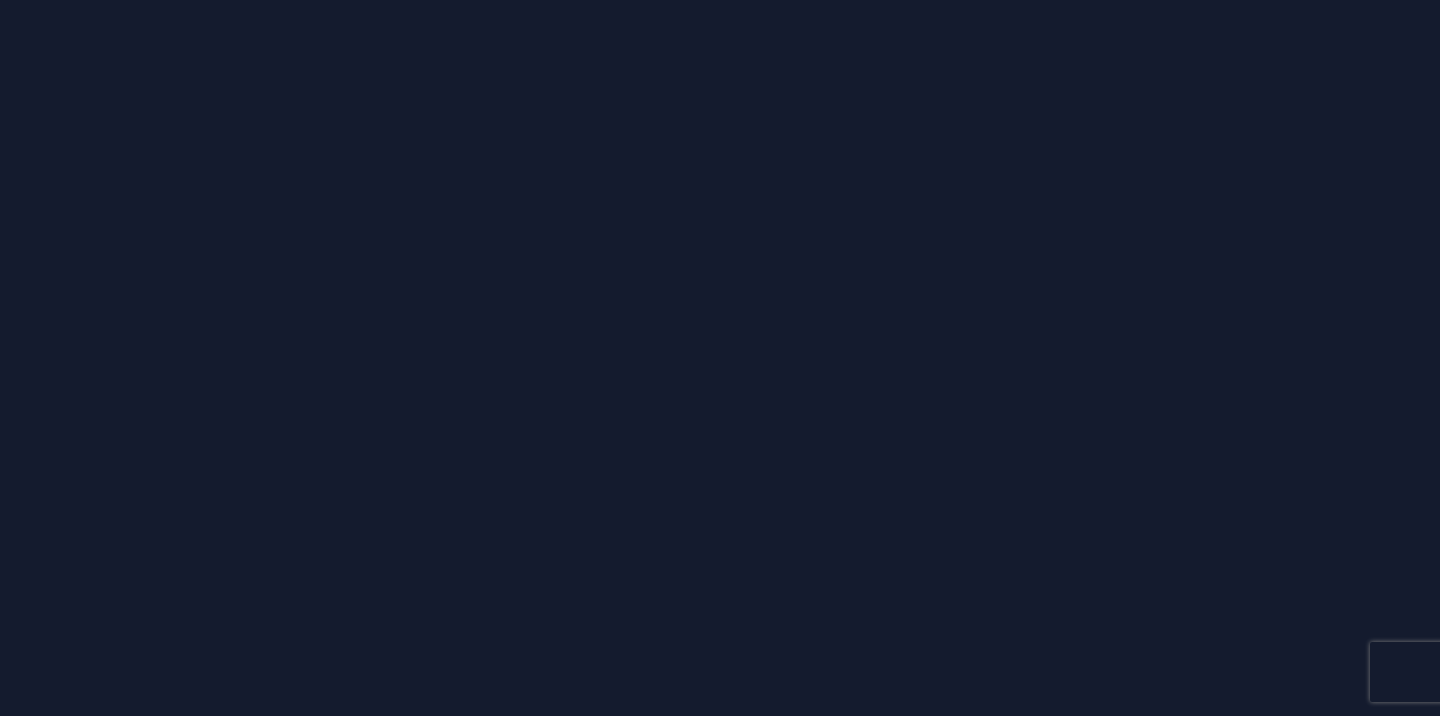 scroll, scrollTop: 0, scrollLeft: 0, axis: both 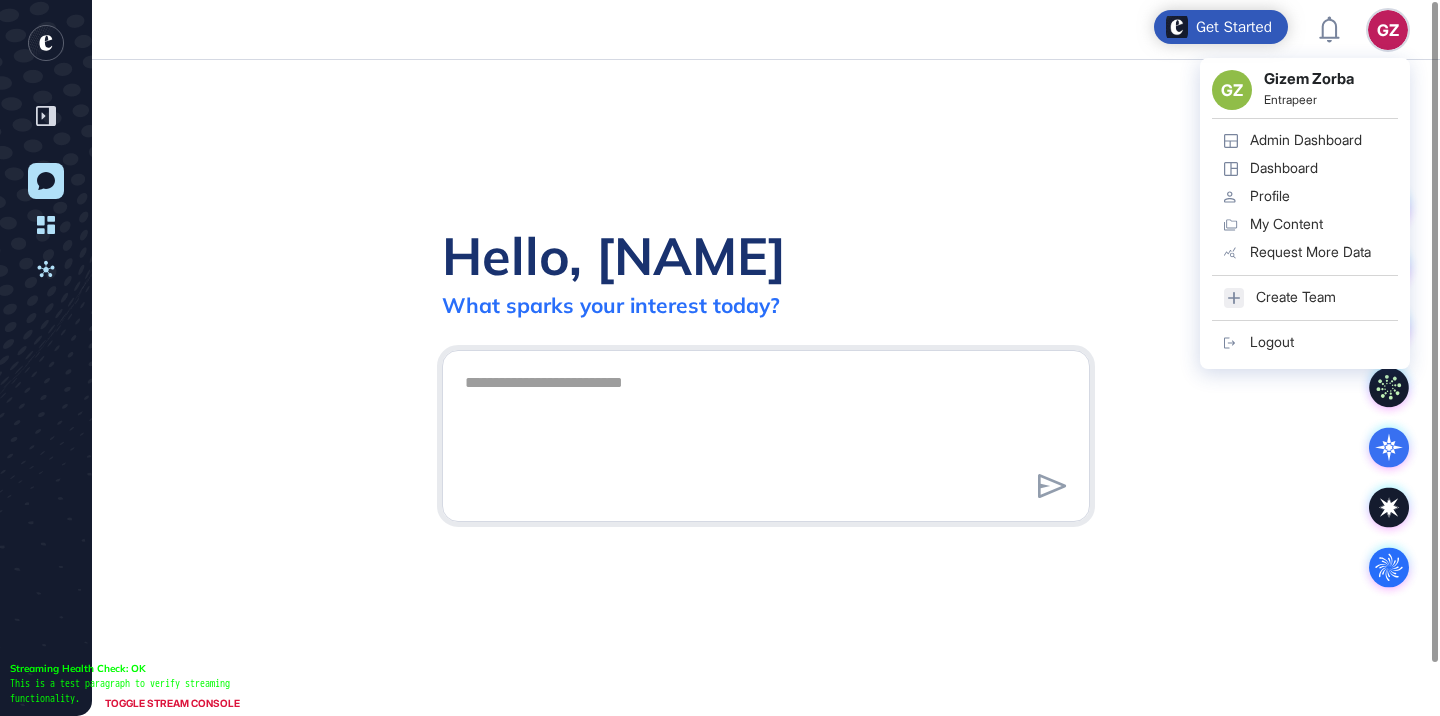 click on "Admin Dashboard" at bounding box center [1306, 140] 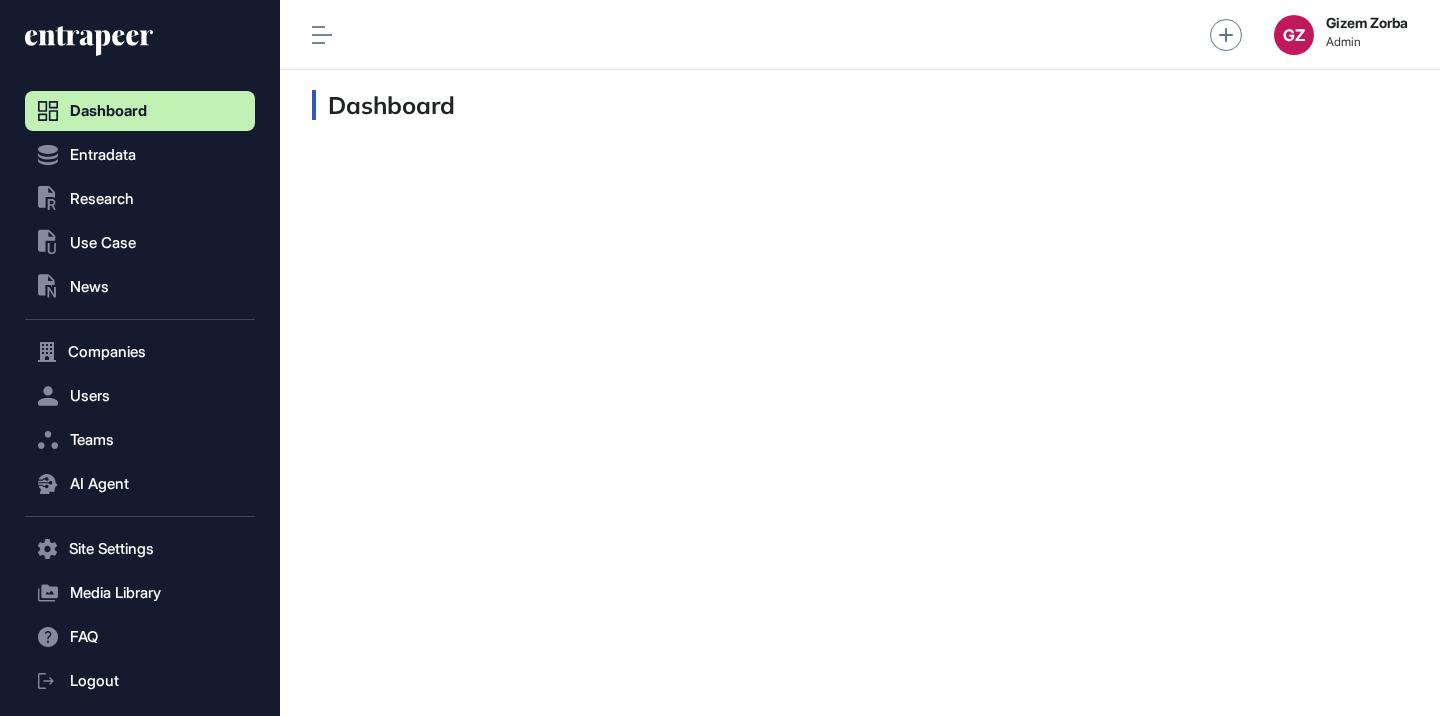 scroll, scrollTop: 676, scrollLeft: 230, axis: both 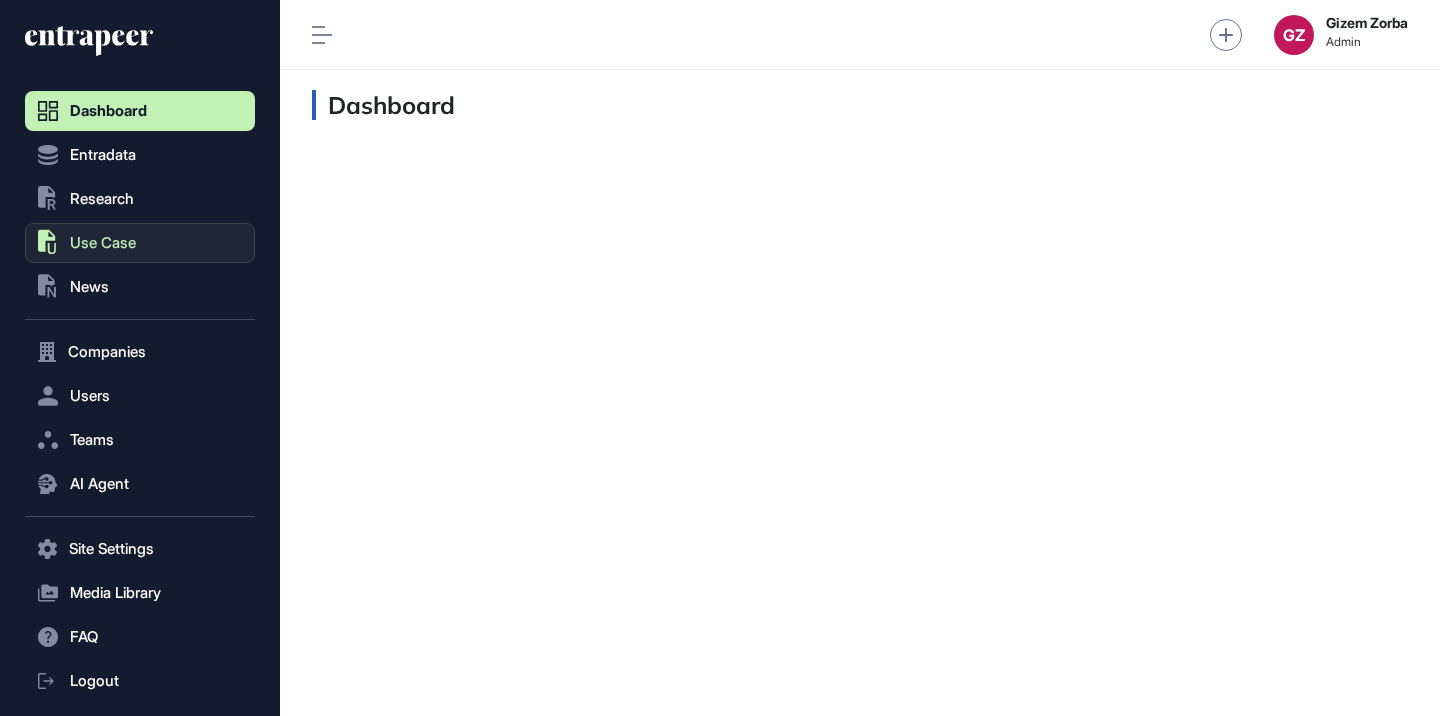 click on "Use Case" at bounding box center (103, 243) 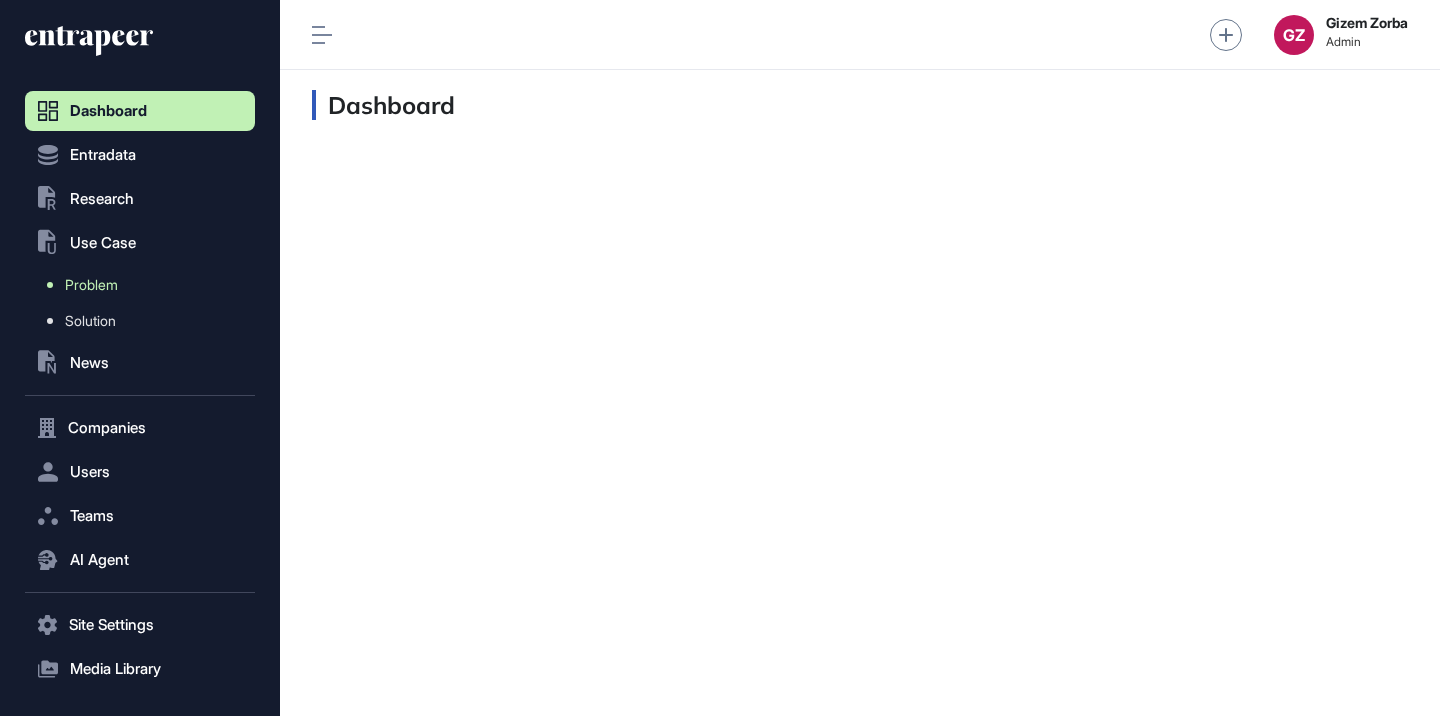 click on "Problem" at bounding box center (145, 285) 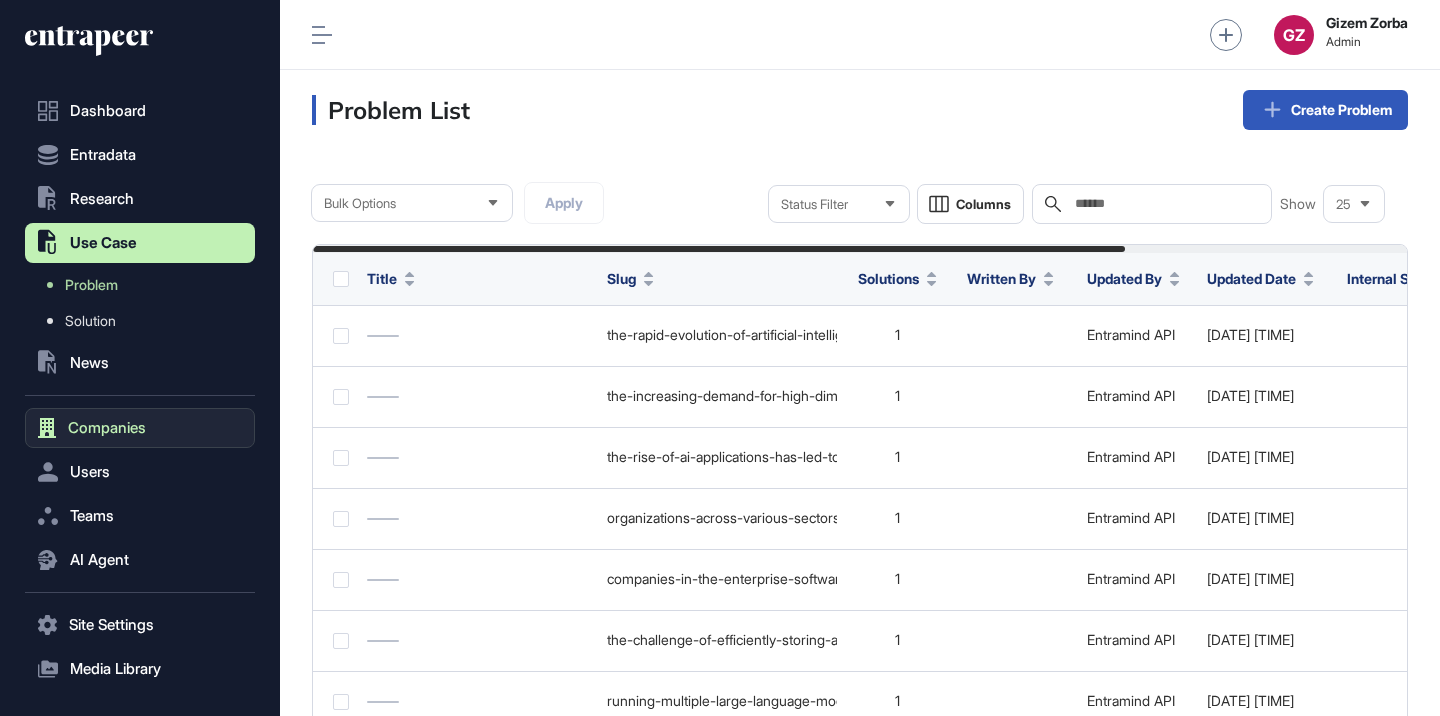 click on "Companies" at bounding box center [107, 428] 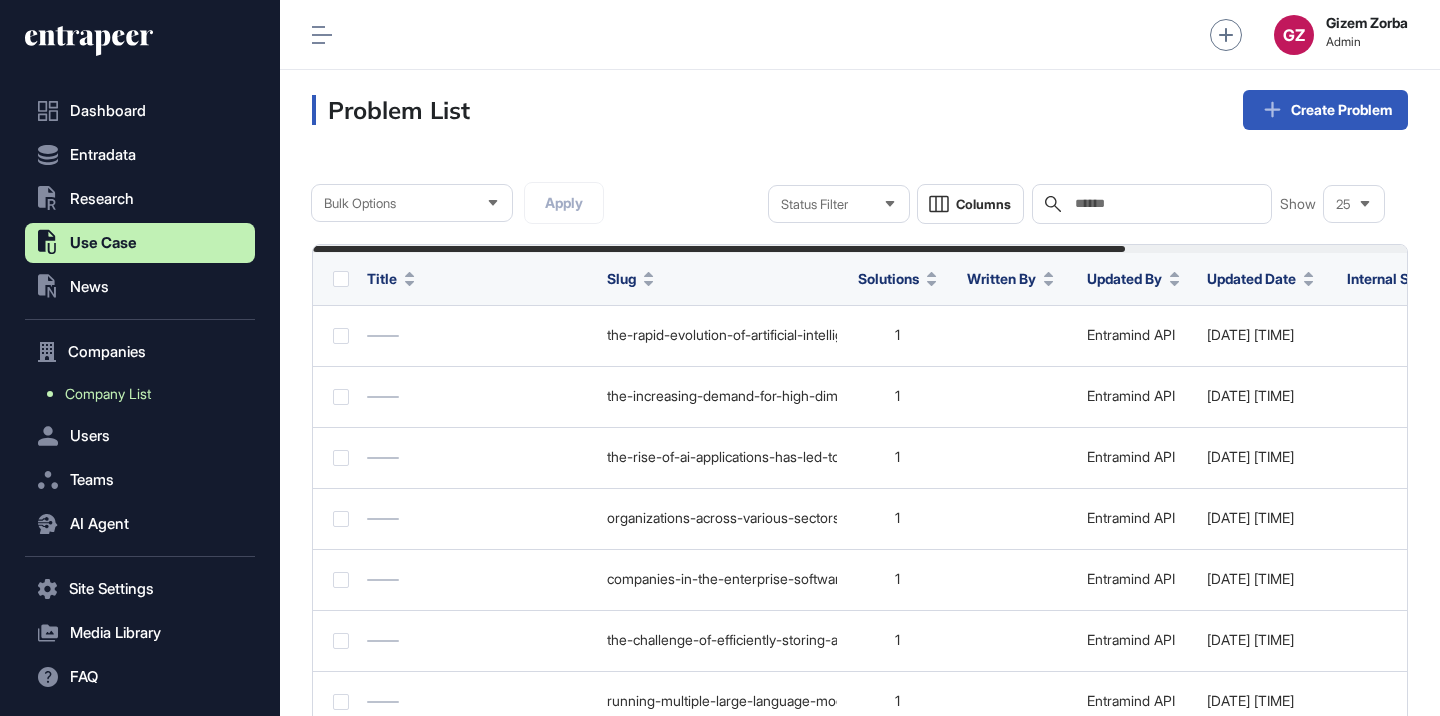 click on "Company List" at bounding box center (108, 394) 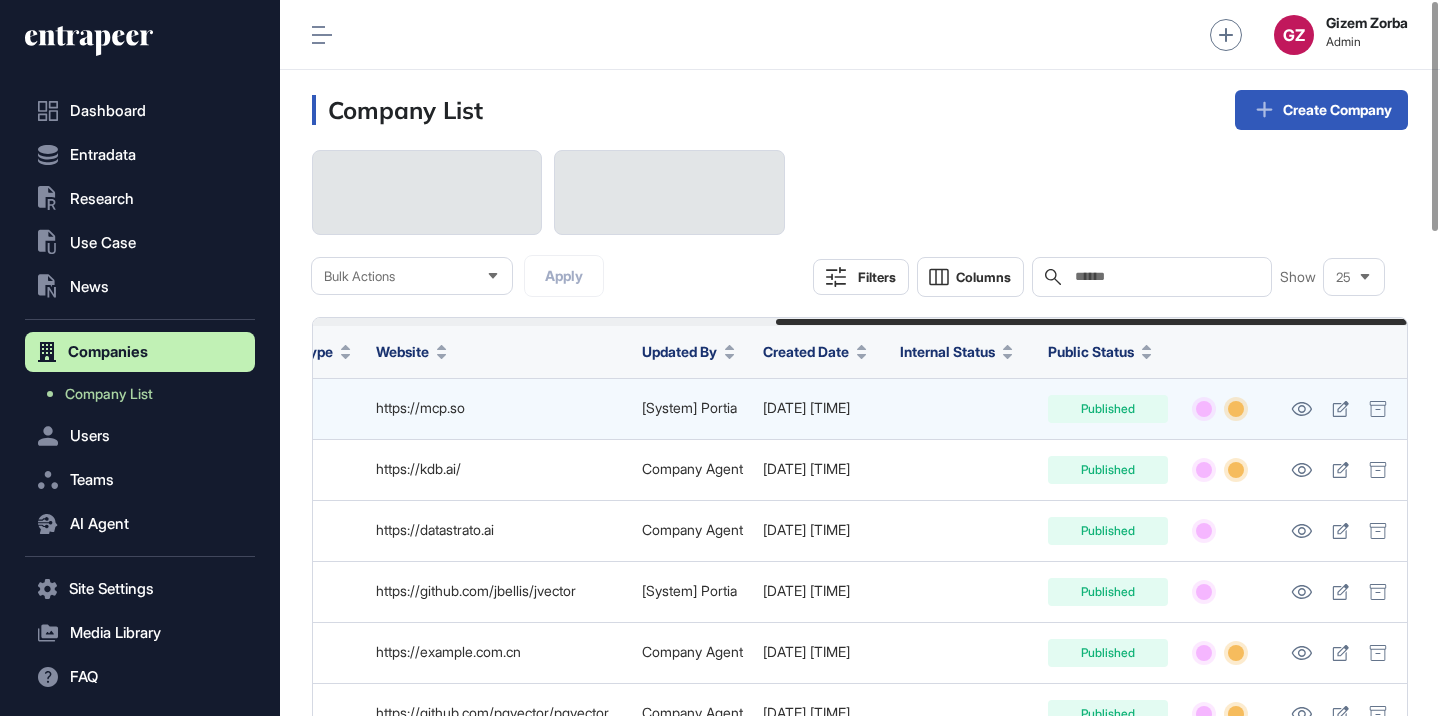 scroll, scrollTop: 0, scrollLeft: 802, axis: horizontal 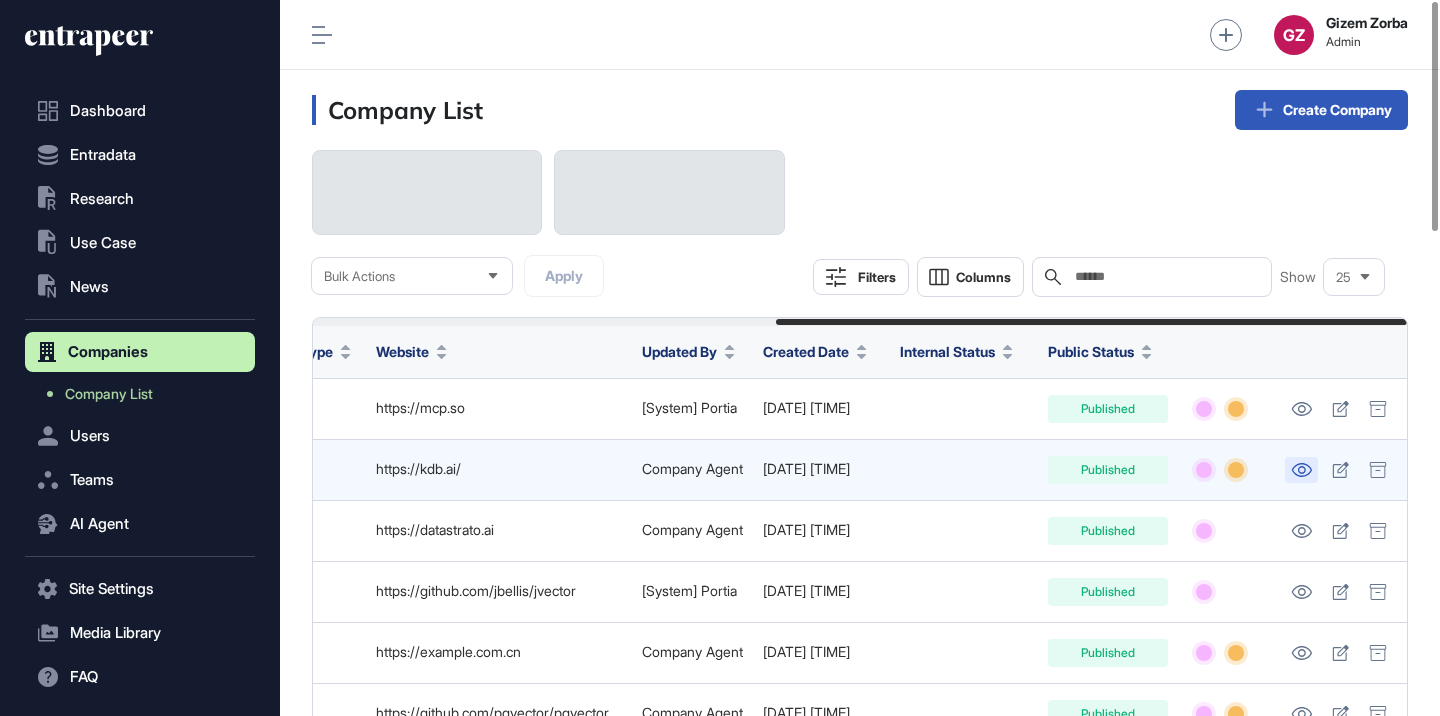 click 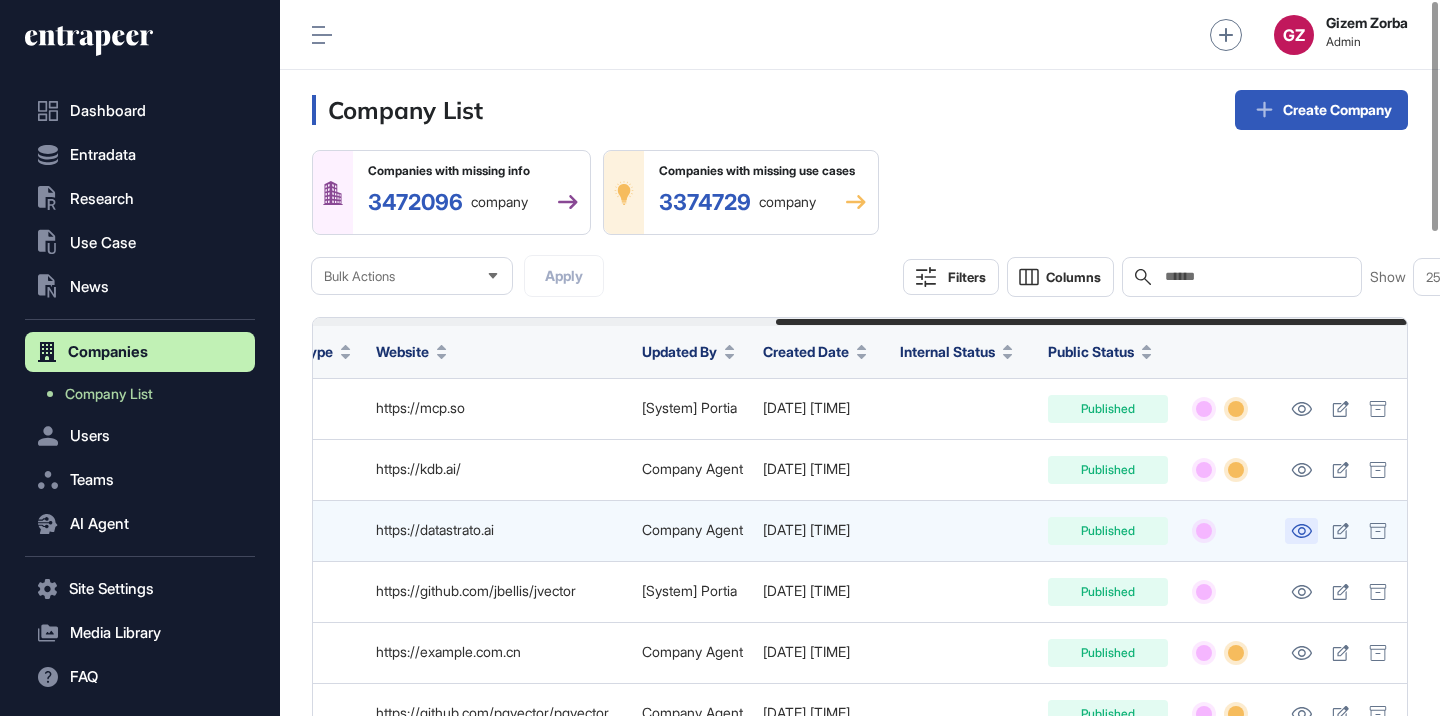 click 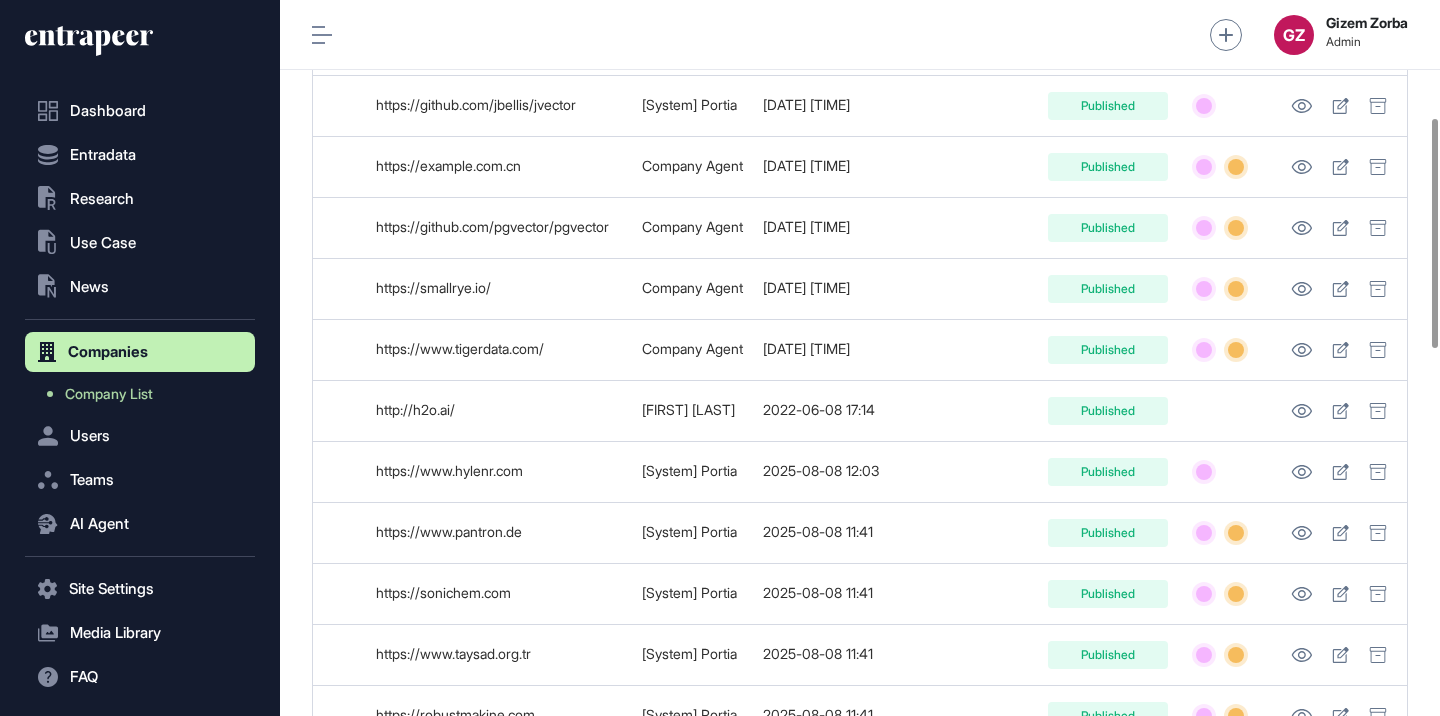 scroll, scrollTop: 93, scrollLeft: 0, axis: vertical 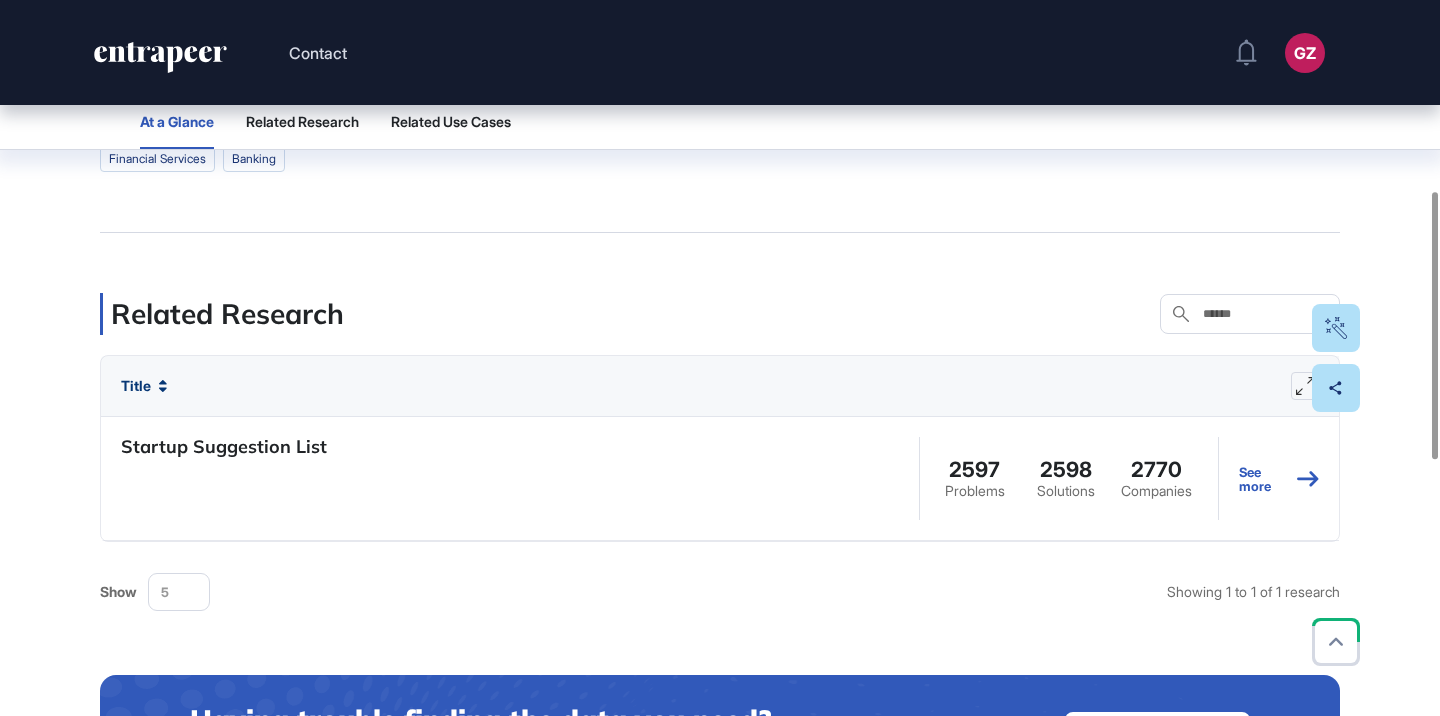 drag, startPoint x: 1304, startPoint y: 468, endPoint x: 1114, endPoint y: 0, distance: 505.09802 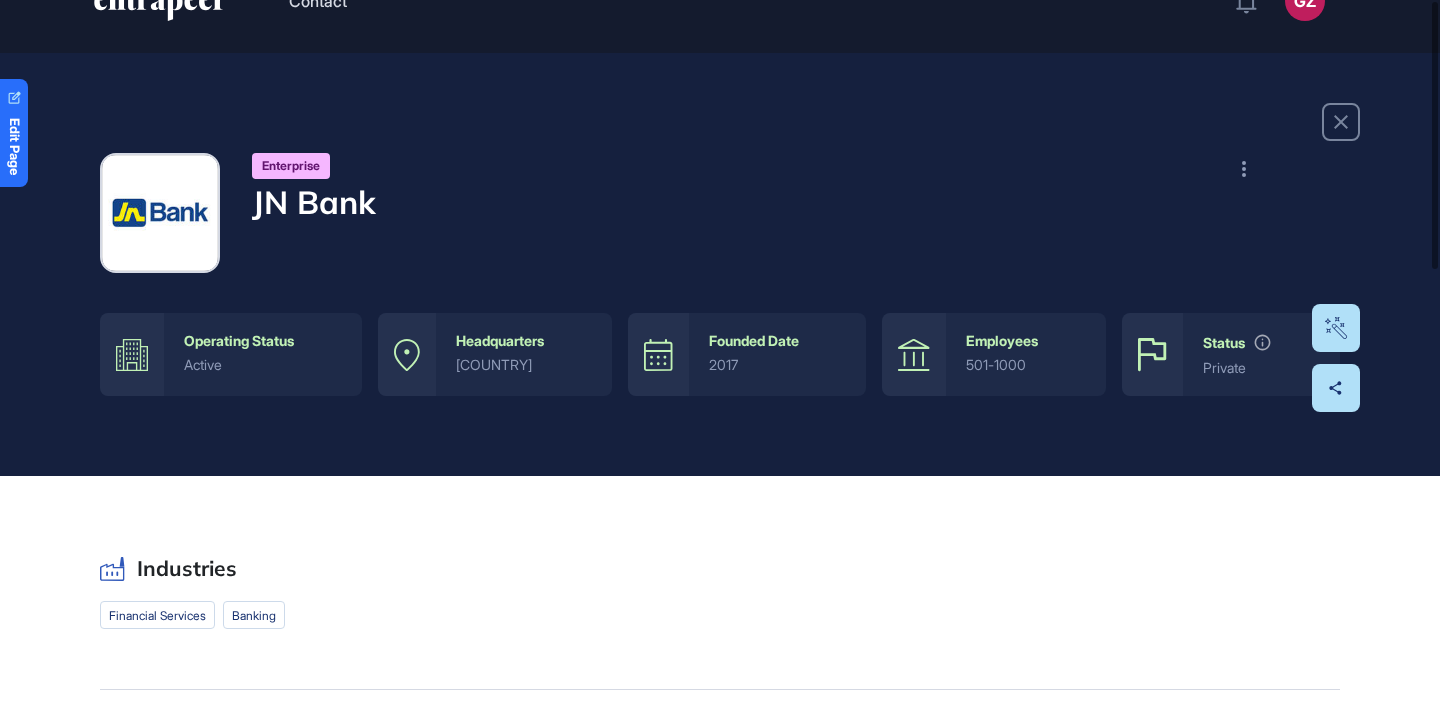 scroll, scrollTop: 0, scrollLeft: 0, axis: both 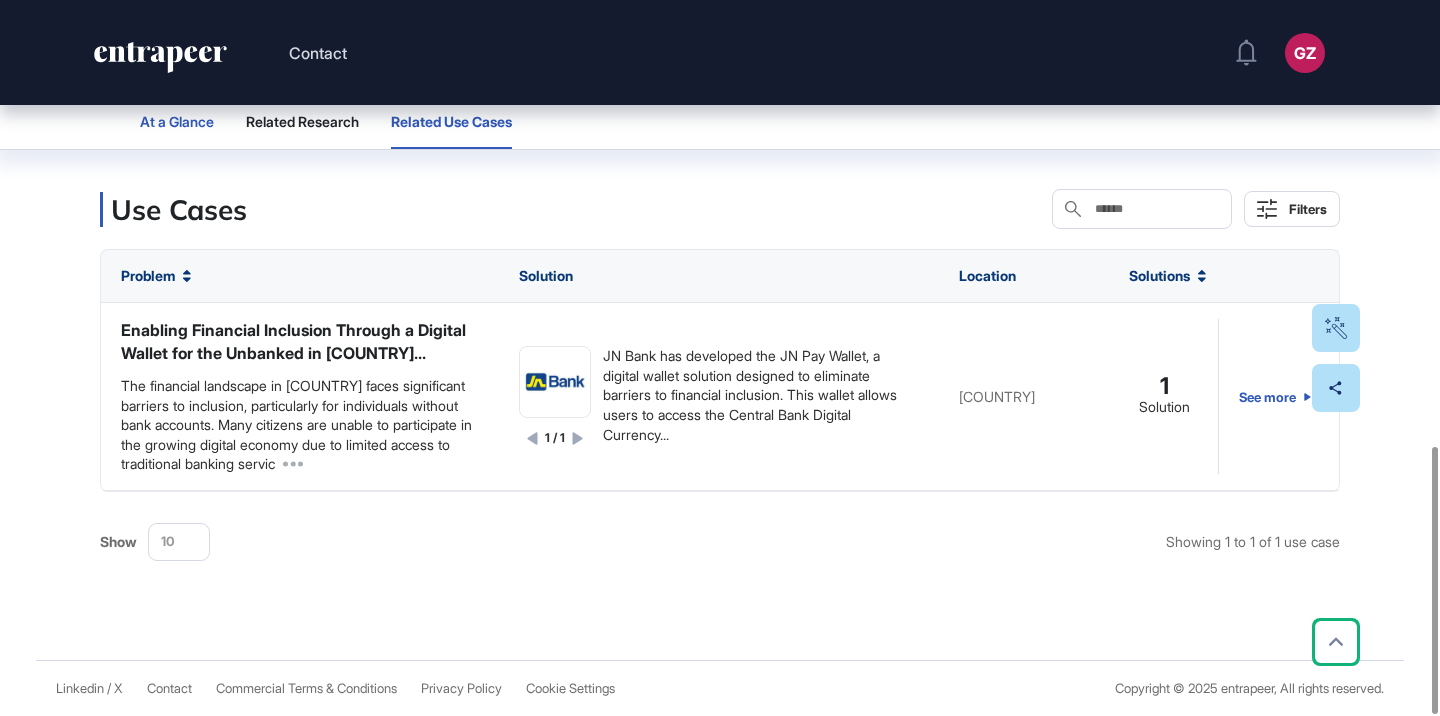 click on "At a Glance" 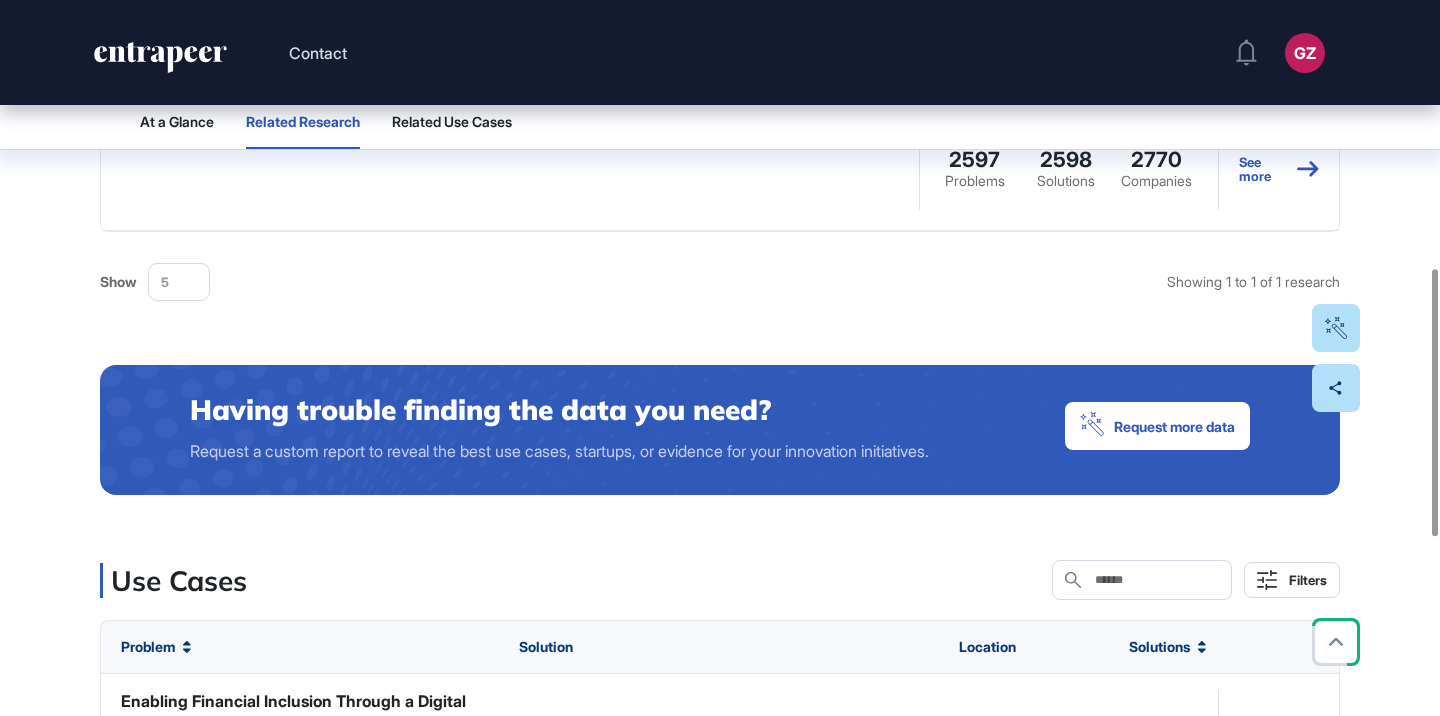scroll, scrollTop: 906, scrollLeft: 0, axis: vertical 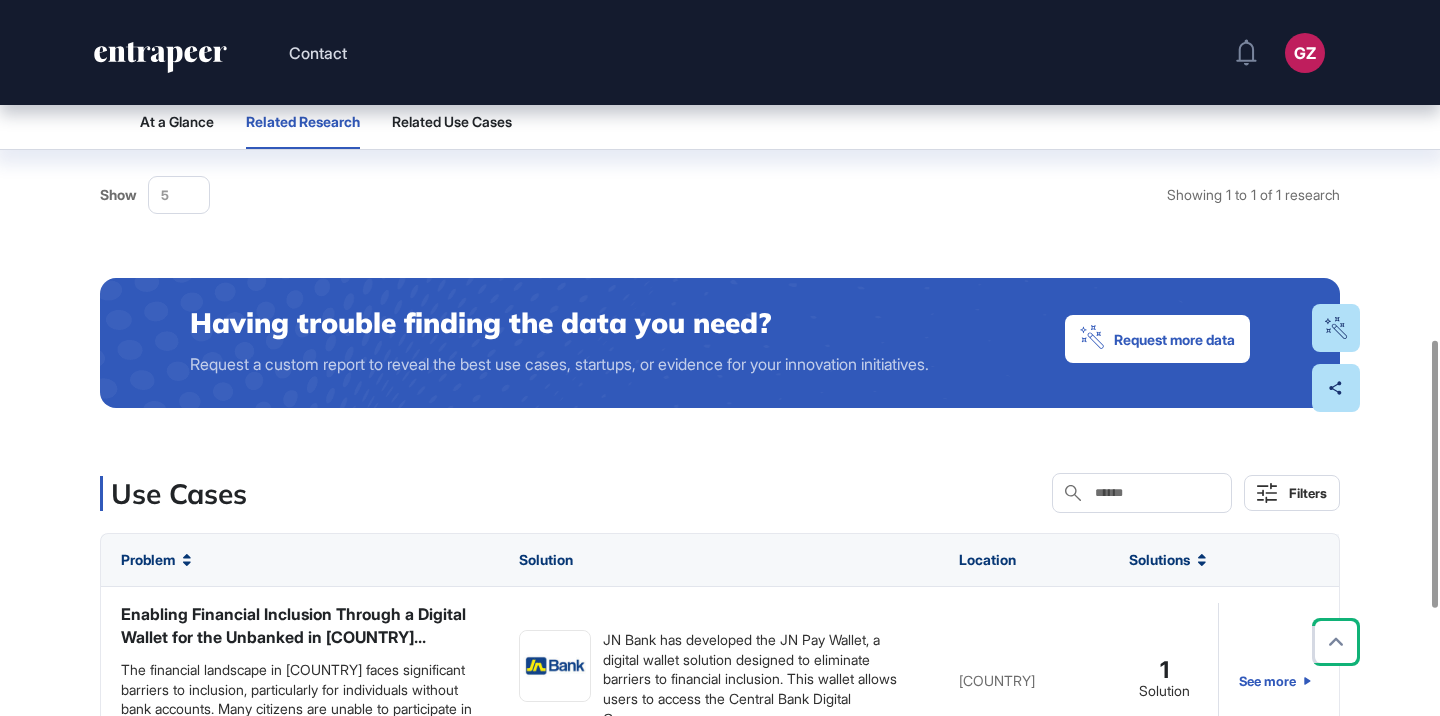 click on "Show 5 Showing 1 to 1 of 1 research" 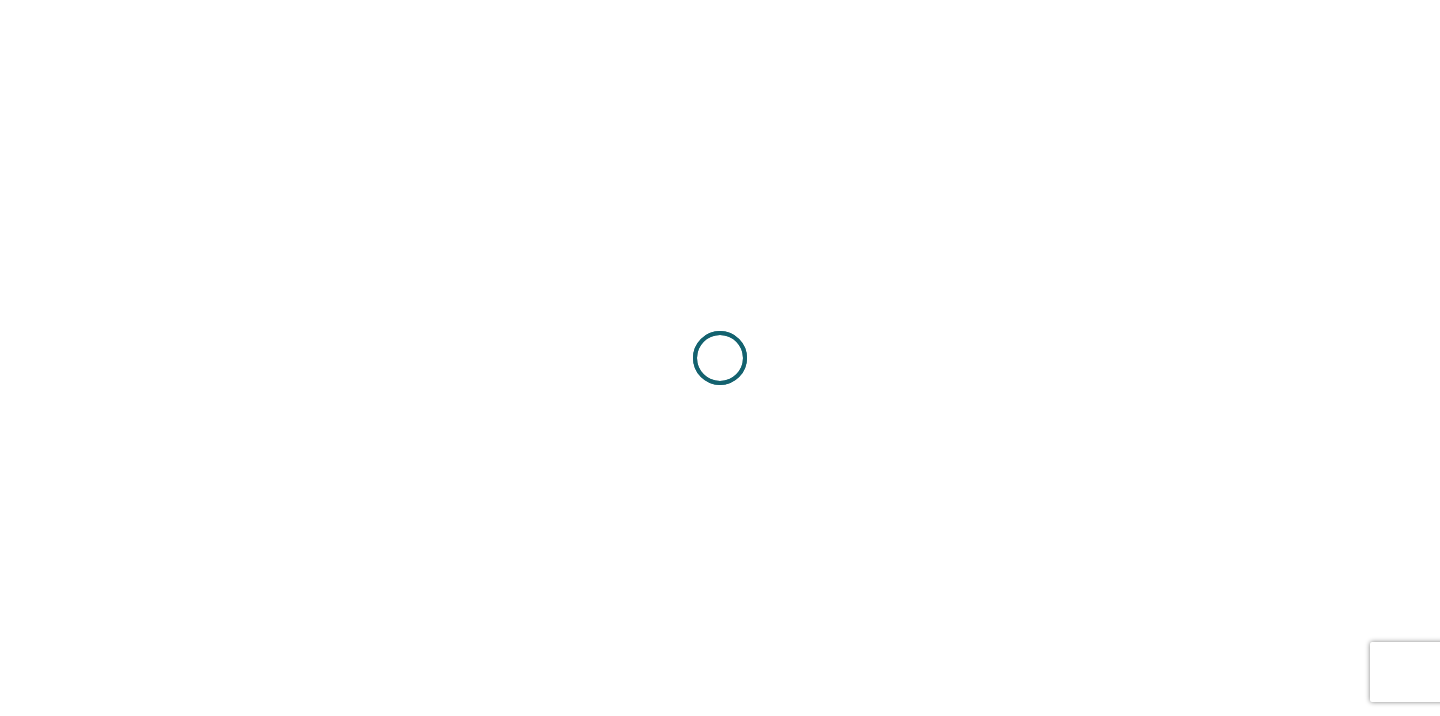 scroll, scrollTop: 0, scrollLeft: 0, axis: both 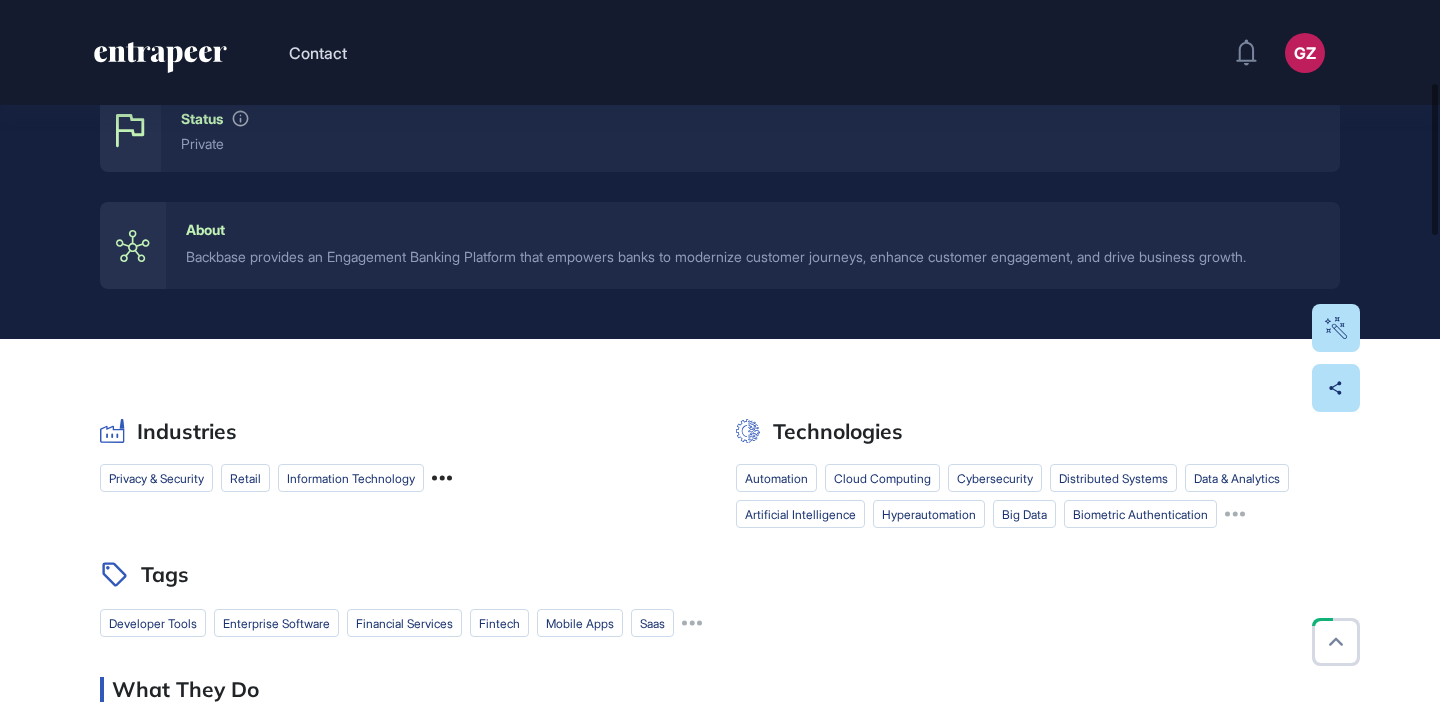 click 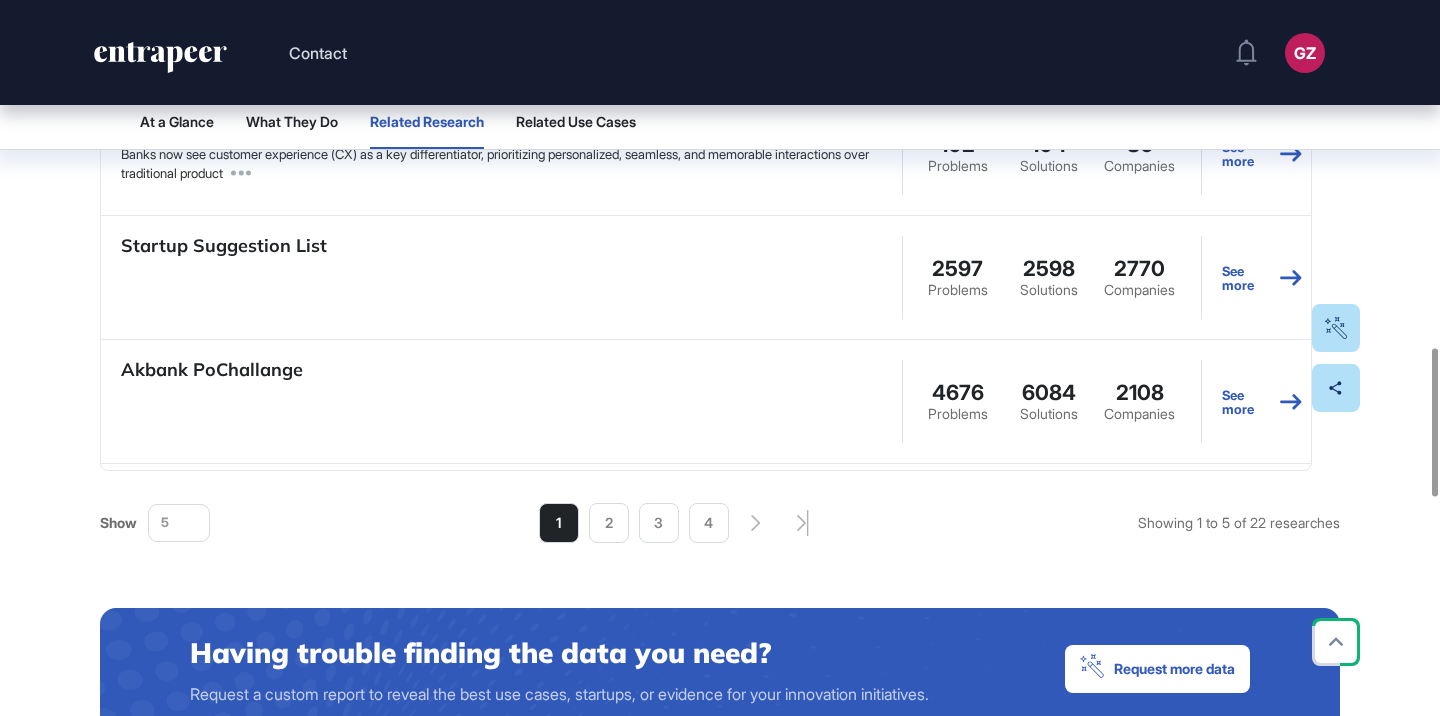 scroll, scrollTop: 1679, scrollLeft: 0, axis: vertical 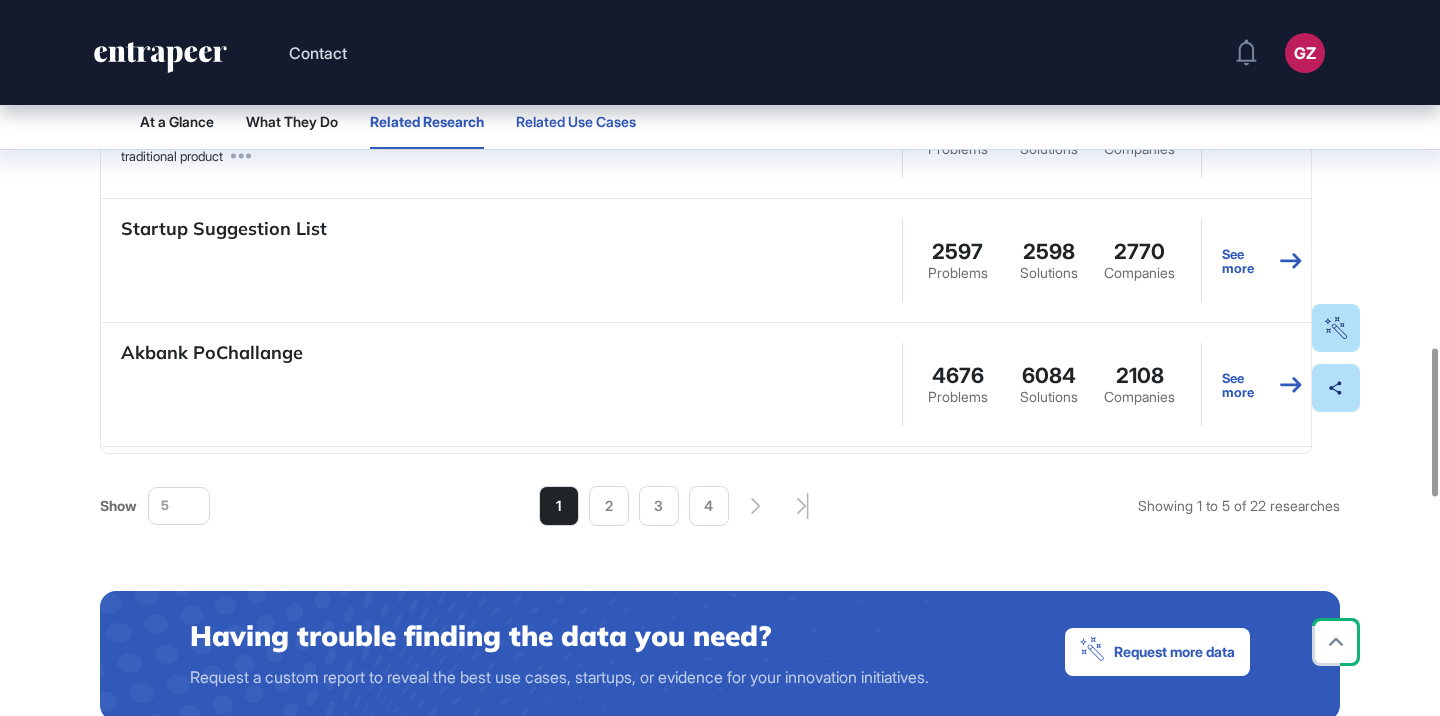 click on "Related Use Cases" at bounding box center (576, 122) 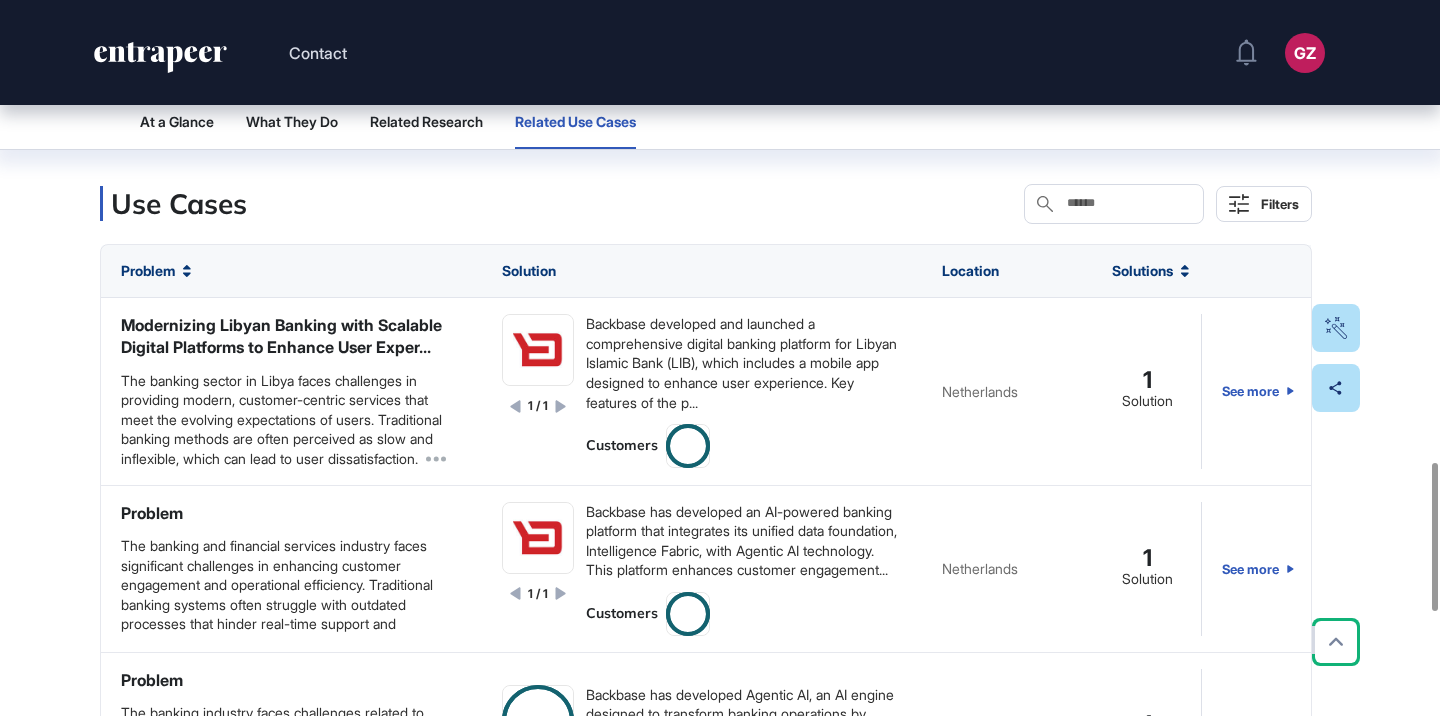 scroll, scrollTop: 2301, scrollLeft: 0, axis: vertical 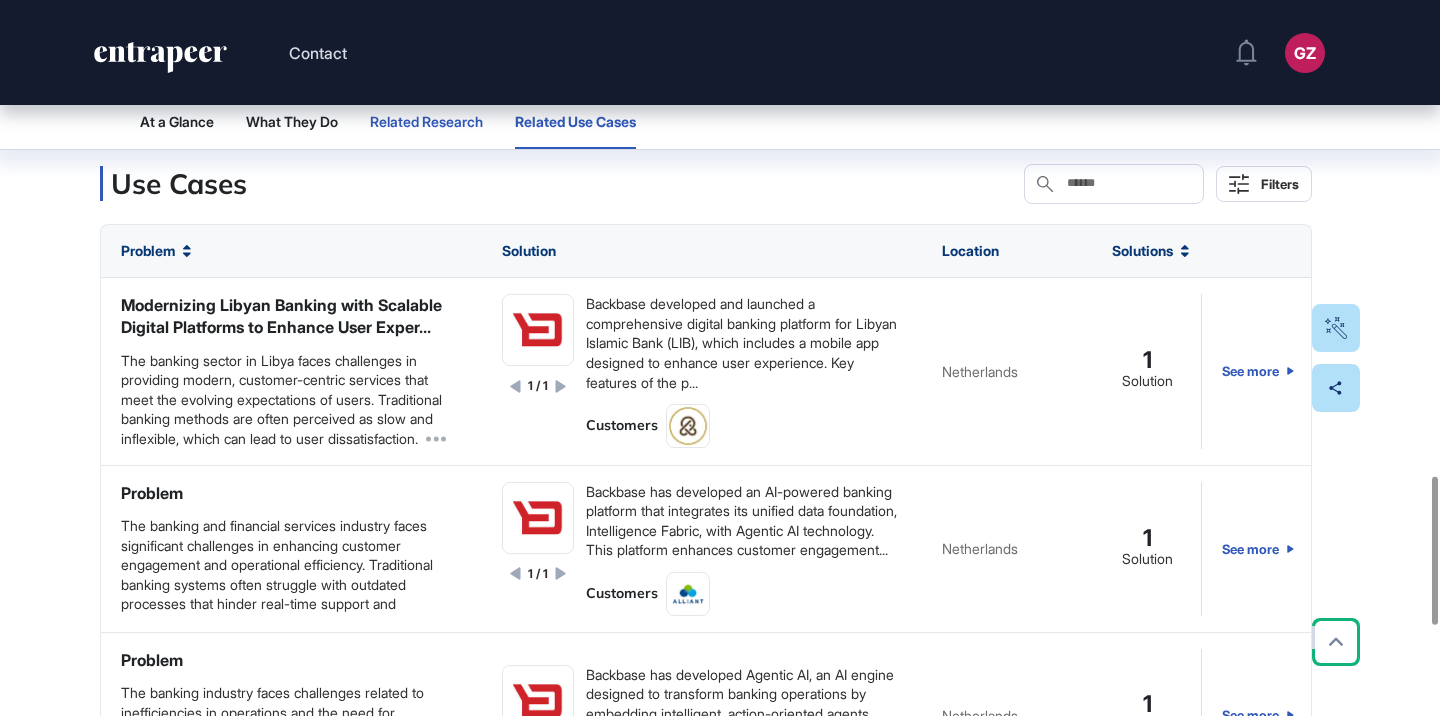 click on "Related Research" 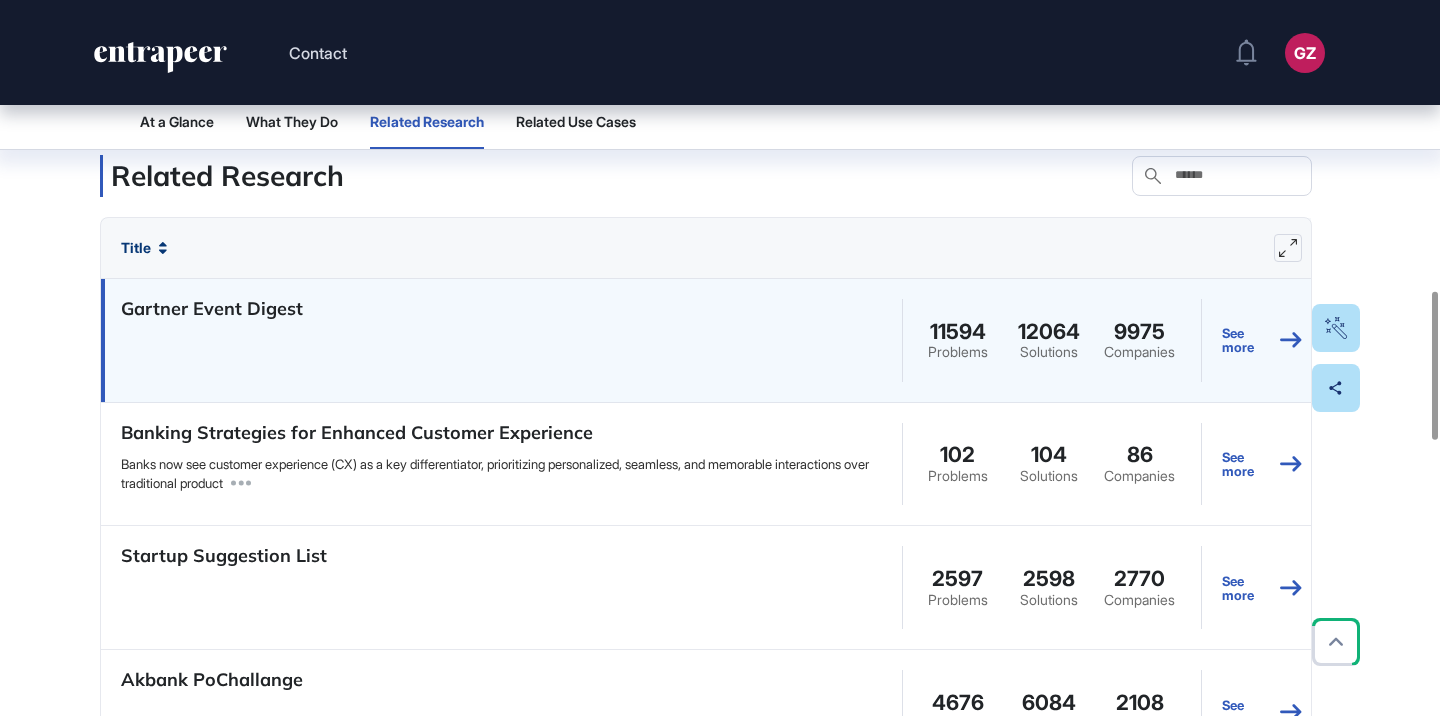 scroll, scrollTop: 1343, scrollLeft: 0, axis: vertical 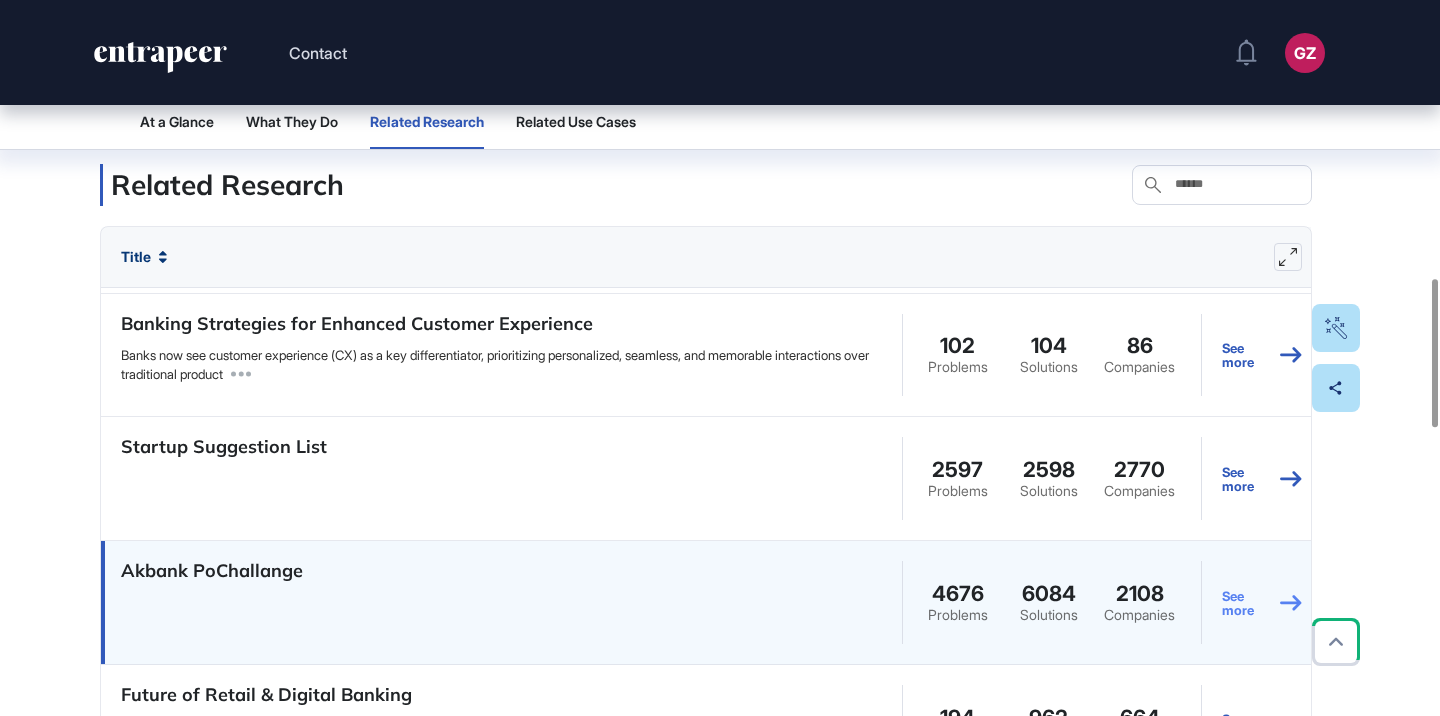 click on "See more" at bounding box center (1262, 602) 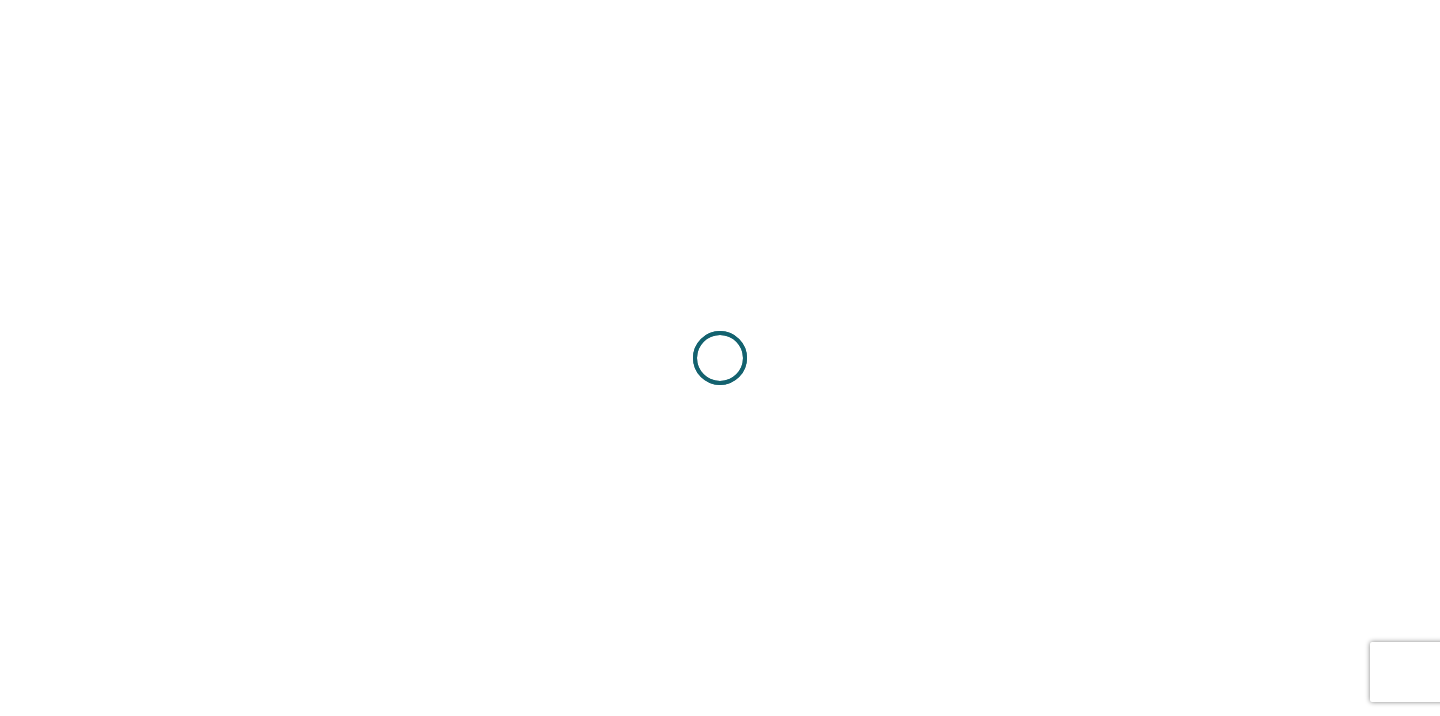 scroll, scrollTop: 0, scrollLeft: 0, axis: both 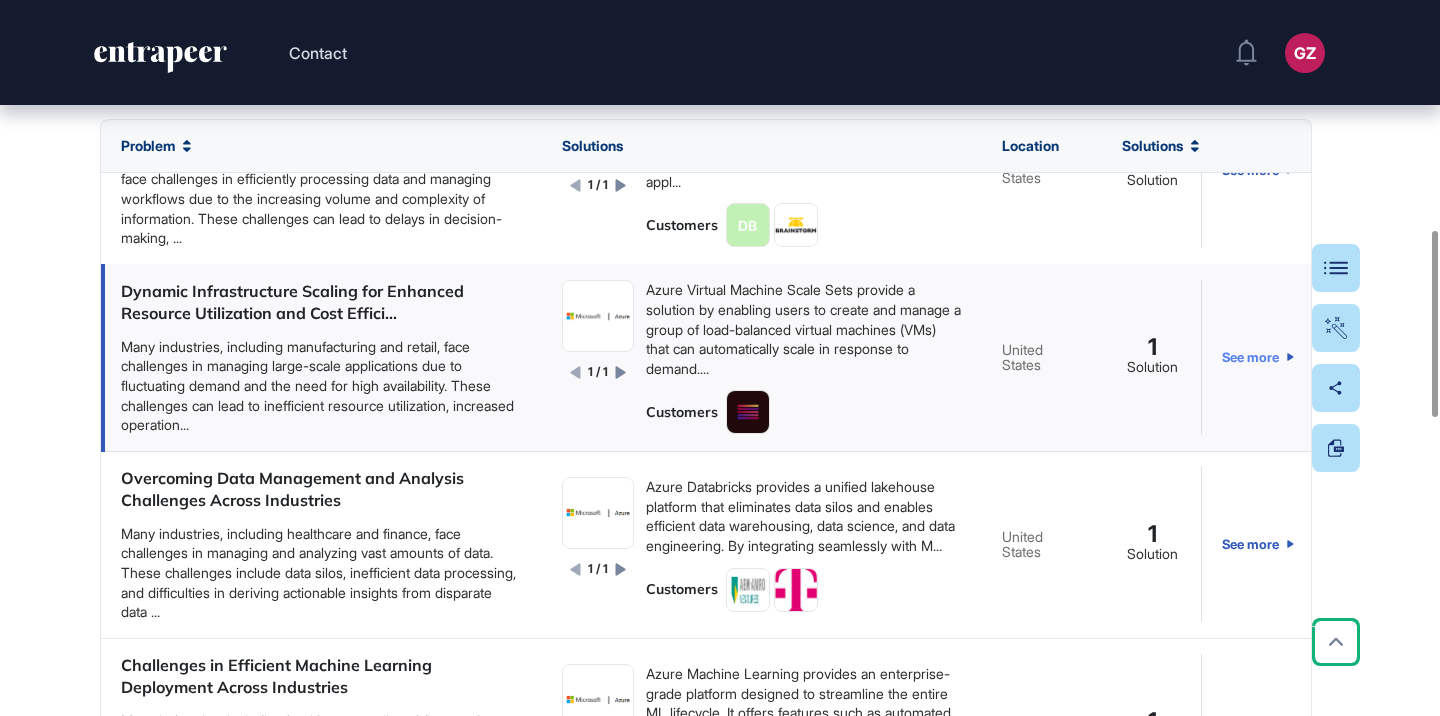 click on "See more" at bounding box center [1258, 357] 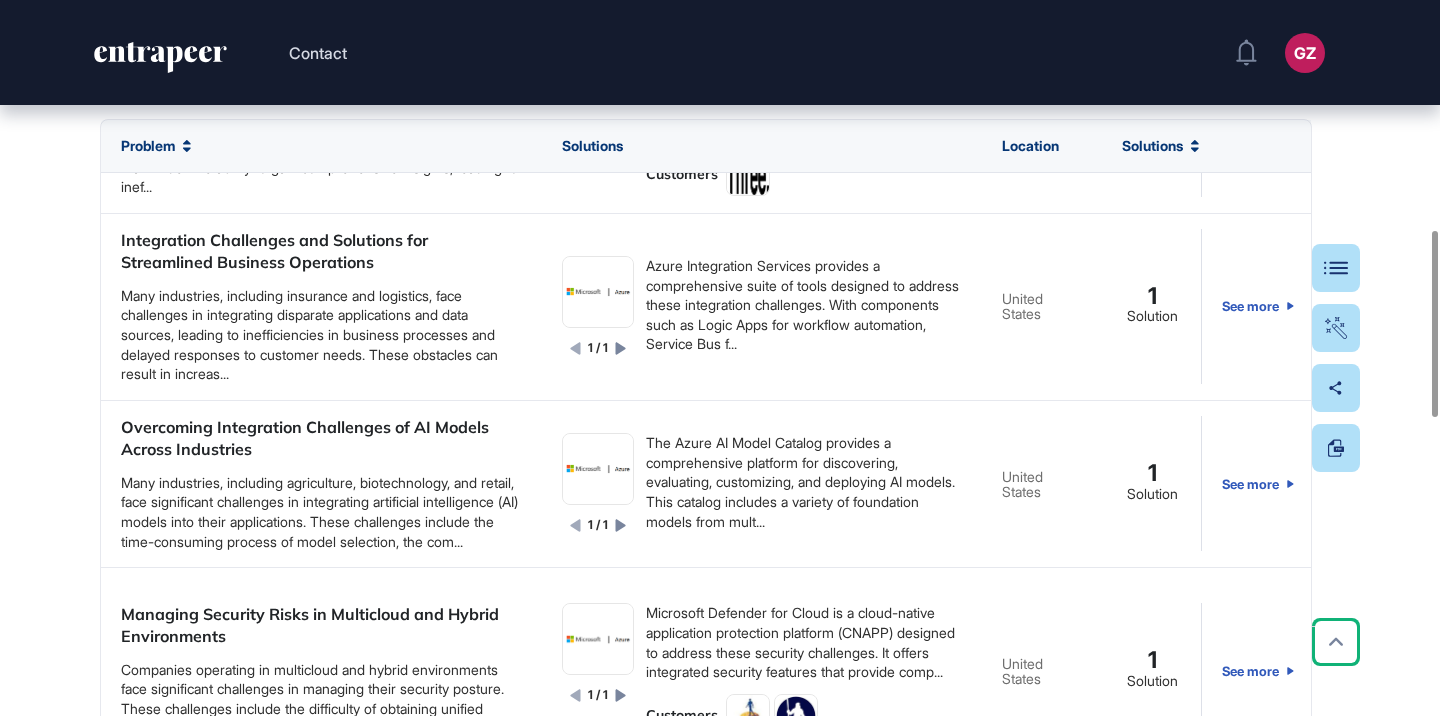 scroll, scrollTop: 0, scrollLeft: 0, axis: both 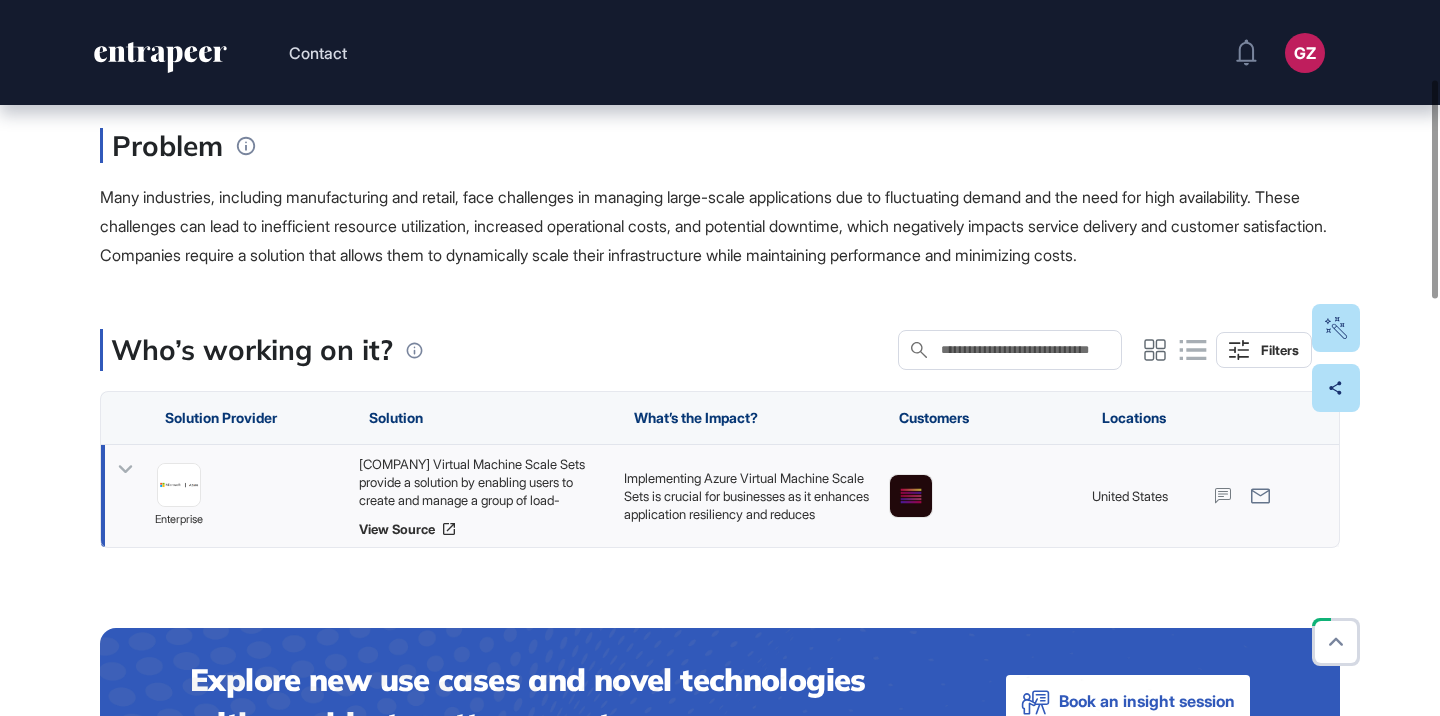 click on "[COMPANY] Virtual Machine Scale Sets provide a solution by enabling users to create and manage a group of load-balanced virtual machines ([VMs]) that can automatically scale in response to demand. This technology allows for the centralized management of thousands of [VMs], automating the deployment and updating processes, and ensuring high availability through the use of availability zones. Users can optimize their infrastructure based on real-time metrics, ensuring that they only utilize the necessary compute resources." at bounding box center [481, 482] 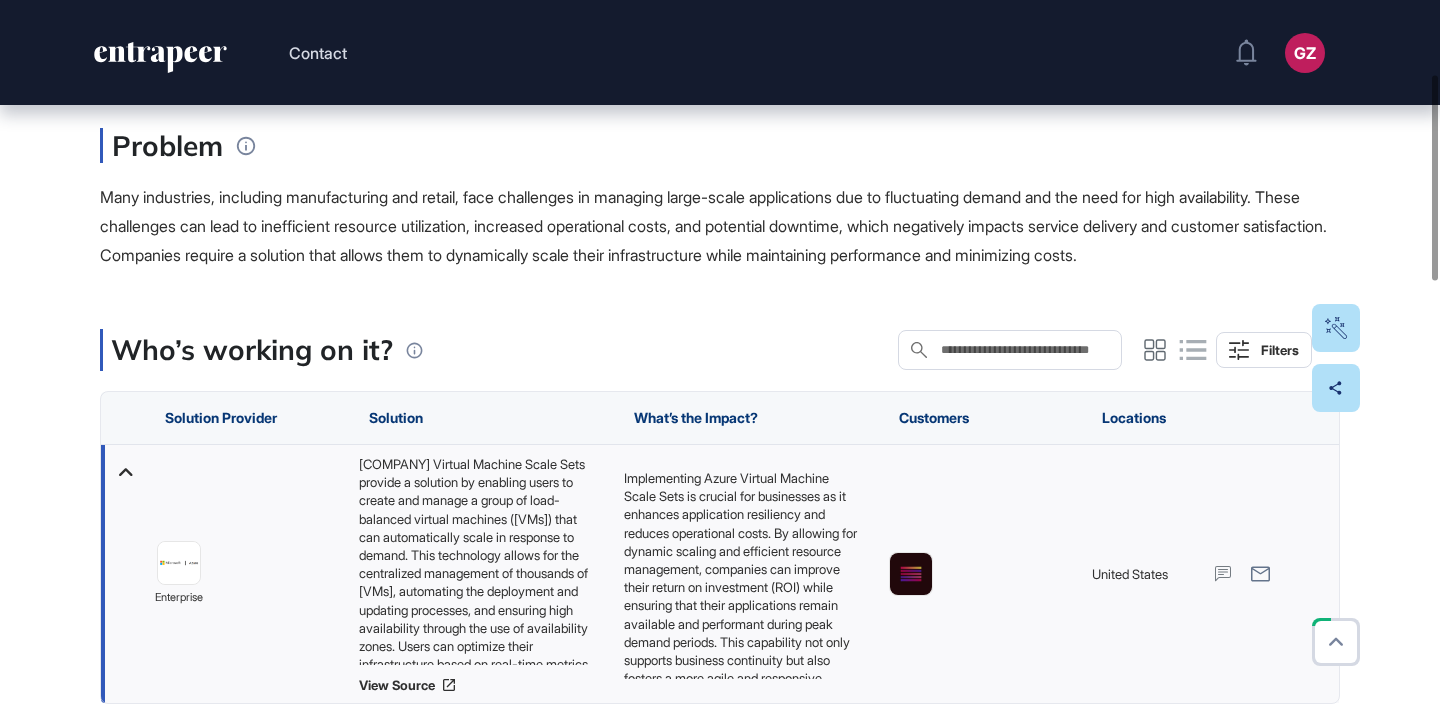 scroll, scrollTop: 63, scrollLeft: 0, axis: vertical 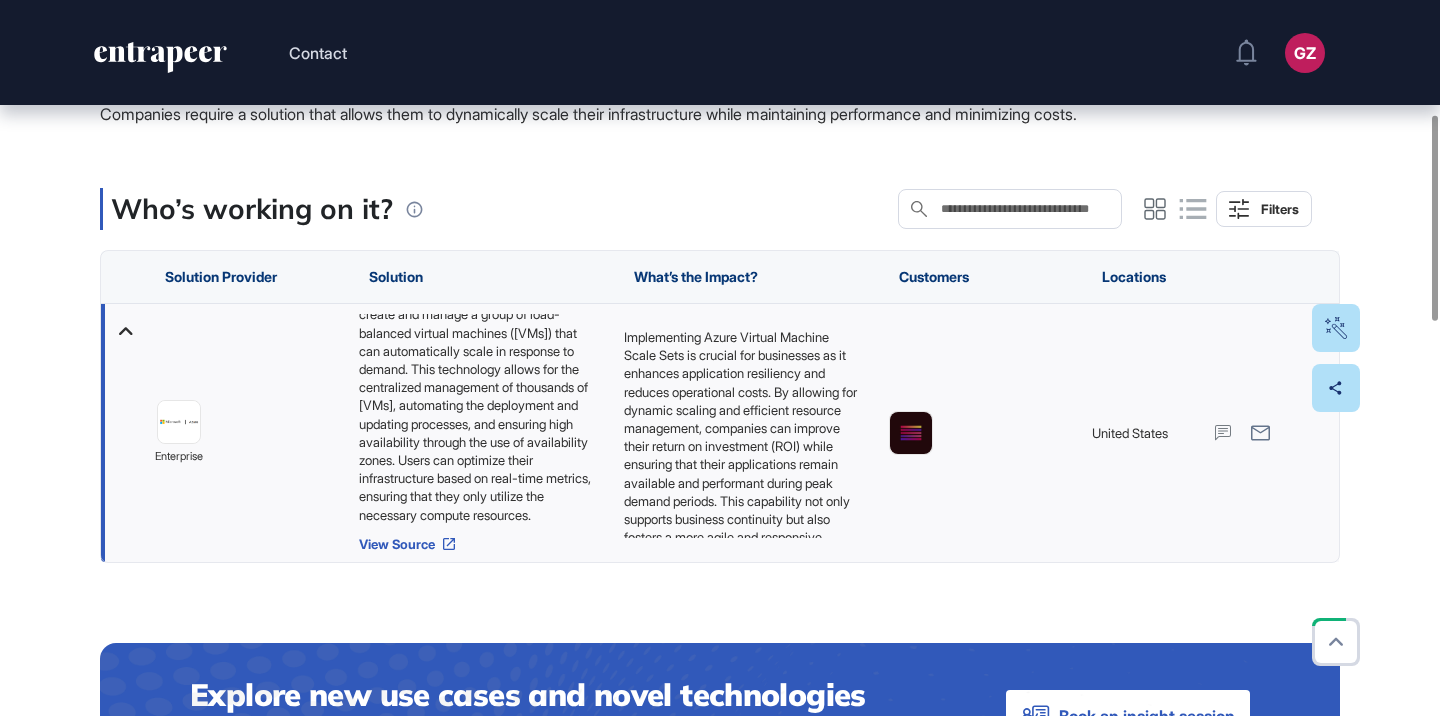 click on "View Source" at bounding box center [481, 544] 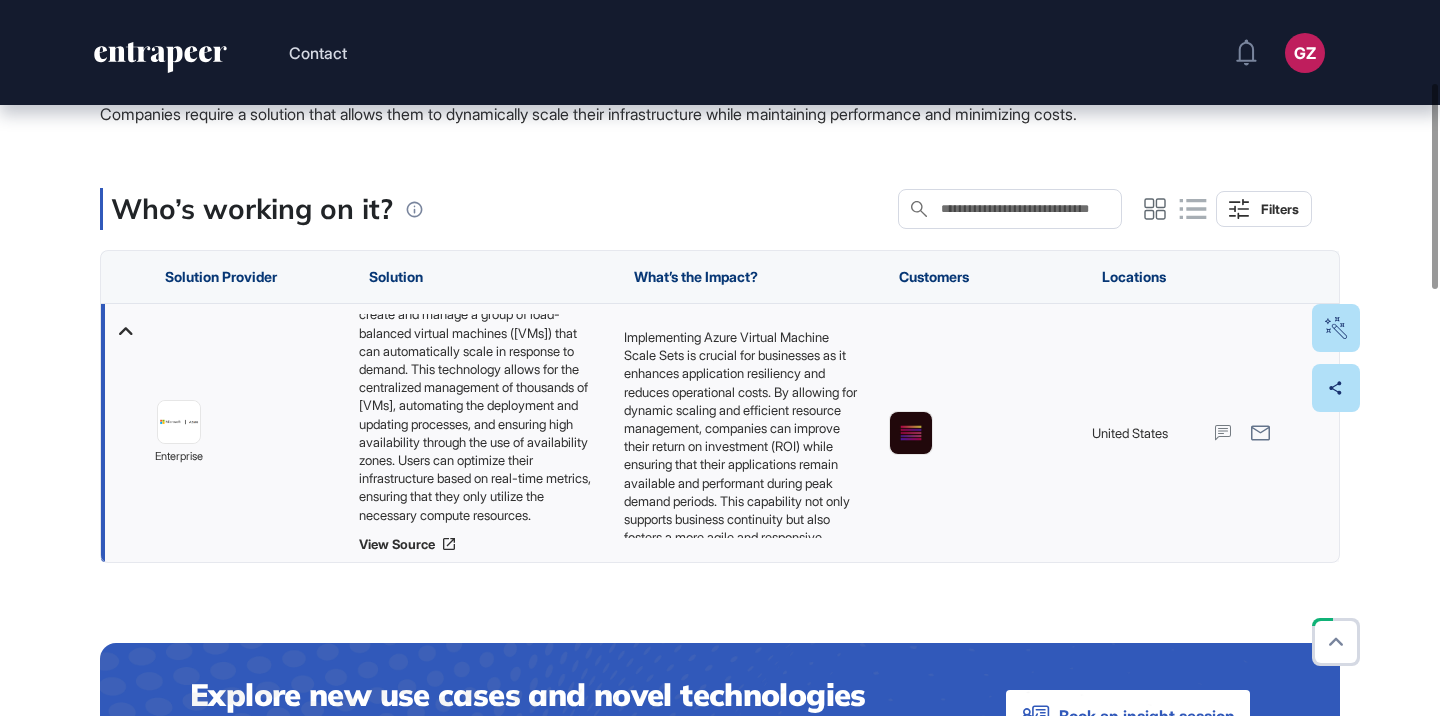 scroll, scrollTop: 0, scrollLeft: 0, axis: both 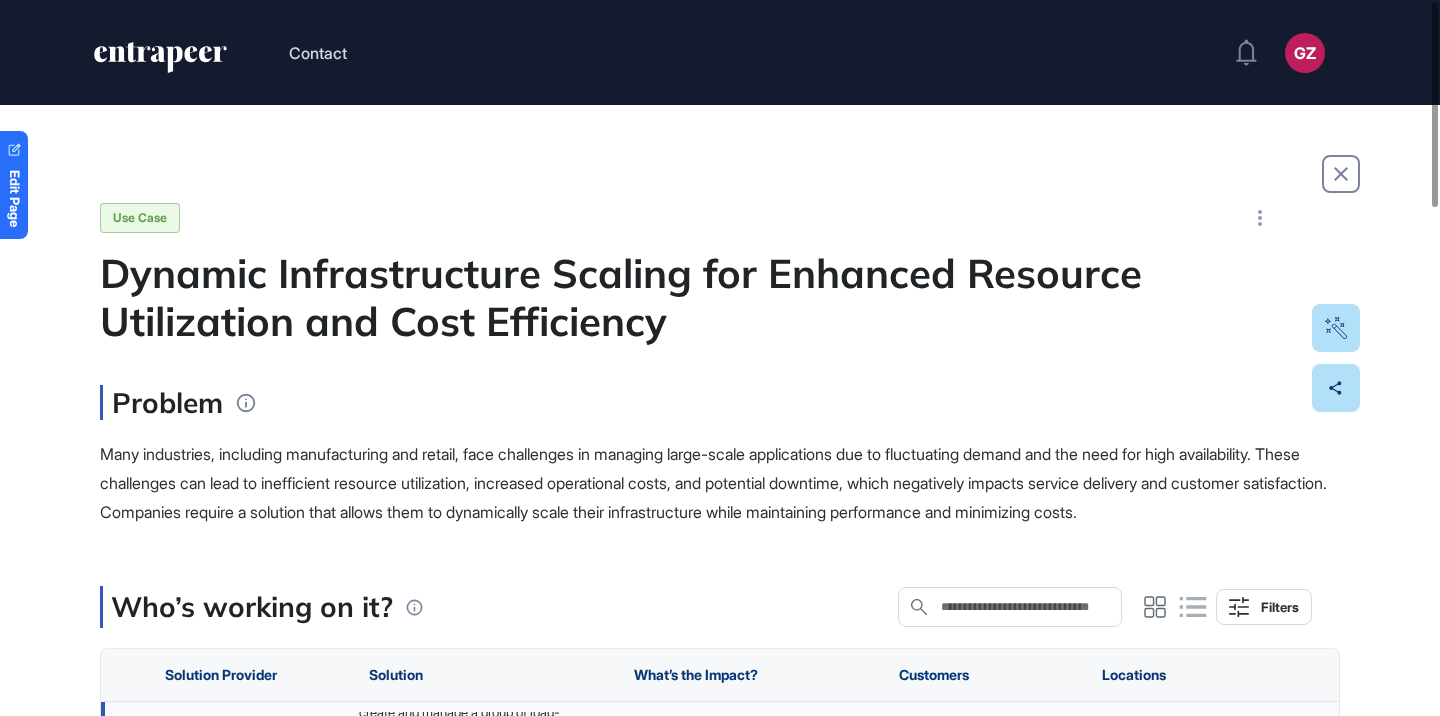 click on "Dynamic Infrastructure Scaling for Enhanced Resource Utilization and Cost Efficiency" at bounding box center [720, 297] 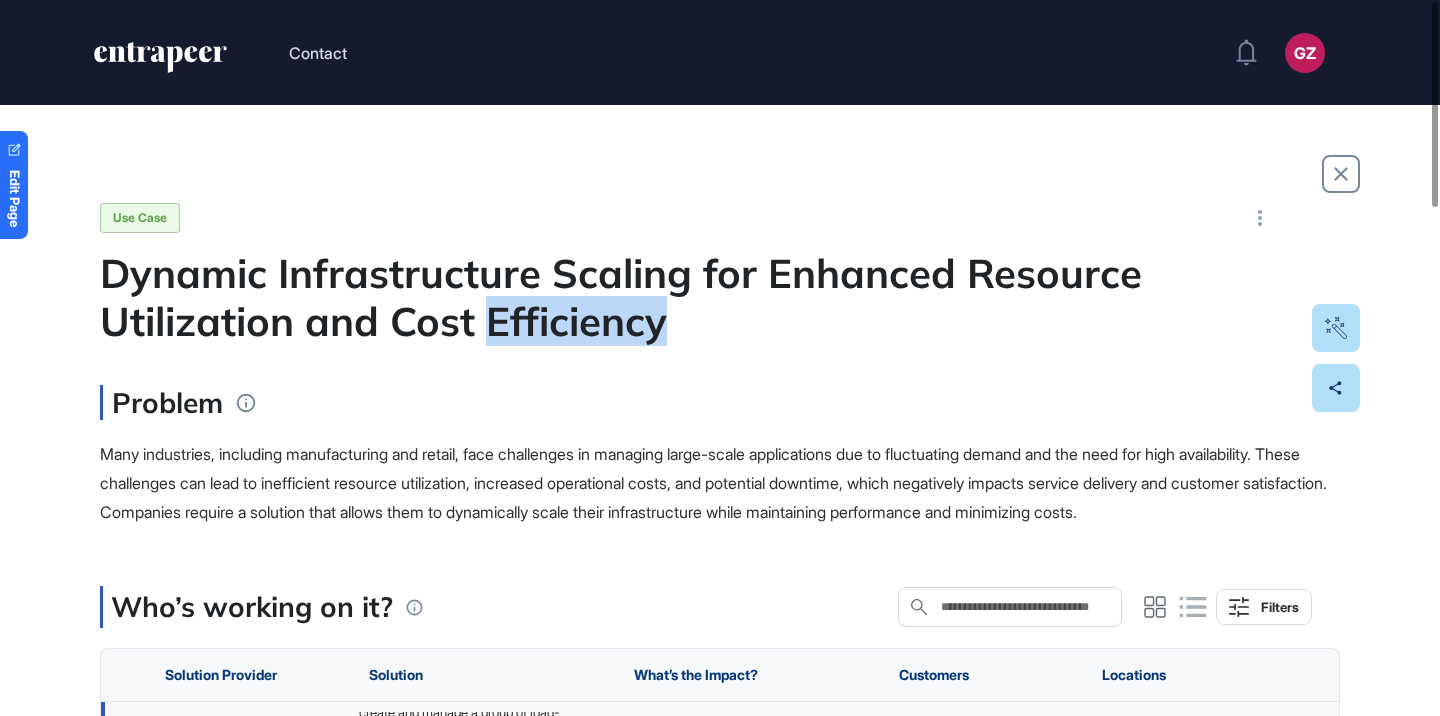 click on "Dynamic Infrastructure Scaling for Enhanced Resource Utilization and Cost Efficiency" at bounding box center [720, 297] 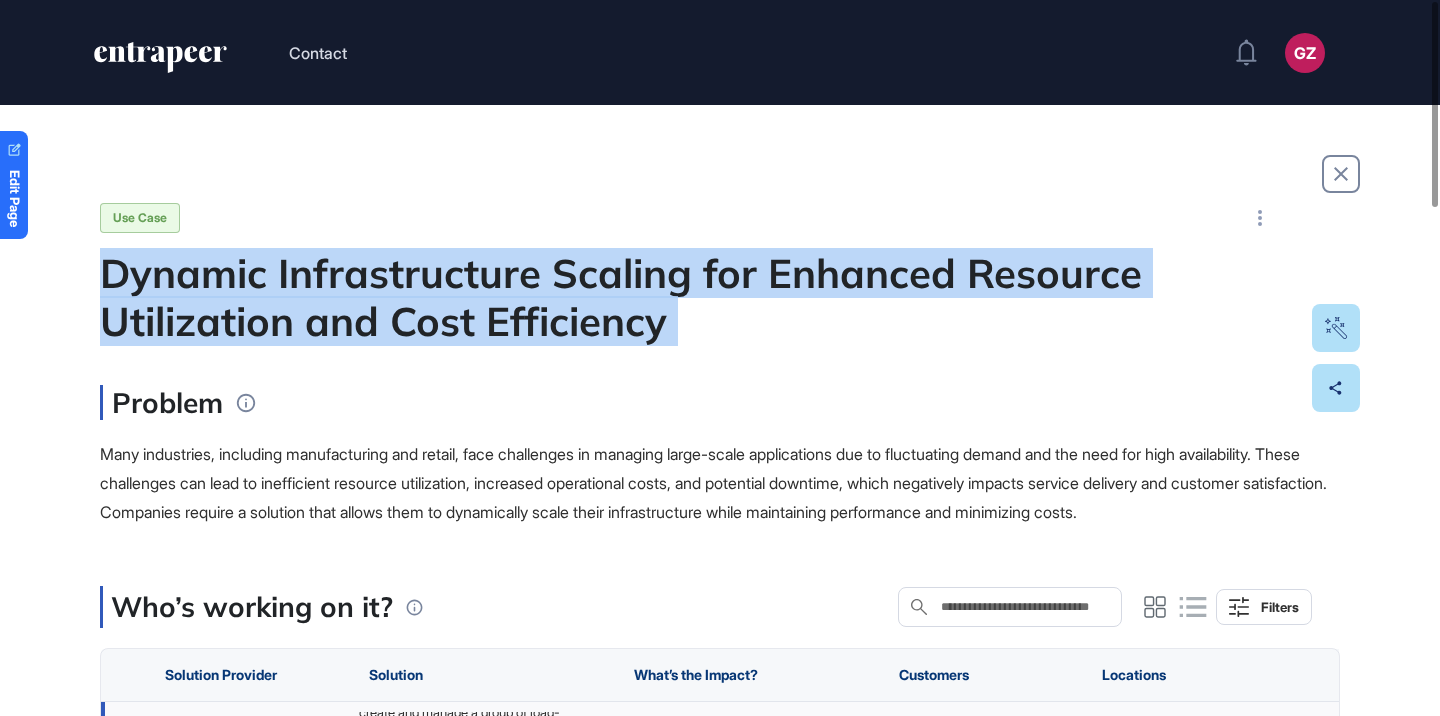 click on "Dynamic Infrastructure Scaling for Enhanced Resource Utilization and Cost Efficiency" at bounding box center [720, 297] 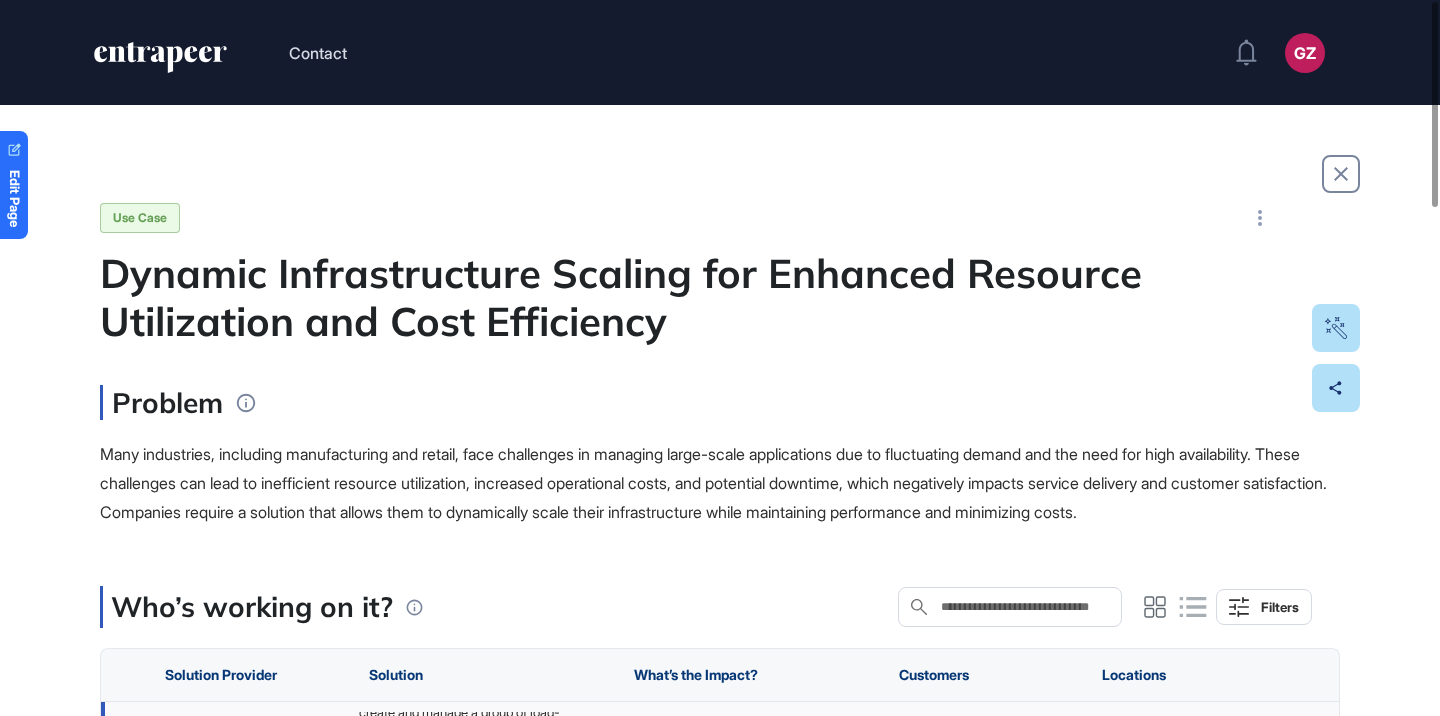click on "Edit Page Use Case Dynamic Infrastructure Scaling for Enhanced Resource Utilization and Cost Efficiency Problem Many industries, including manufacturing and retail, face challenges in managing large-scale applications due to fluctuating demand and the need for high availability. These challenges can lead to inefficient resource utilization, increased operational costs, and potential downtime, which negatively impacts service delivery and customer satisfaction. Companies require a solution that allows them to dynamically scale their infrastructure while maintaining performance and minimizing costs. Who’s working on it? Search in Who’s working on it? Filters Solution Provider Solution What’s the Impact? Customers Locations enterprise View Source [COUNTRY] Explore new use cases and novel technologies with a subject matter expert. Book an insight session Related Research Title [COMPANY] [COMPANY] [NUMBER] Problems [NUMBER] Solutions See more Related News Search in News Filters Source Title Category Date See more" at bounding box center [720, 1255] 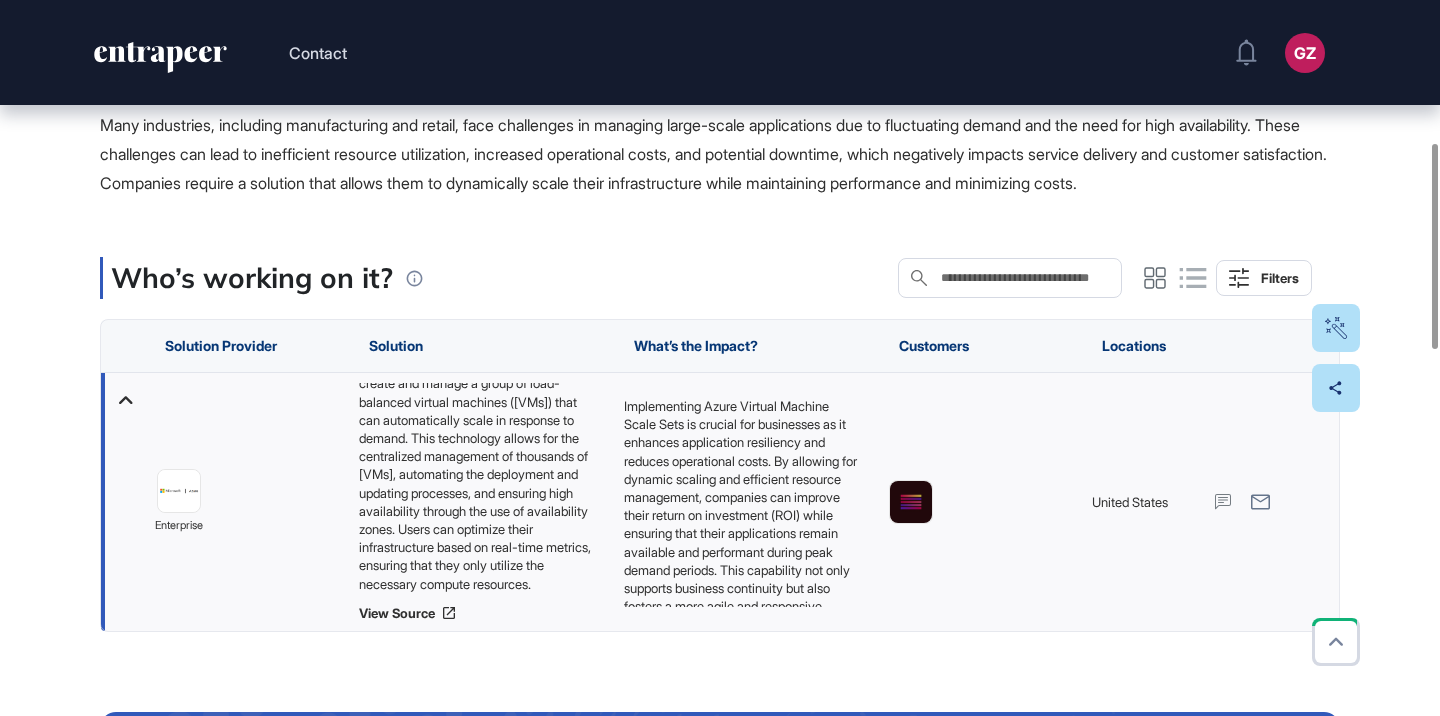 scroll, scrollTop: 568, scrollLeft: 0, axis: vertical 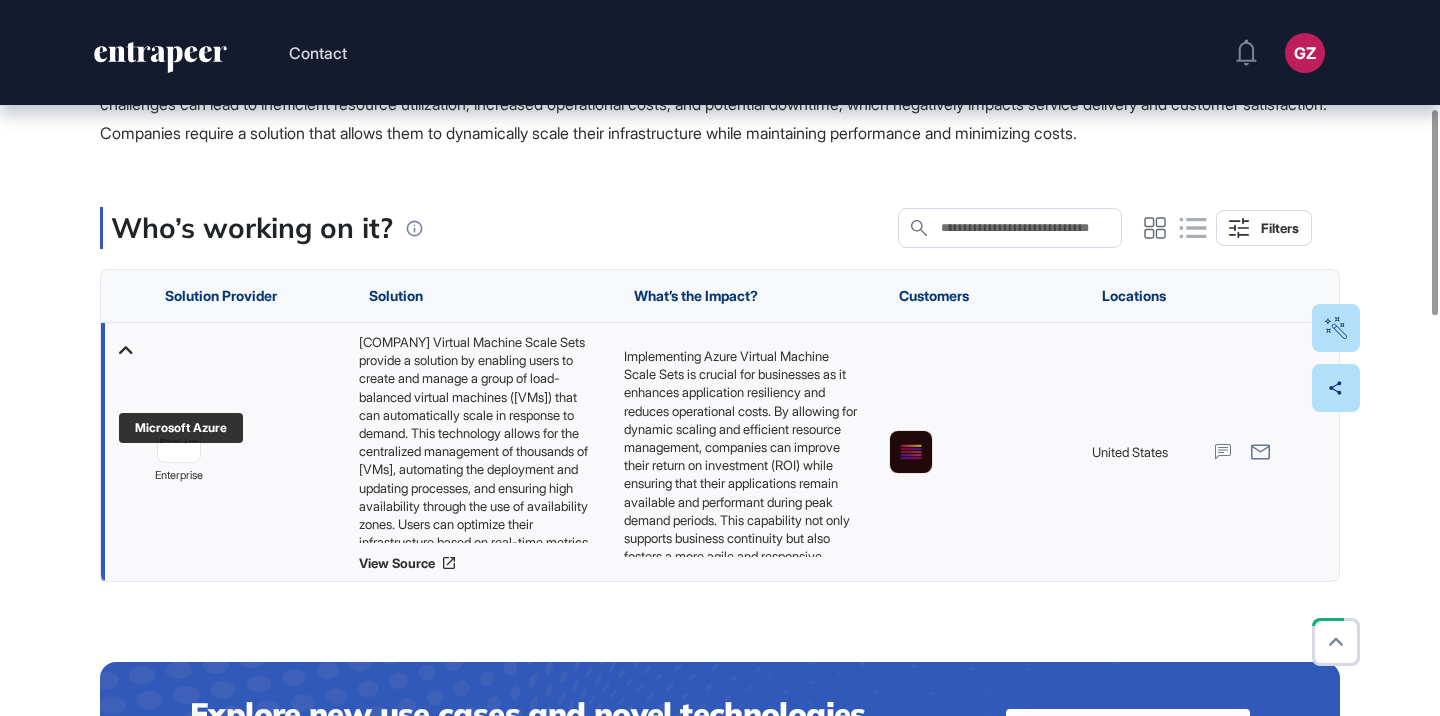 click at bounding box center (179, 441) 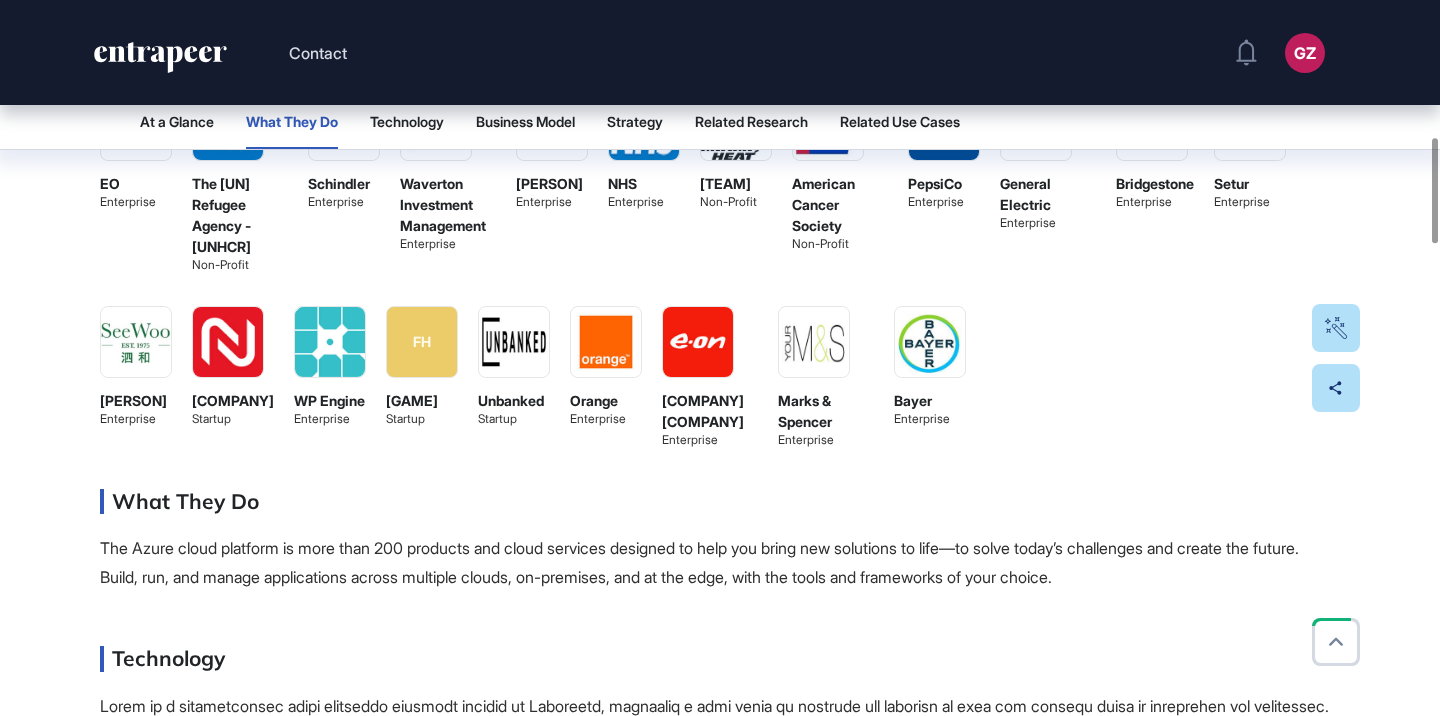 scroll, scrollTop: 922, scrollLeft: 0, axis: vertical 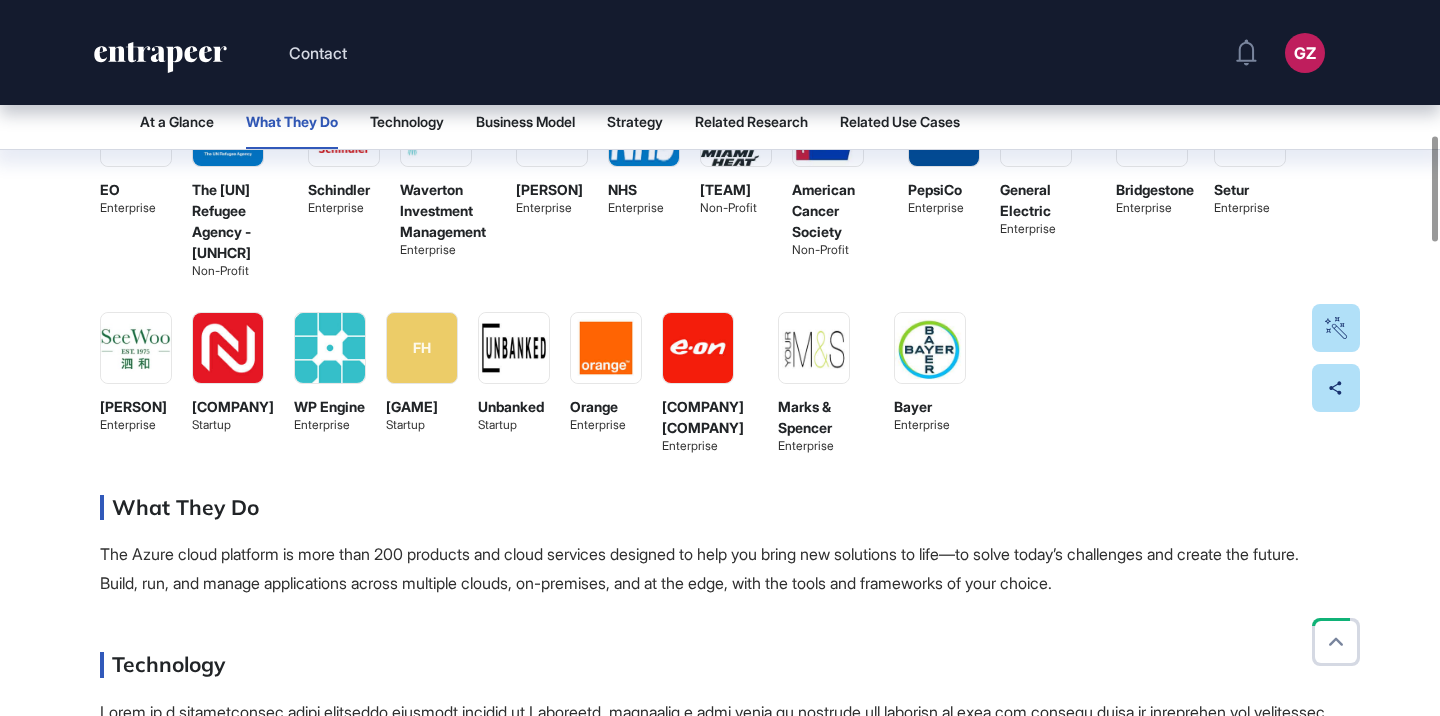 click on "enterprise" at bounding box center (930, 425) 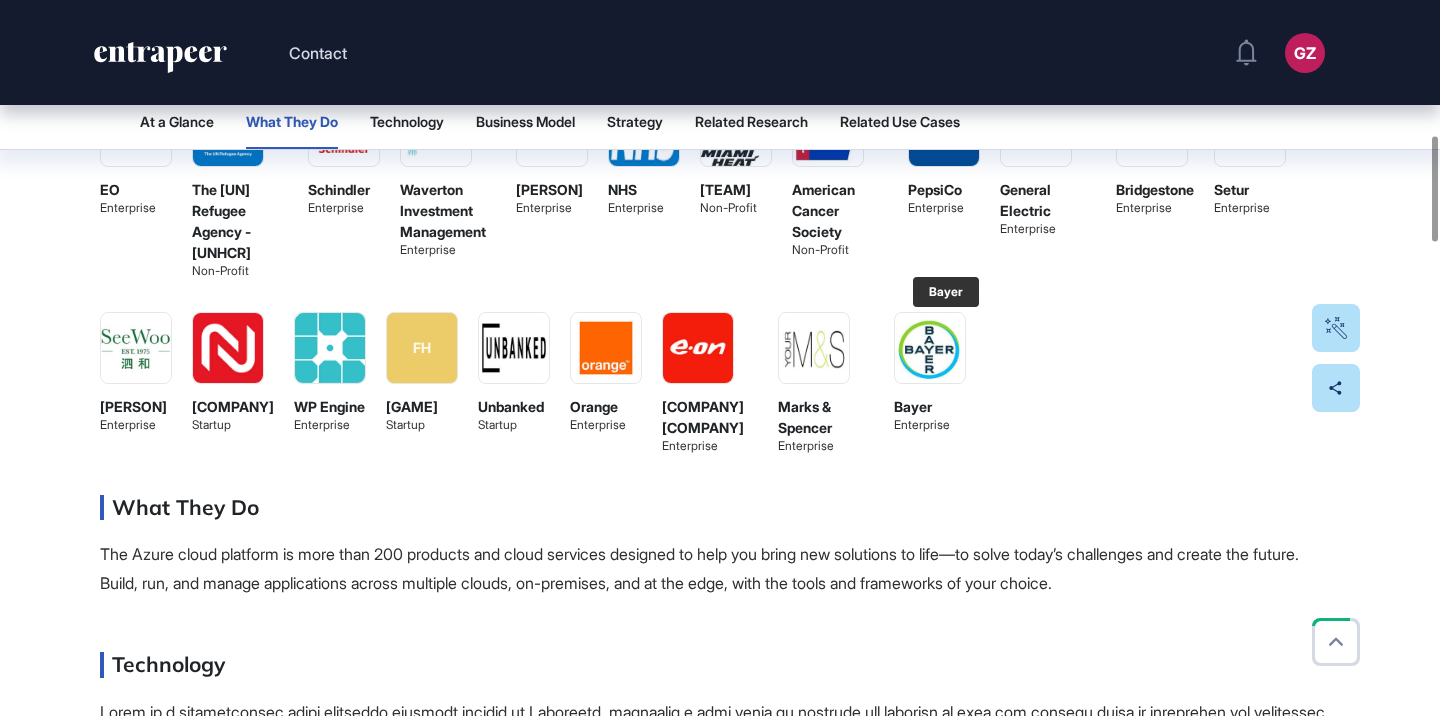 click at bounding box center [930, 348] 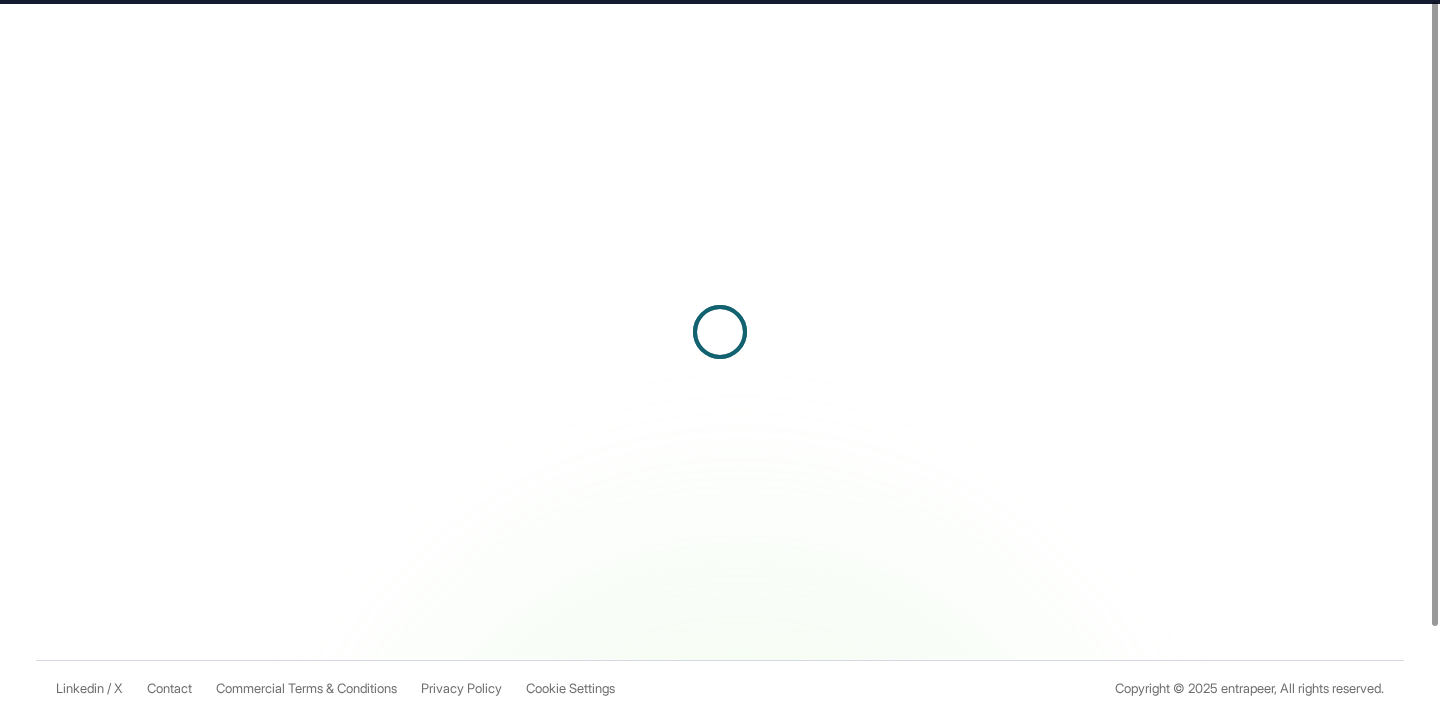 scroll, scrollTop: 0, scrollLeft: 0, axis: both 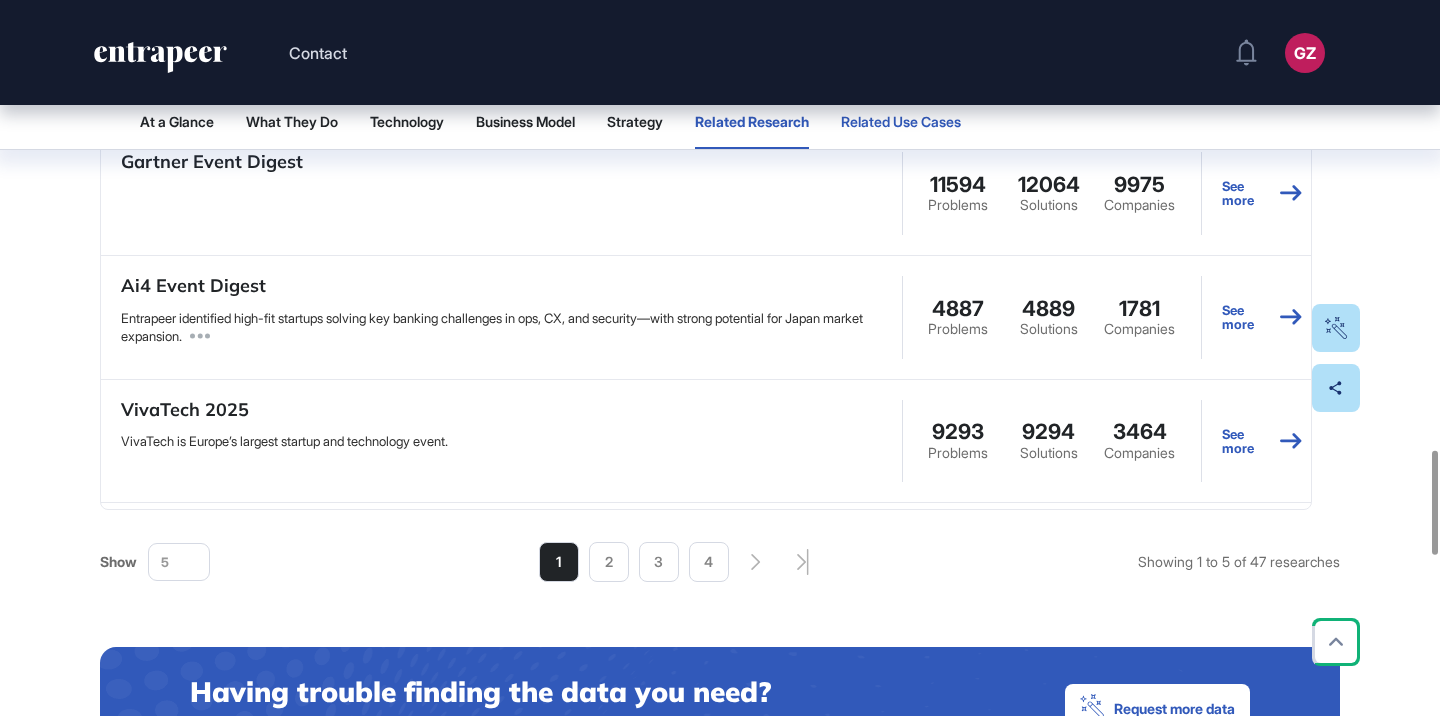 click on "Related Use Cases" at bounding box center (901, 122) 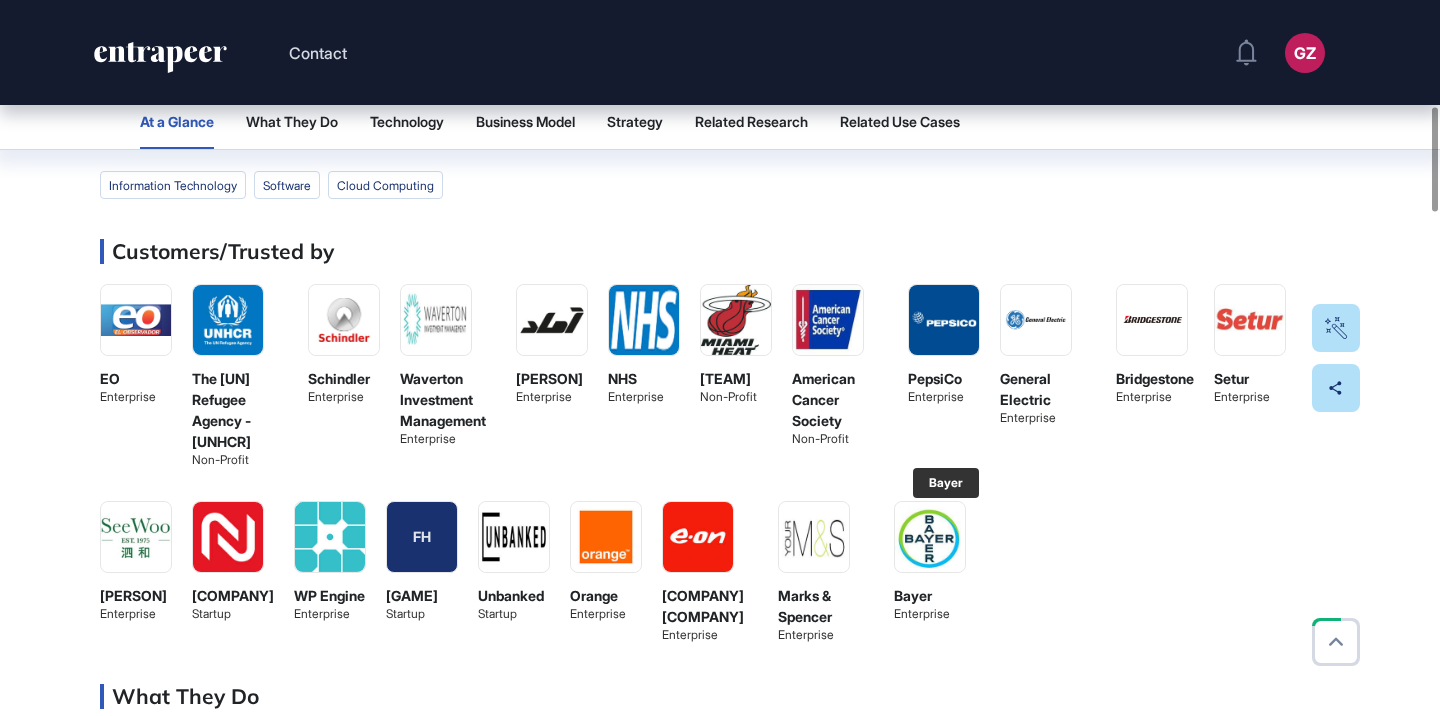 scroll, scrollTop: 727, scrollLeft: 0, axis: vertical 